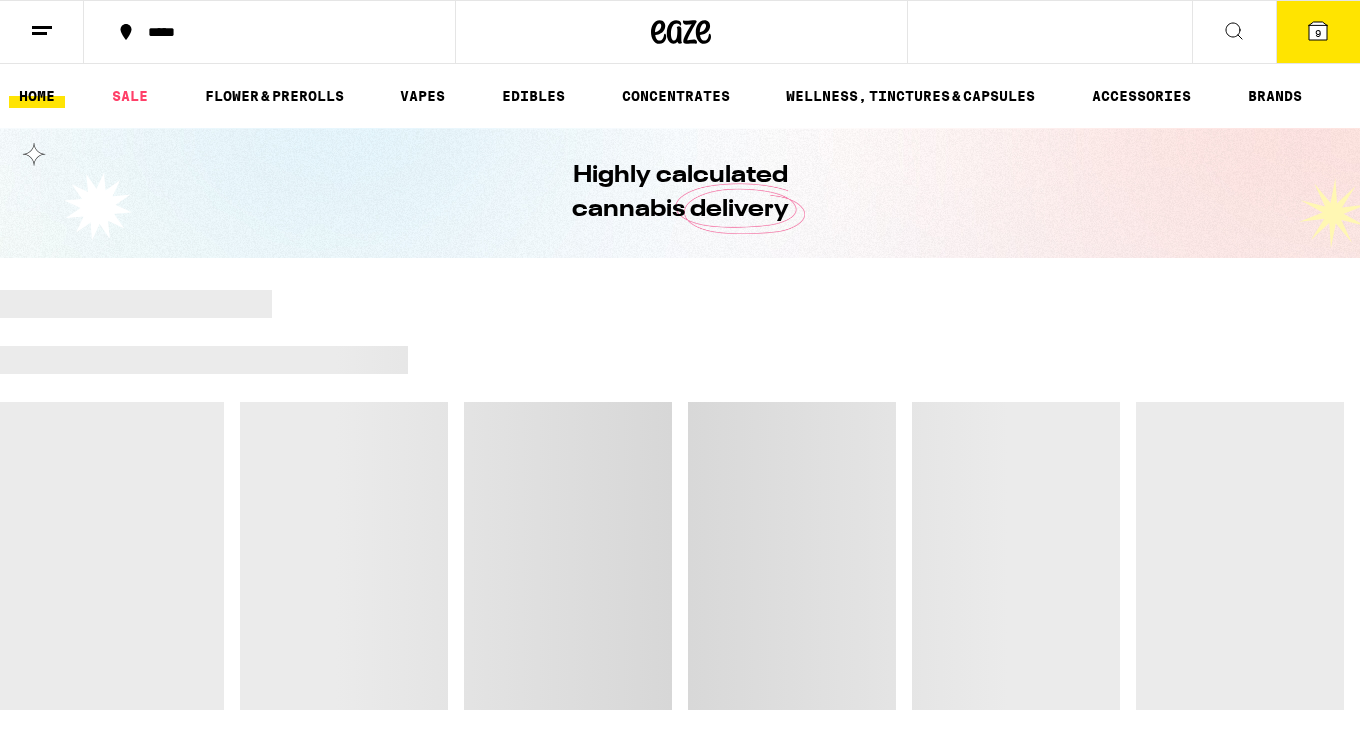 scroll, scrollTop: 0, scrollLeft: 0, axis: both 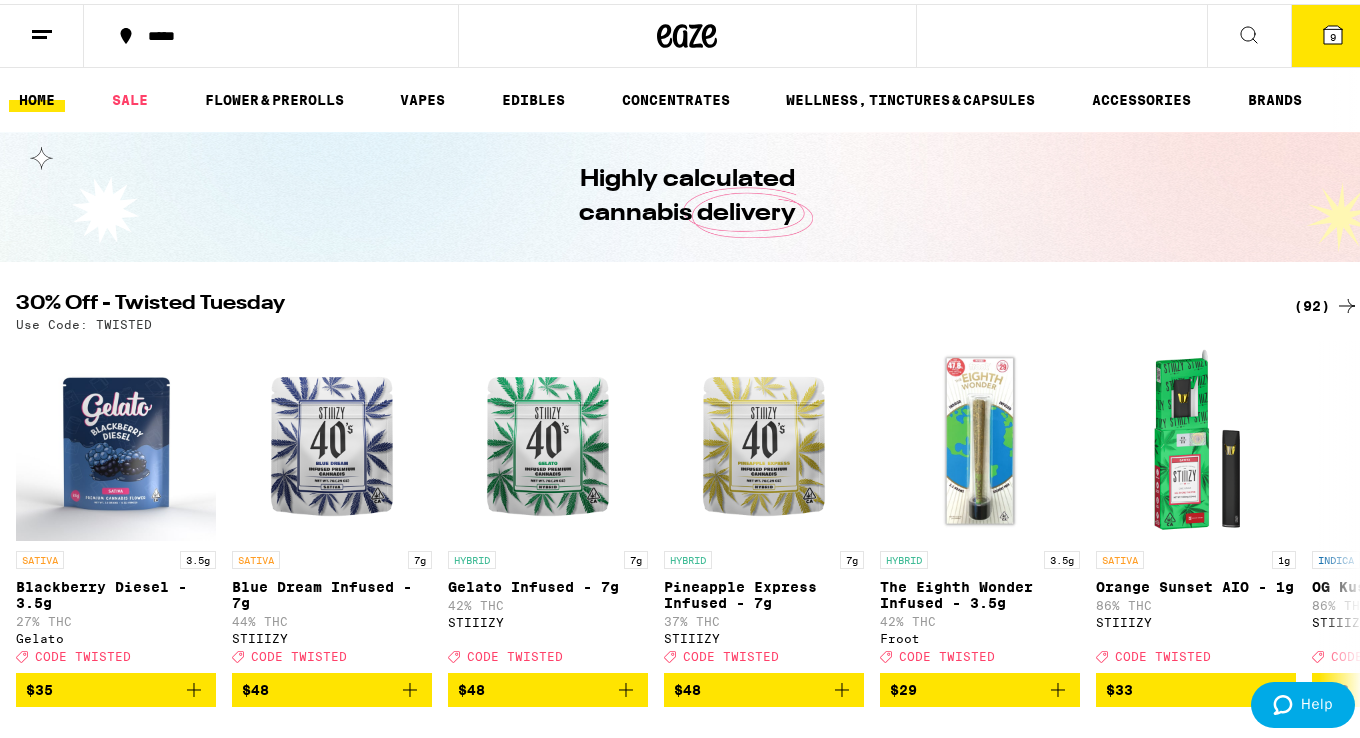 click 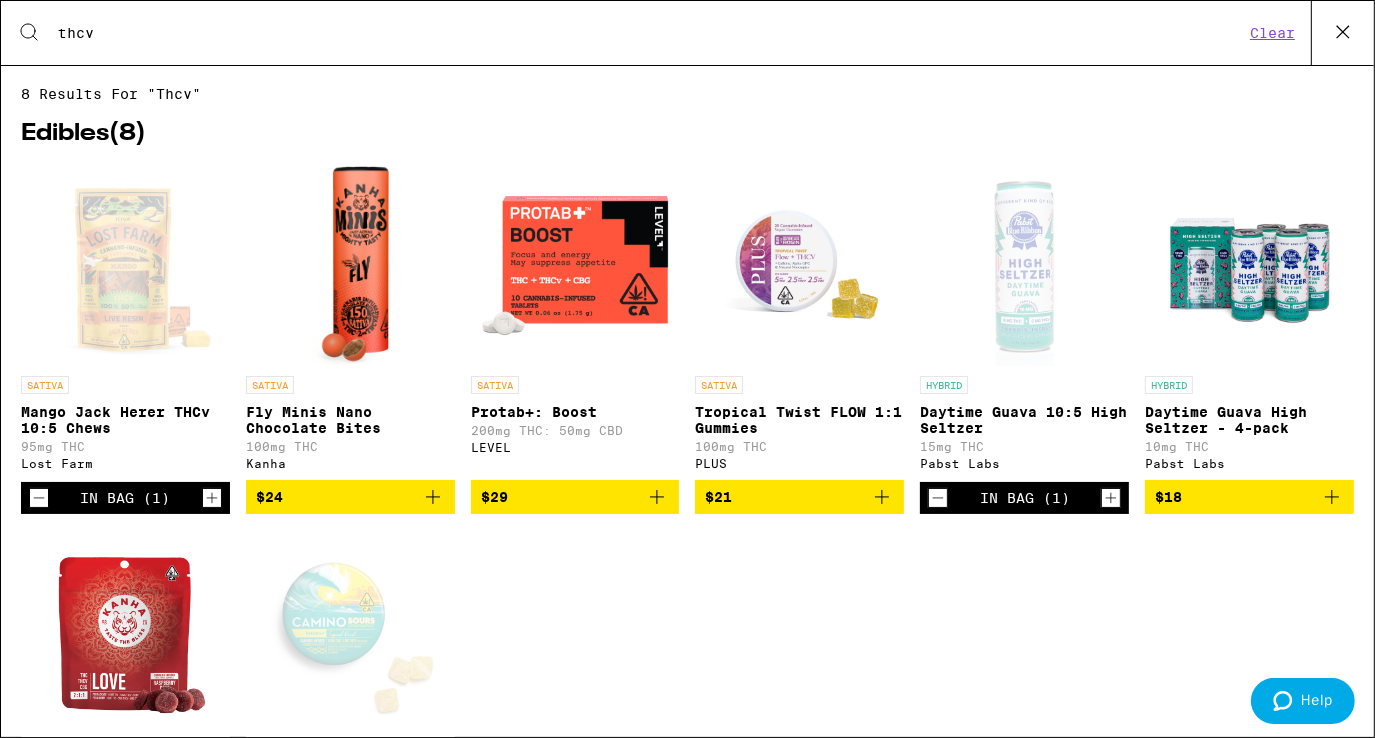 type on "thcv" 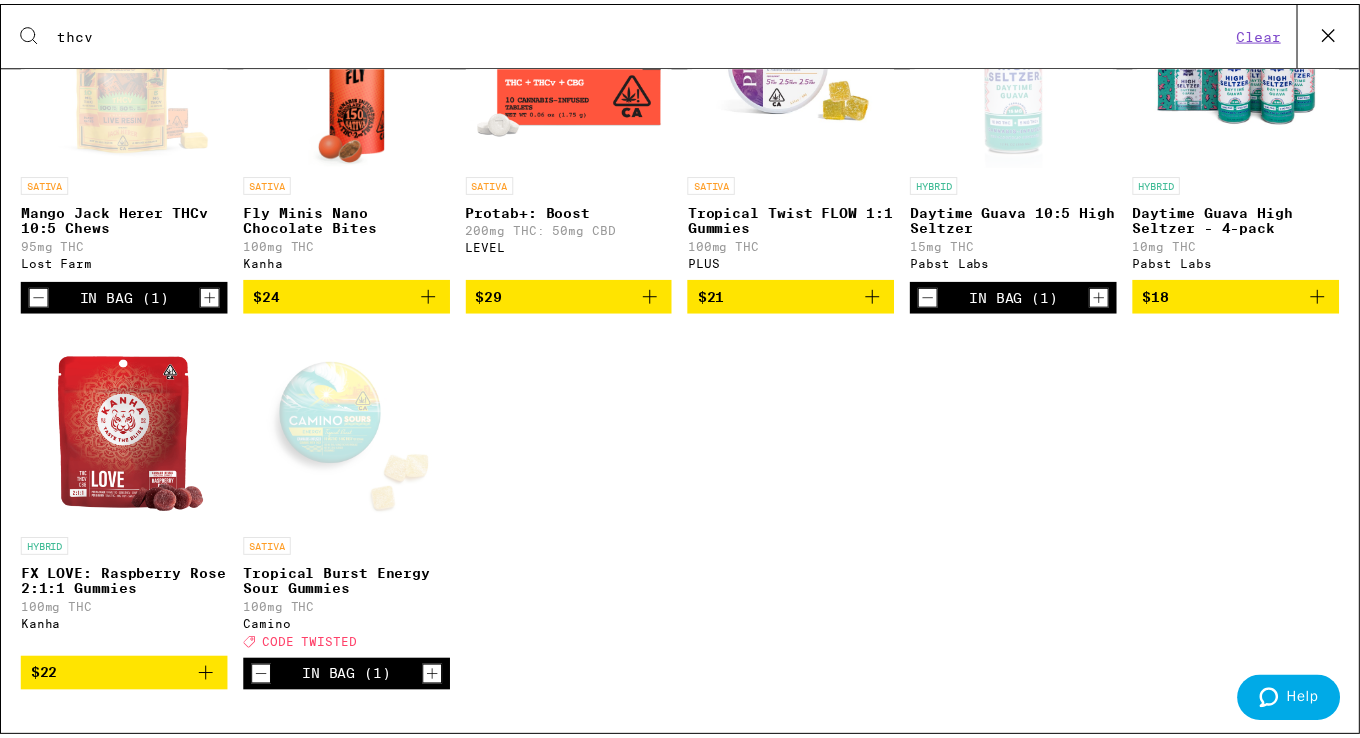 scroll, scrollTop: 220, scrollLeft: 0, axis: vertical 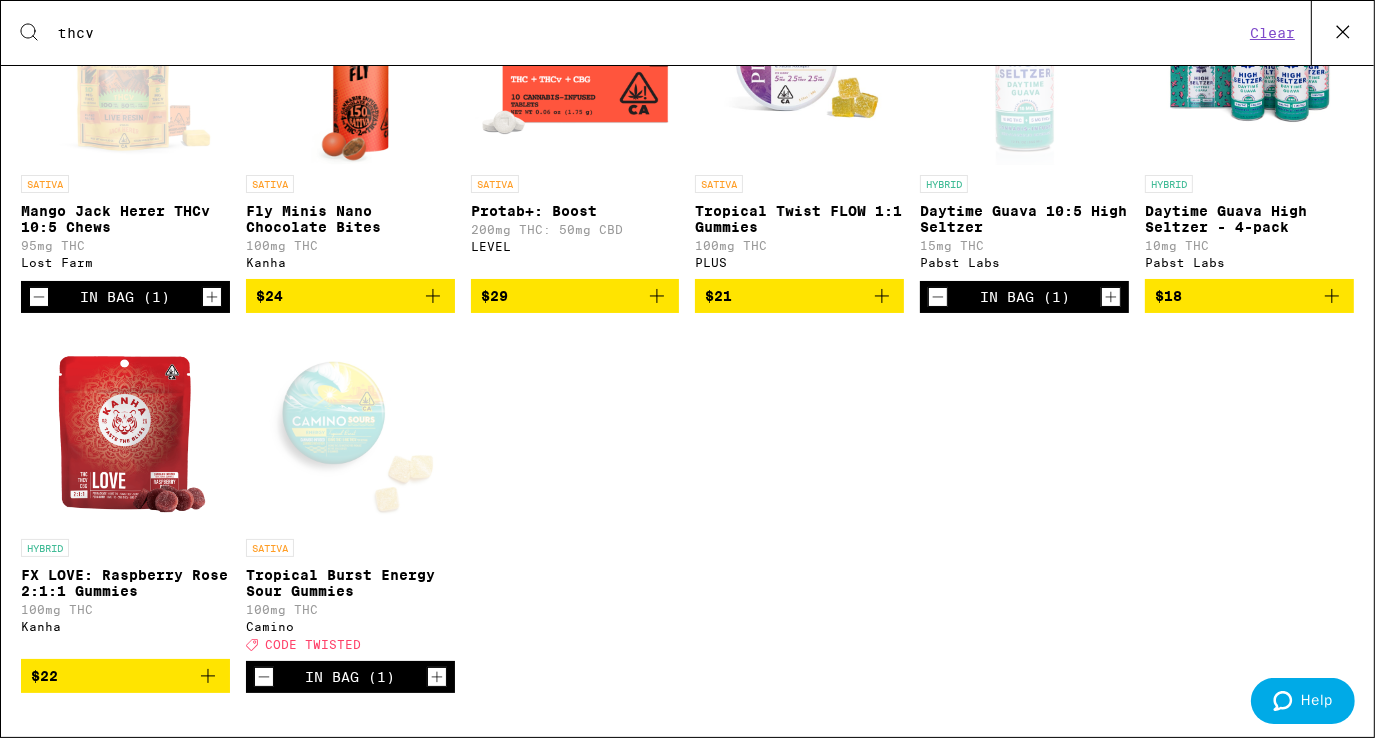 click at bounding box center [350, 429] 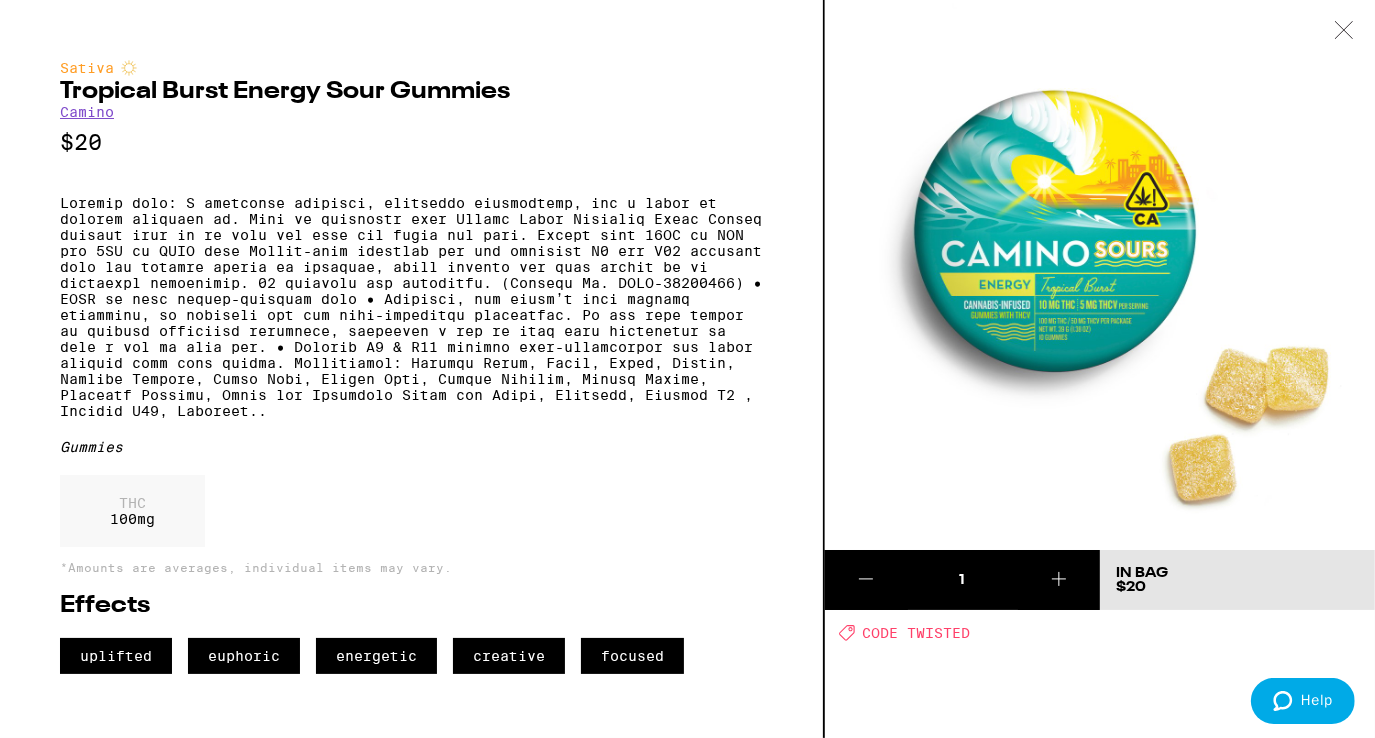 click 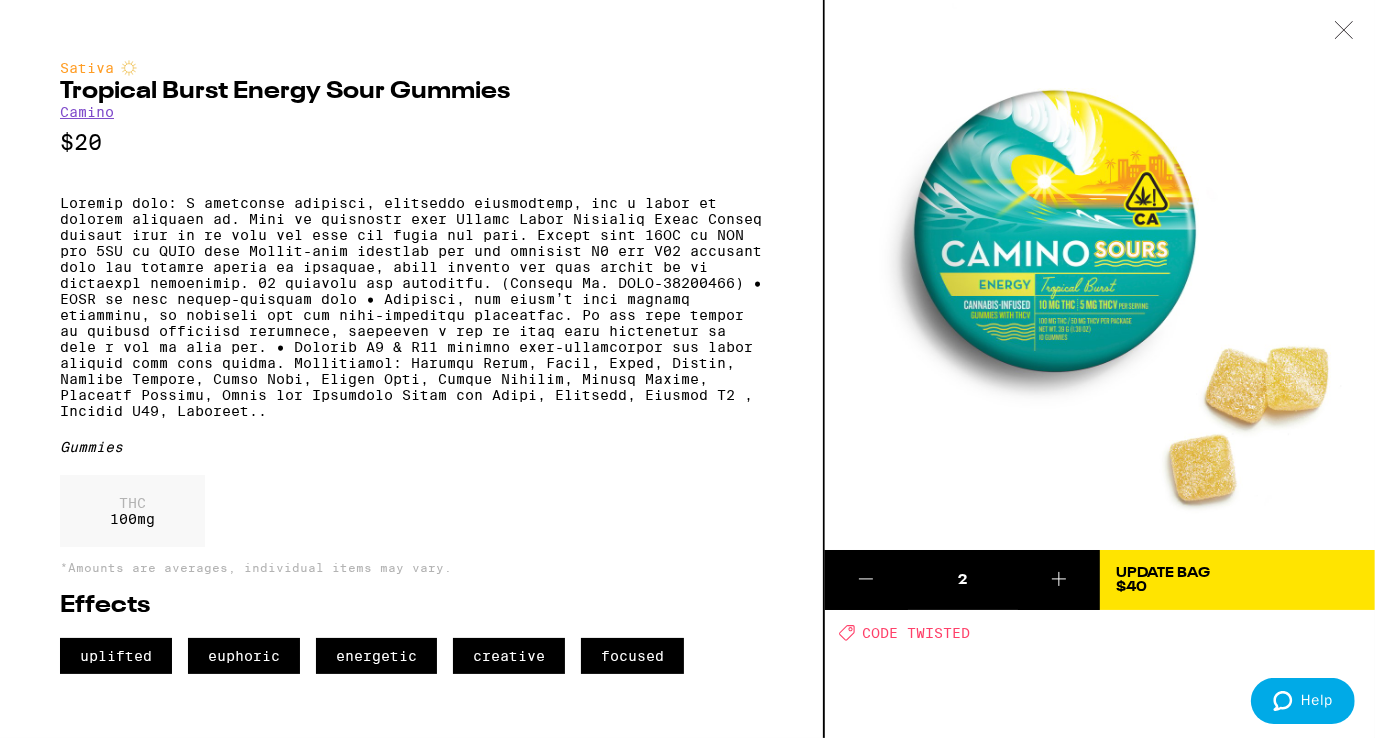 click 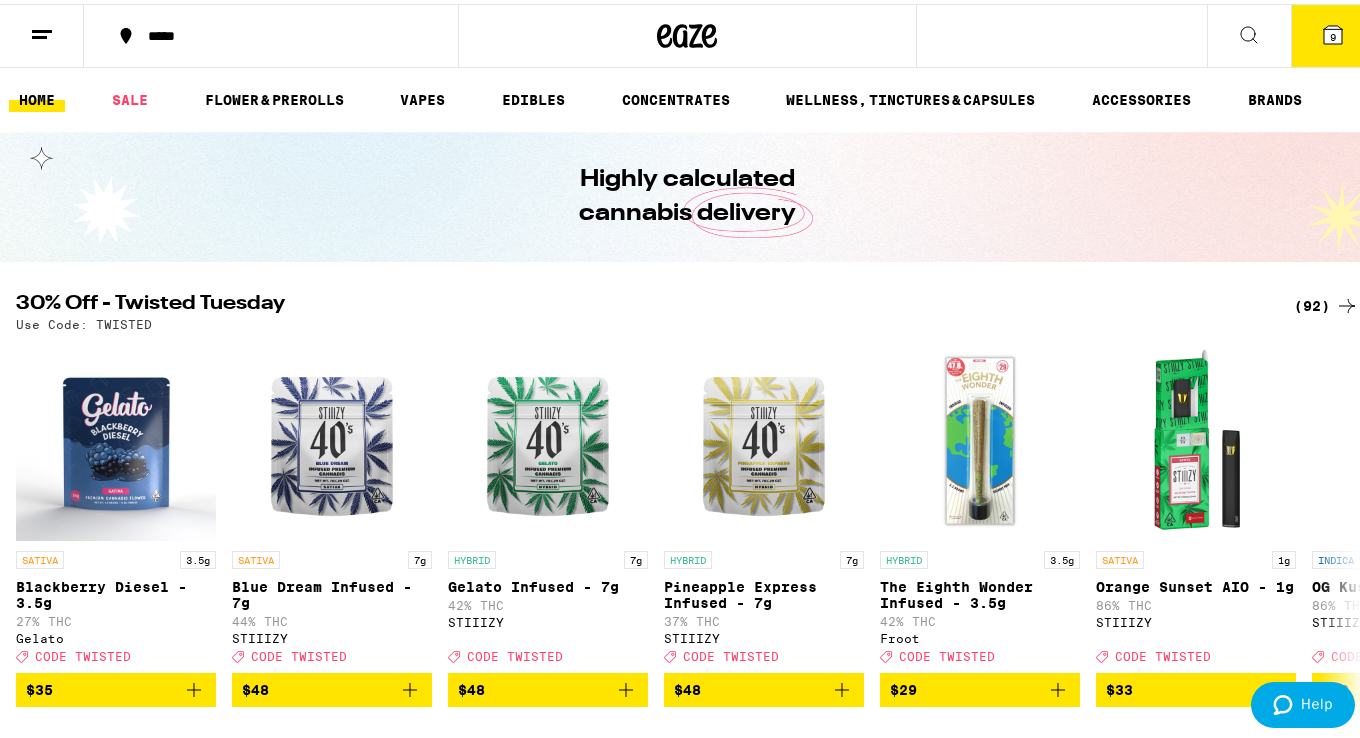 click 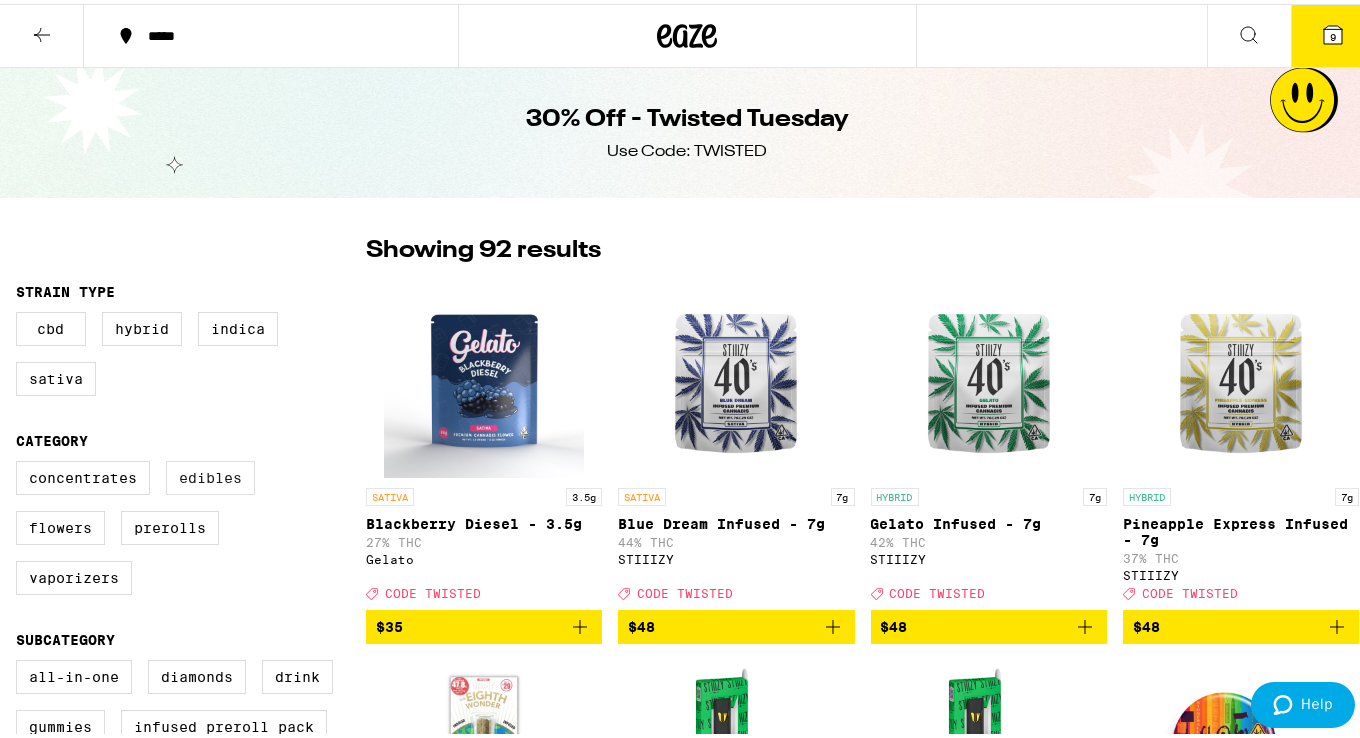click on "Edibles" at bounding box center [210, 474] 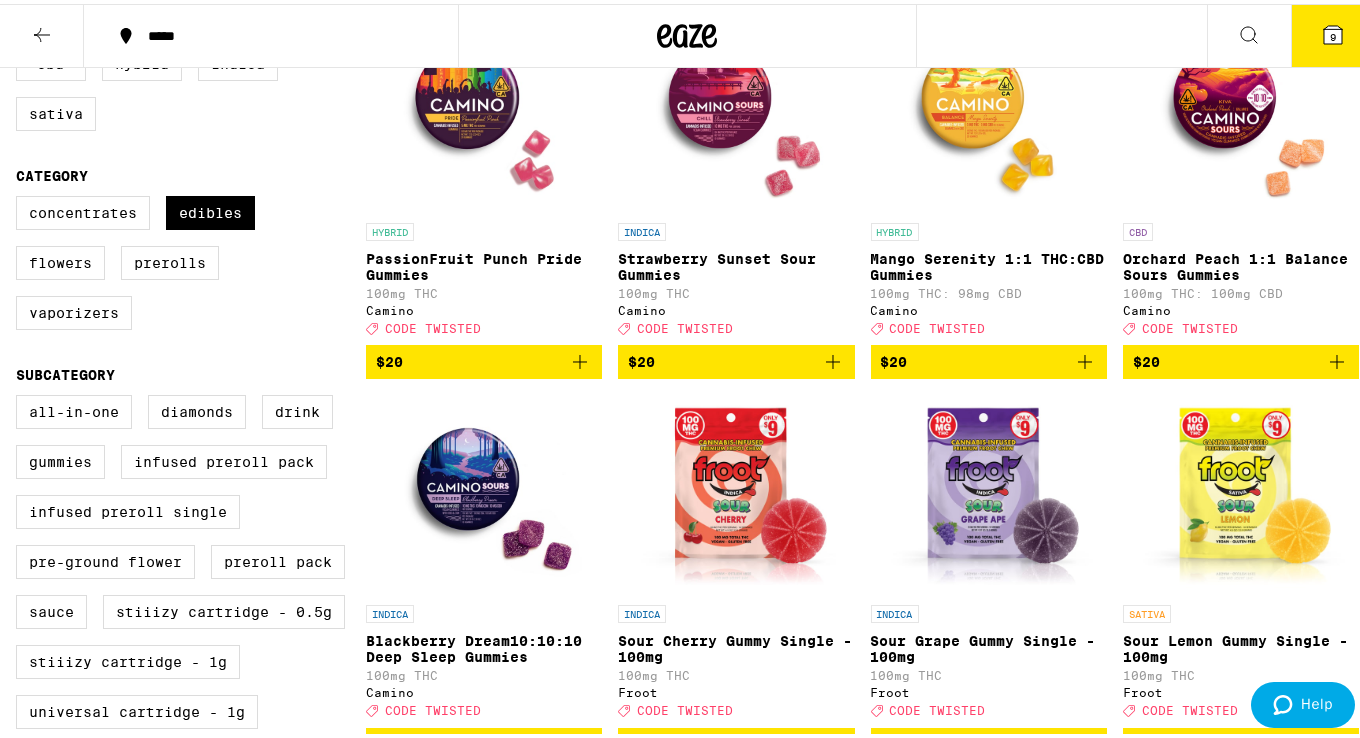 scroll, scrollTop: 263, scrollLeft: 0, axis: vertical 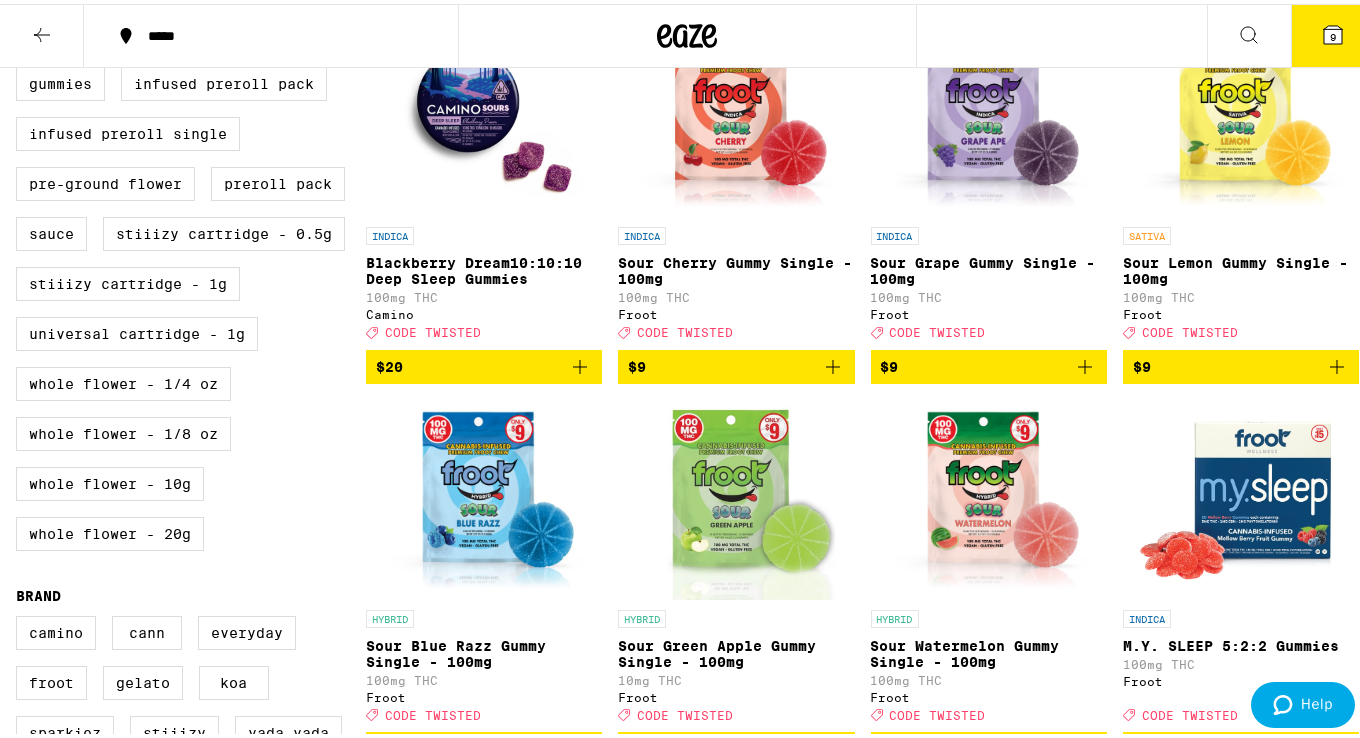 click at bounding box center [1241, 113] 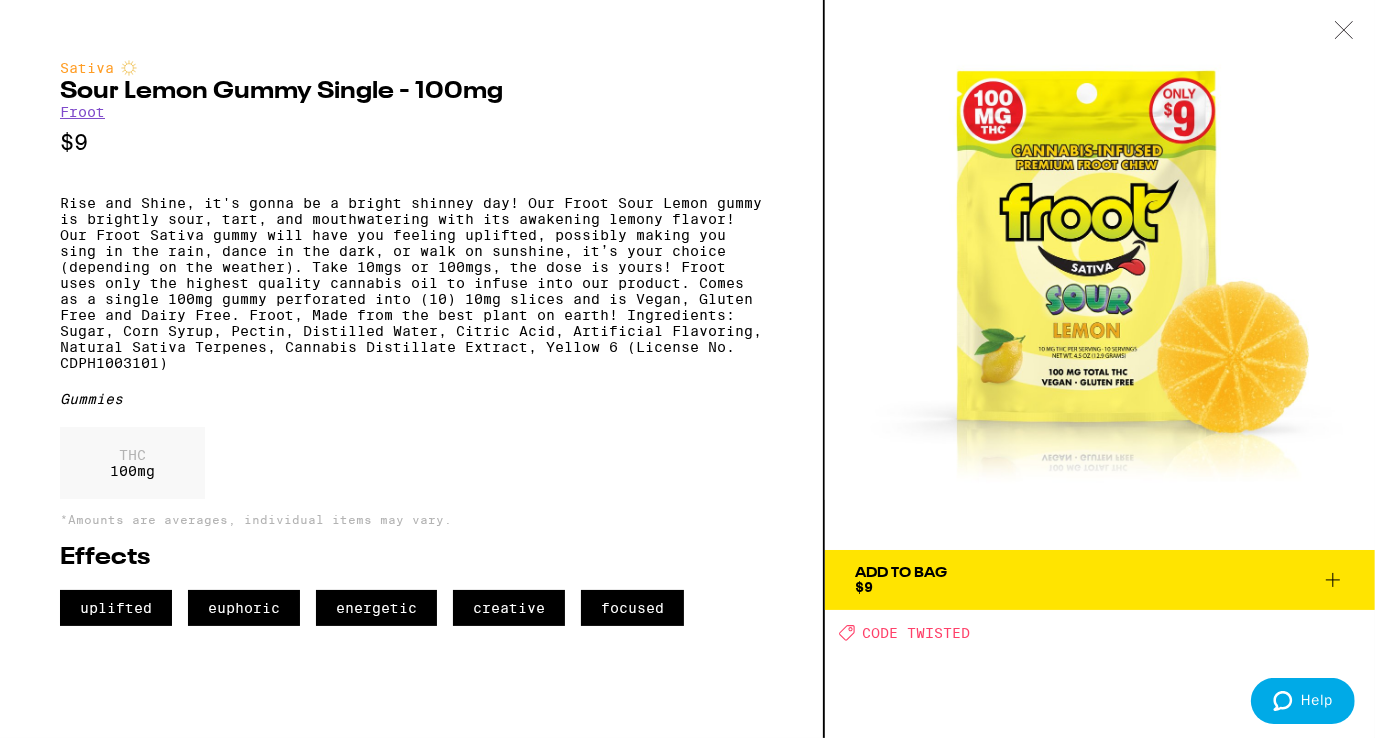click 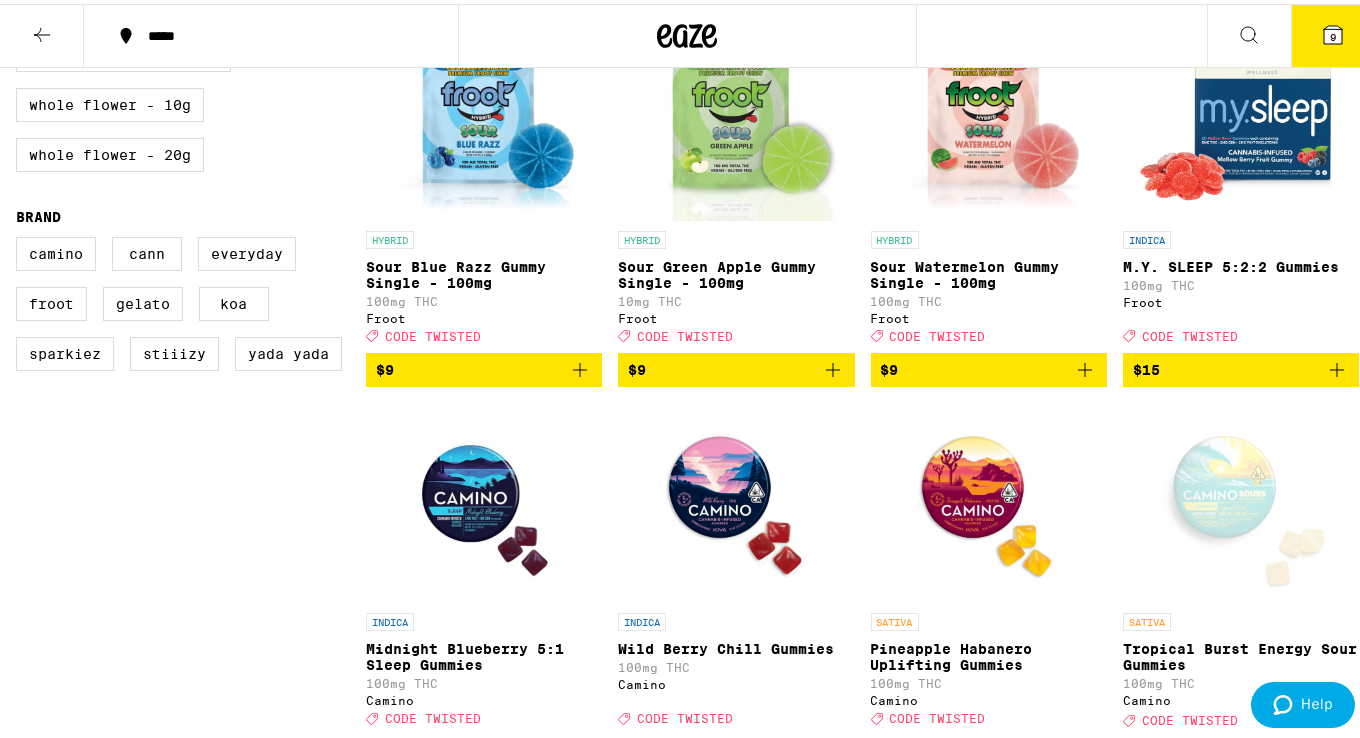 scroll, scrollTop: 1028, scrollLeft: 0, axis: vertical 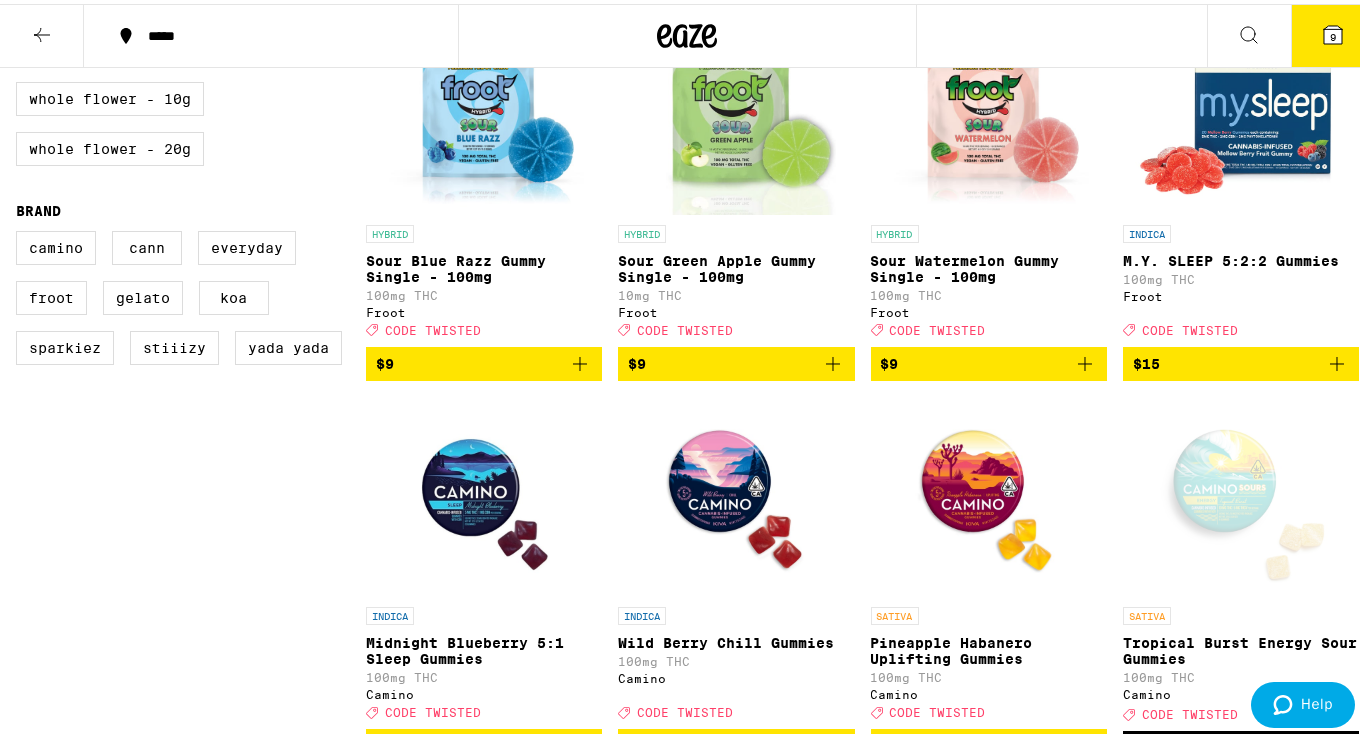 click at bounding box center (1241, 111) 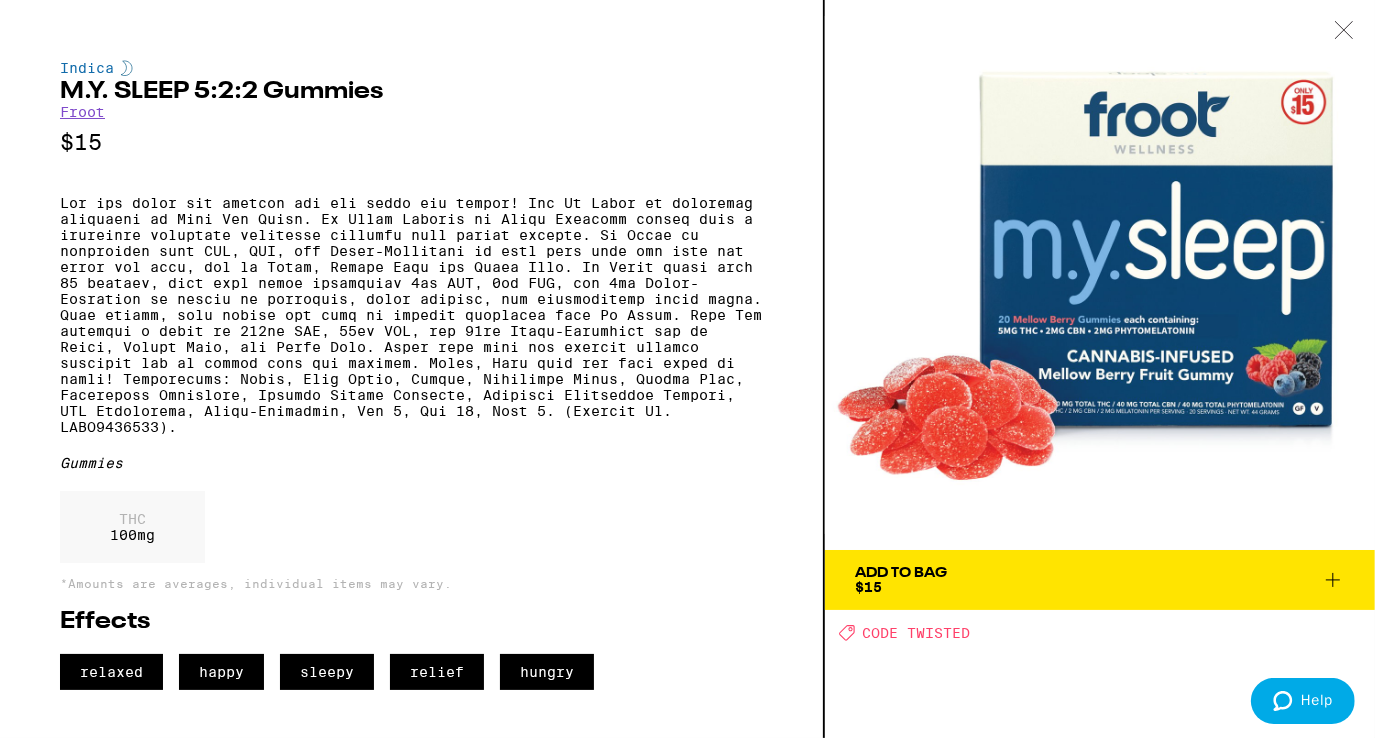 click 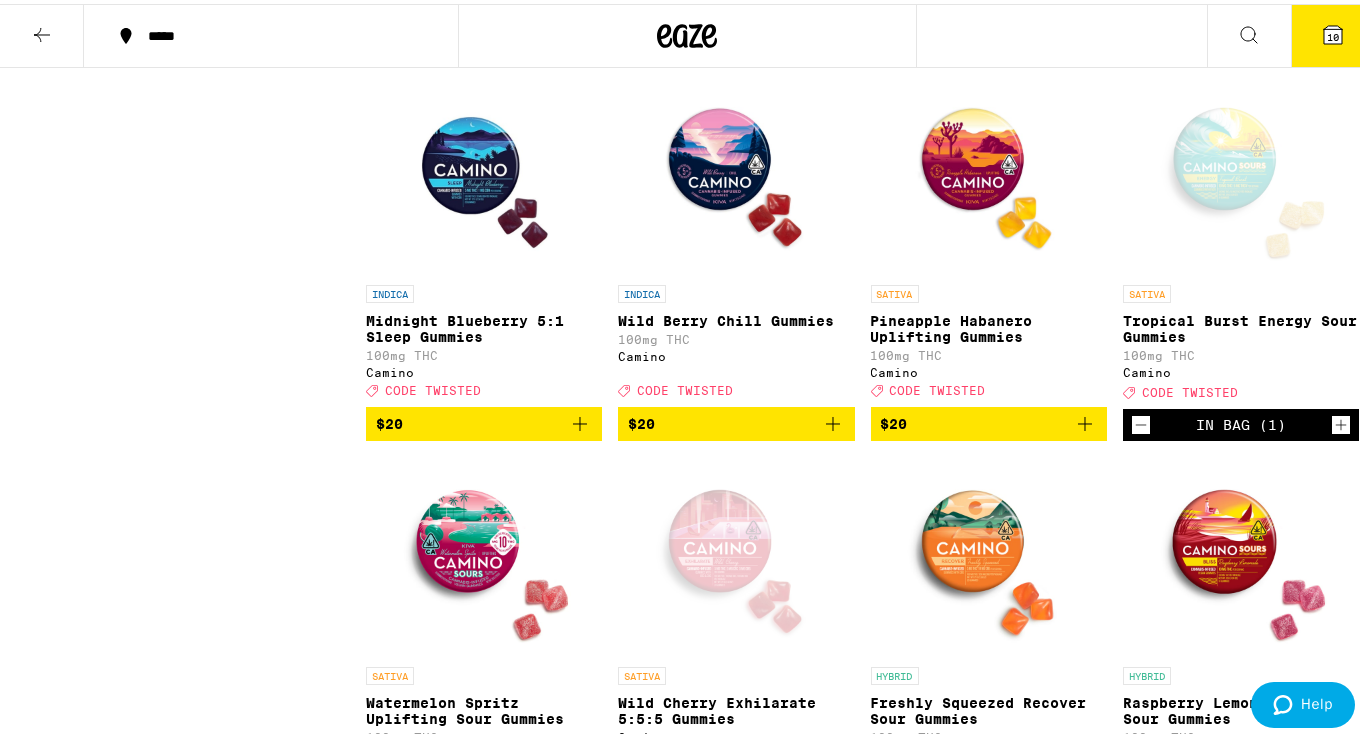scroll, scrollTop: 1378, scrollLeft: 0, axis: vertical 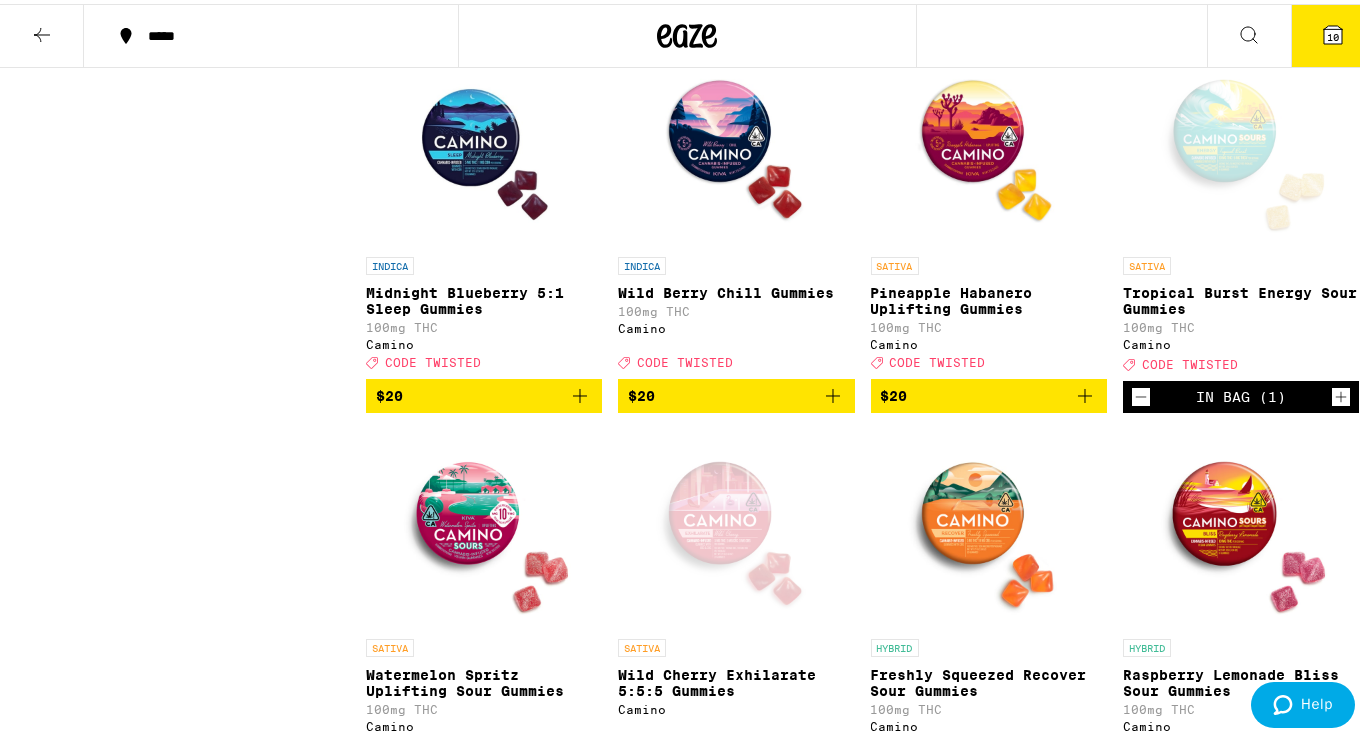 click at bounding box center (989, 143) 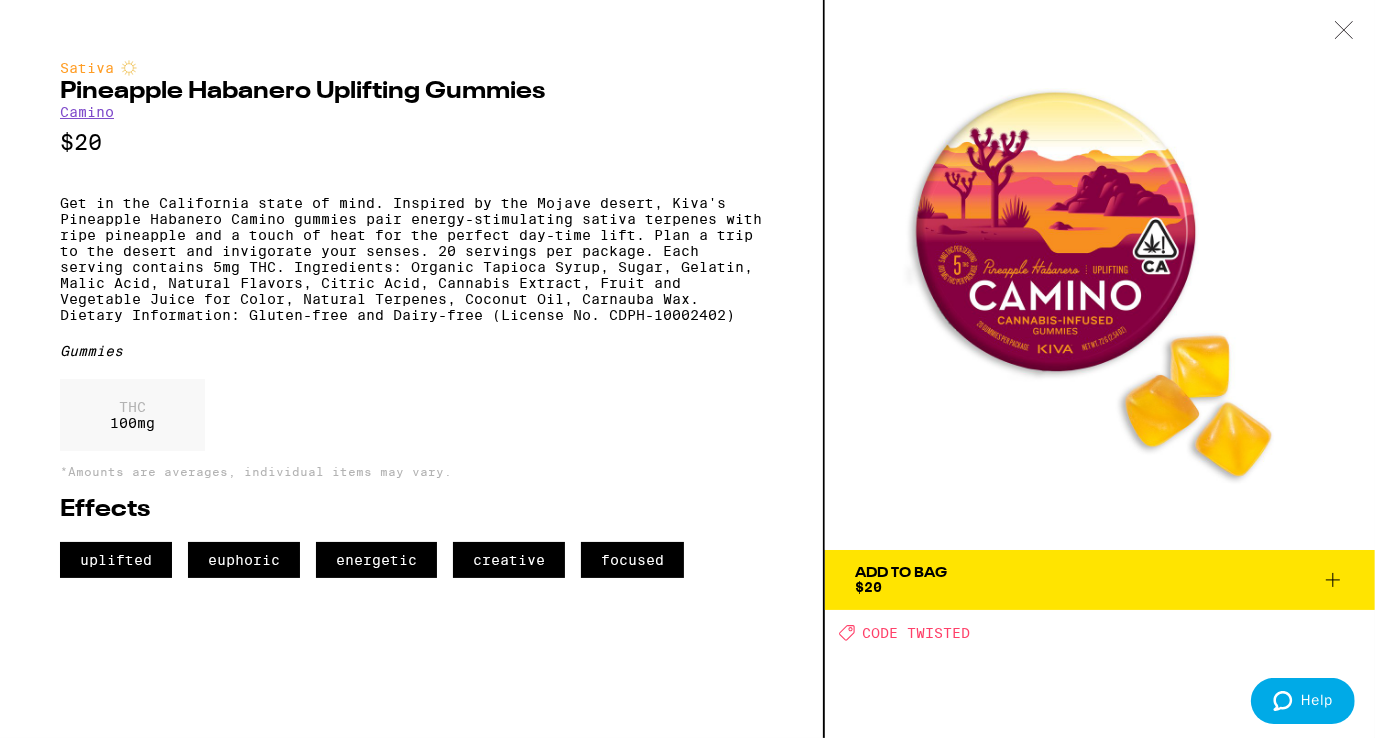 click 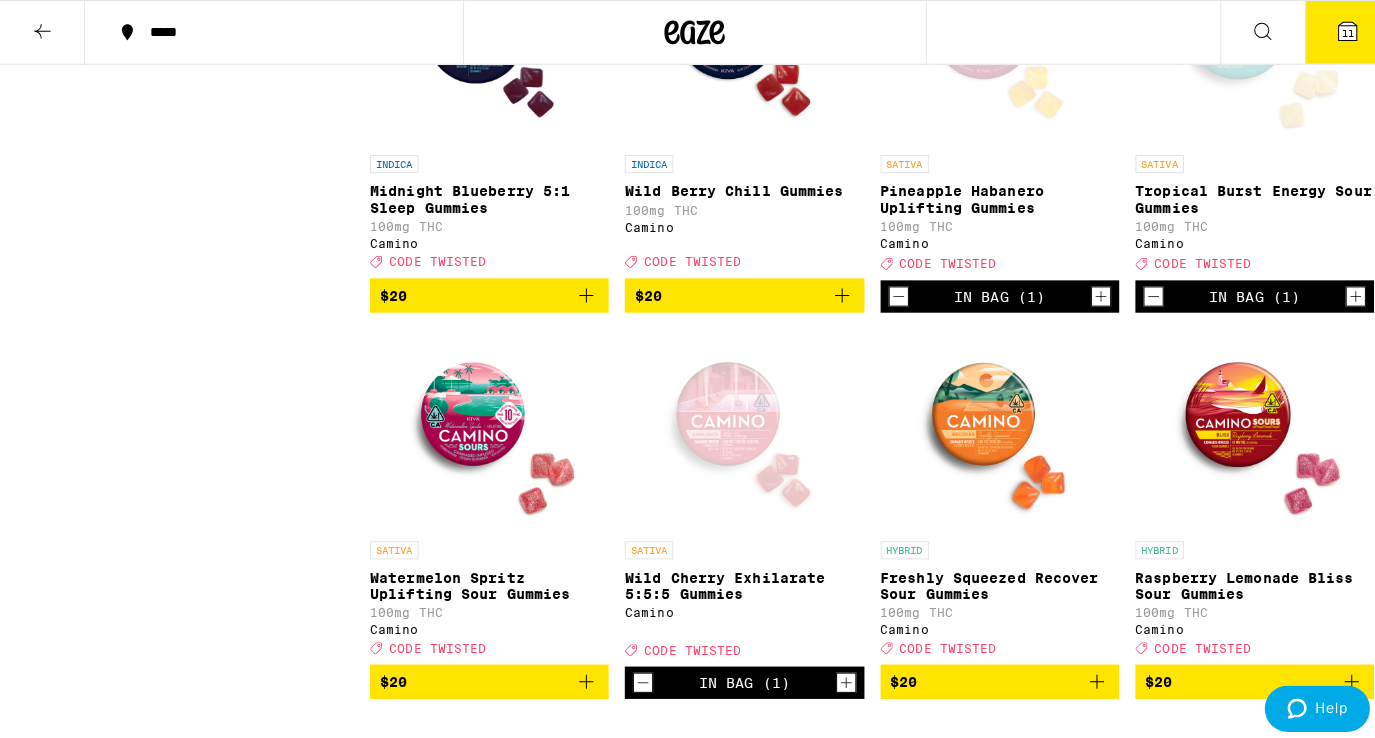 scroll, scrollTop: 1489, scrollLeft: 0, axis: vertical 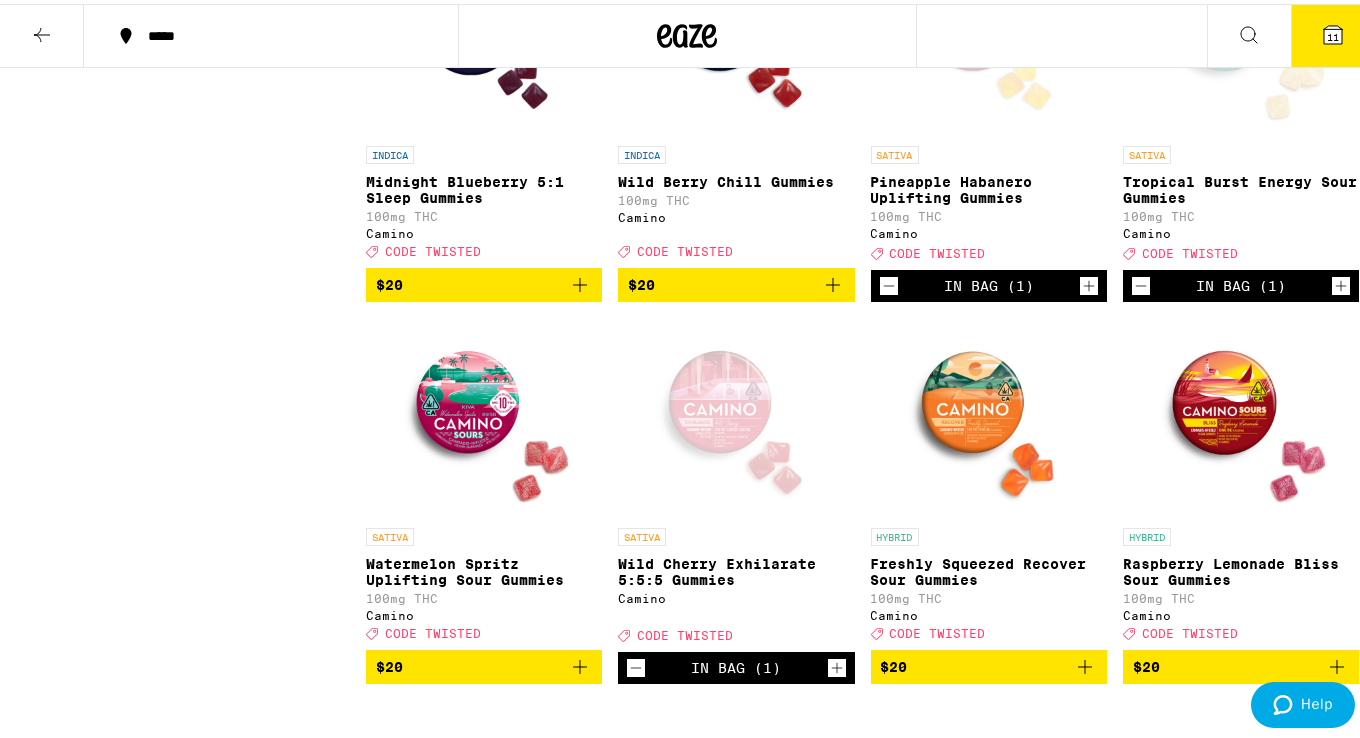 click on "Tropical Burst Energy Sour Gummies" at bounding box center (1241, 186) 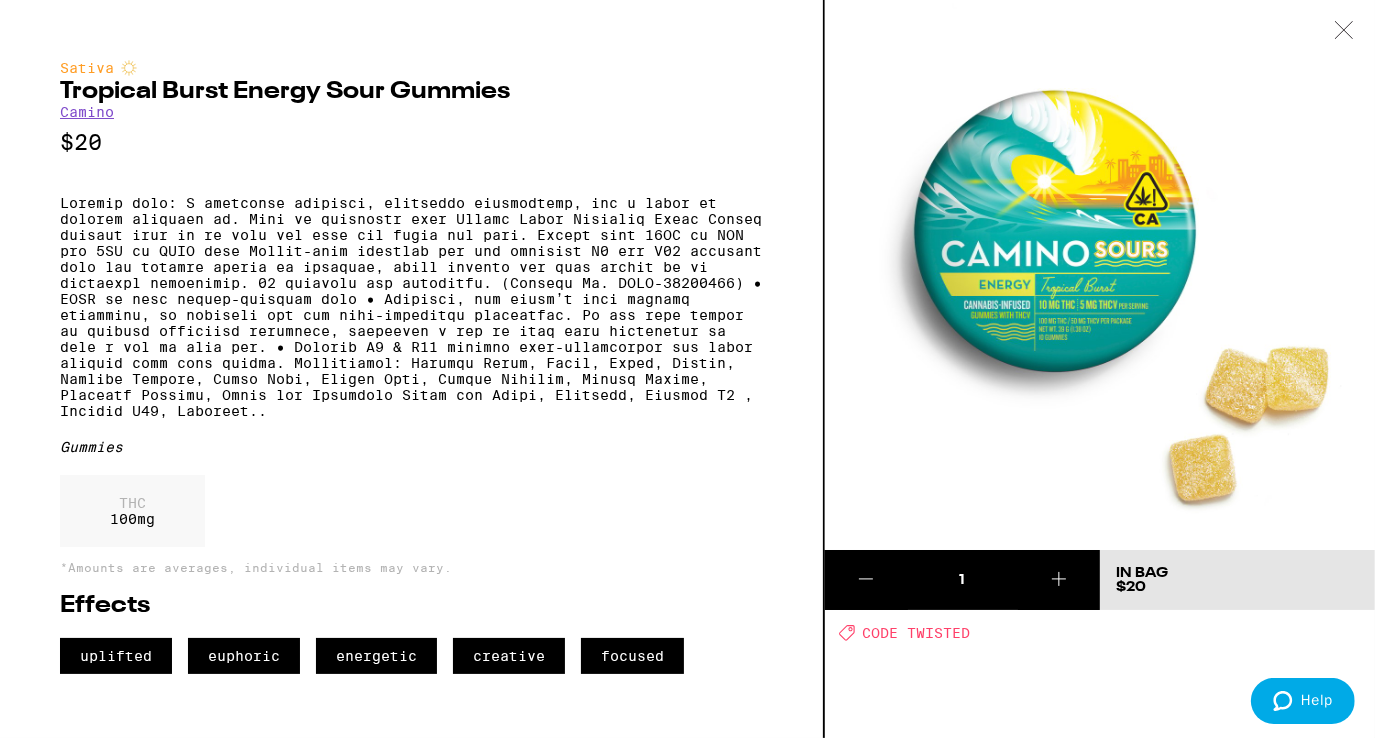 click 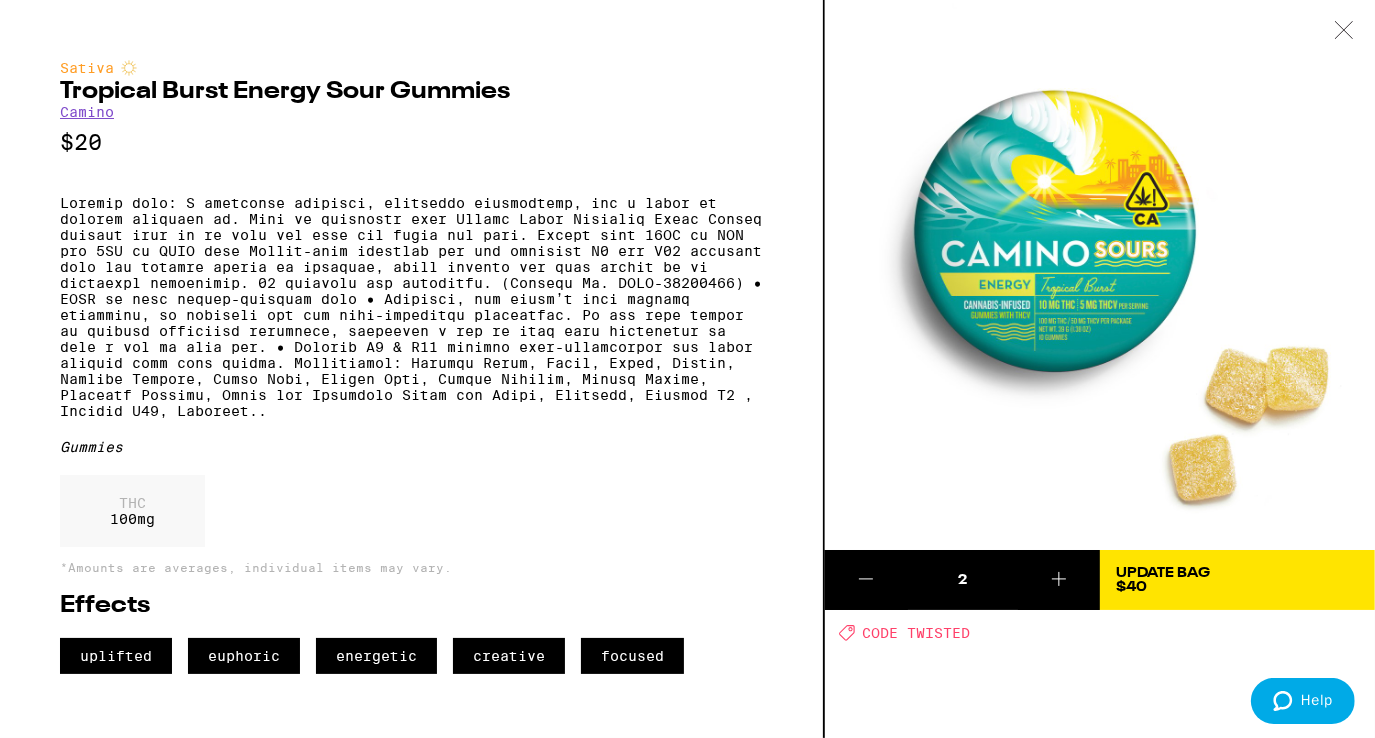 click 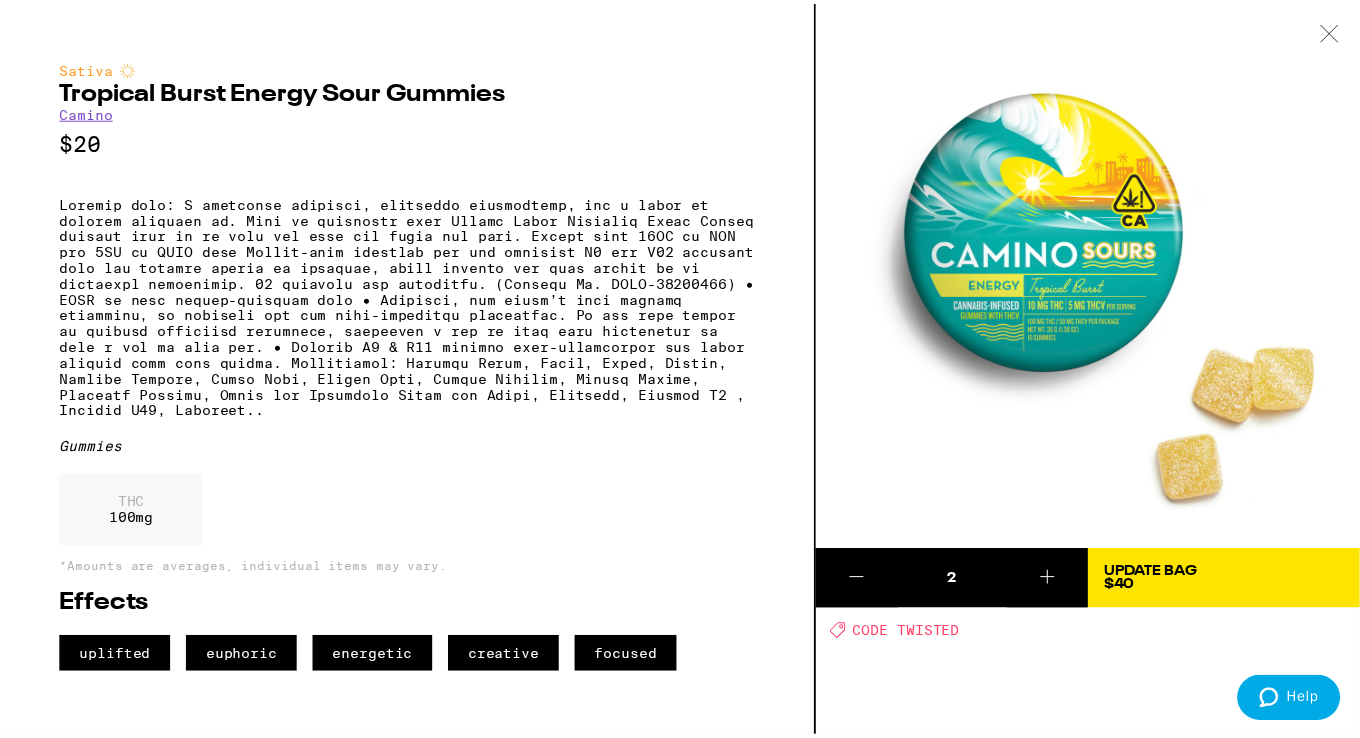 scroll, scrollTop: 1457, scrollLeft: 0, axis: vertical 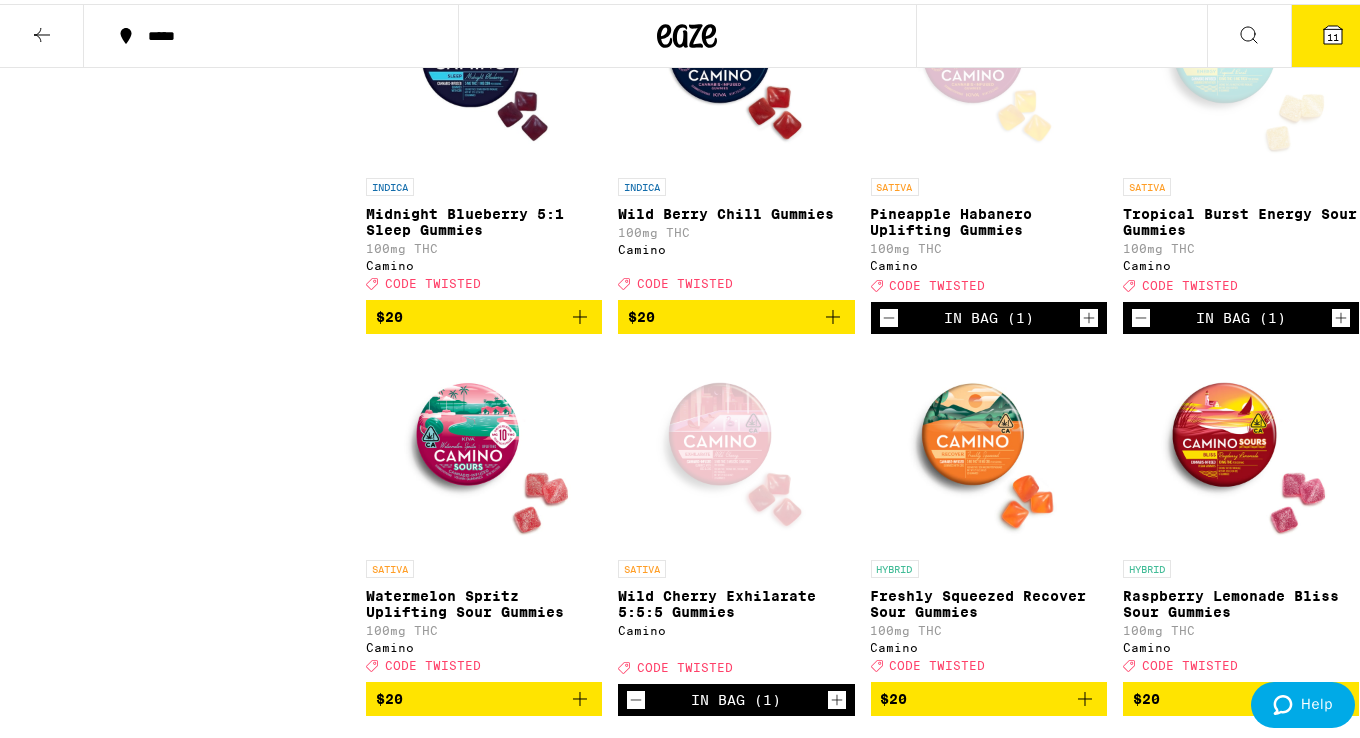click 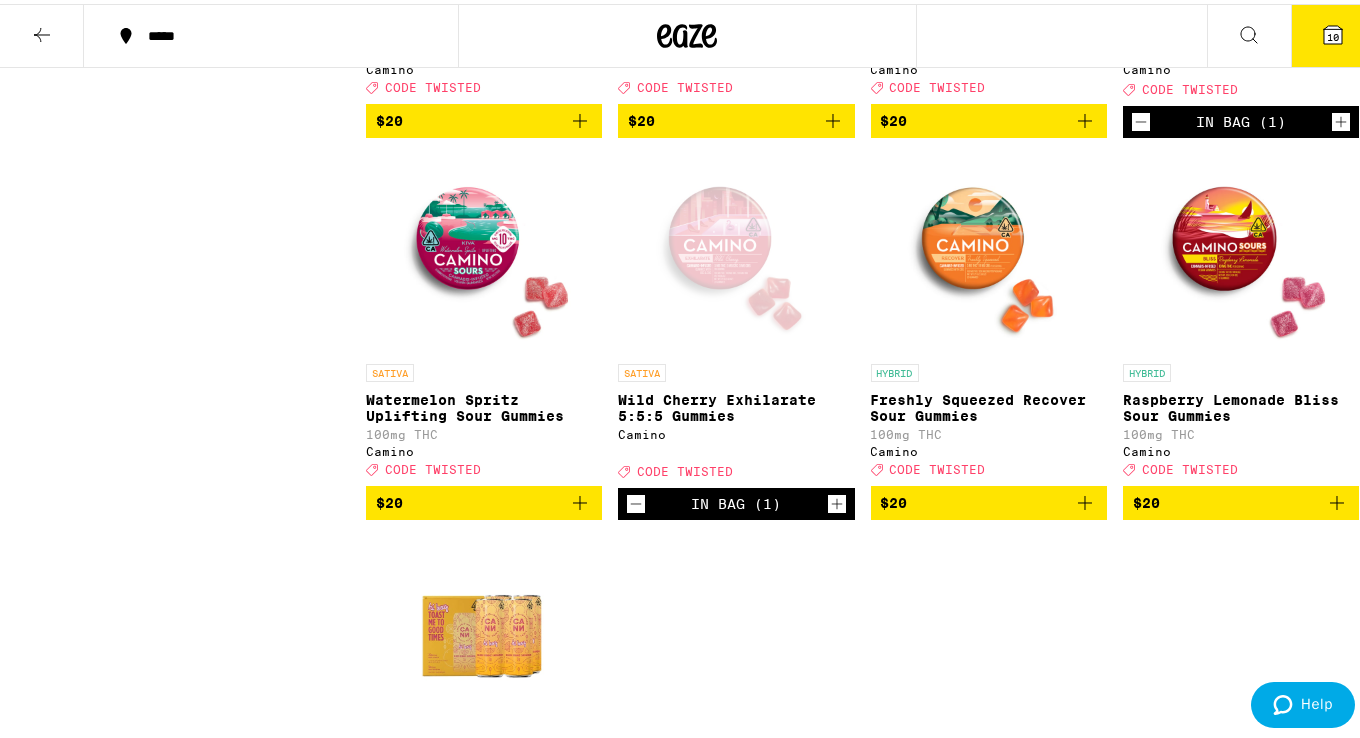 scroll, scrollTop: 1658, scrollLeft: 0, axis: vertical 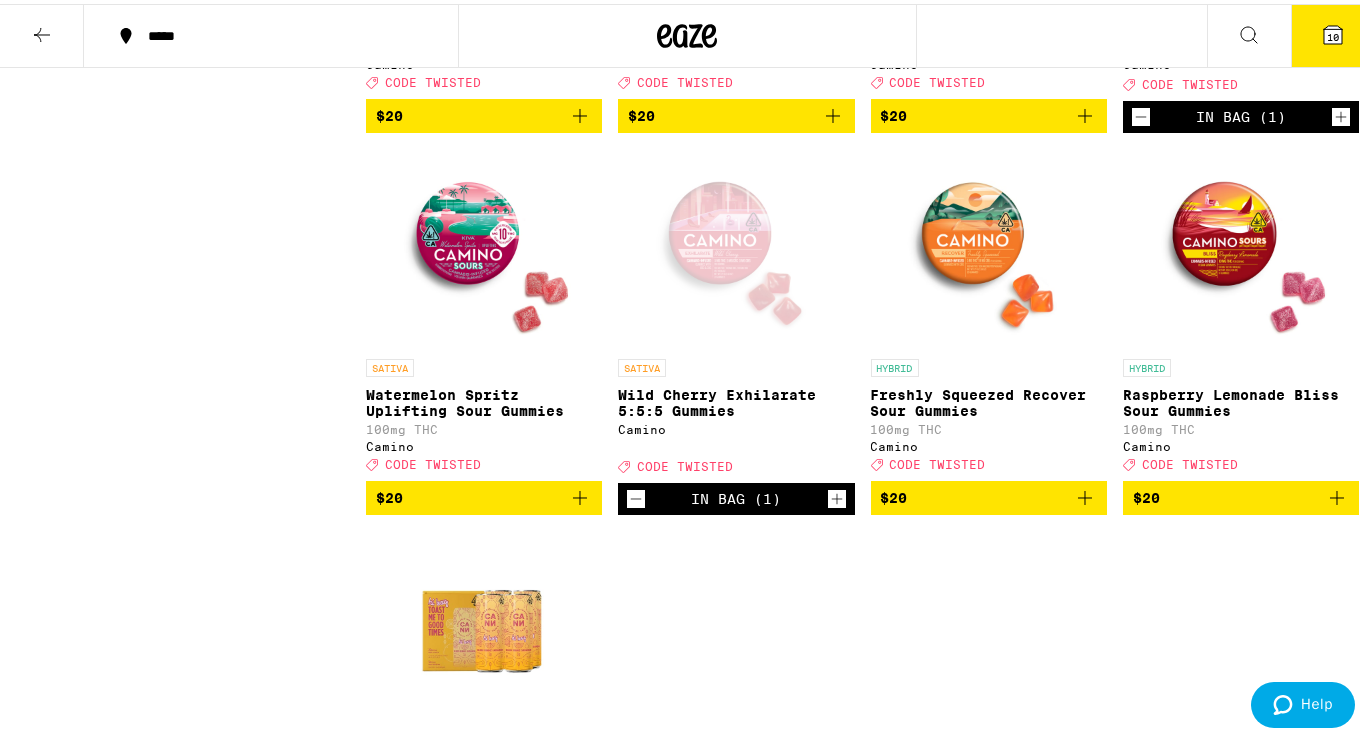 click at bounding box center (484, 245) 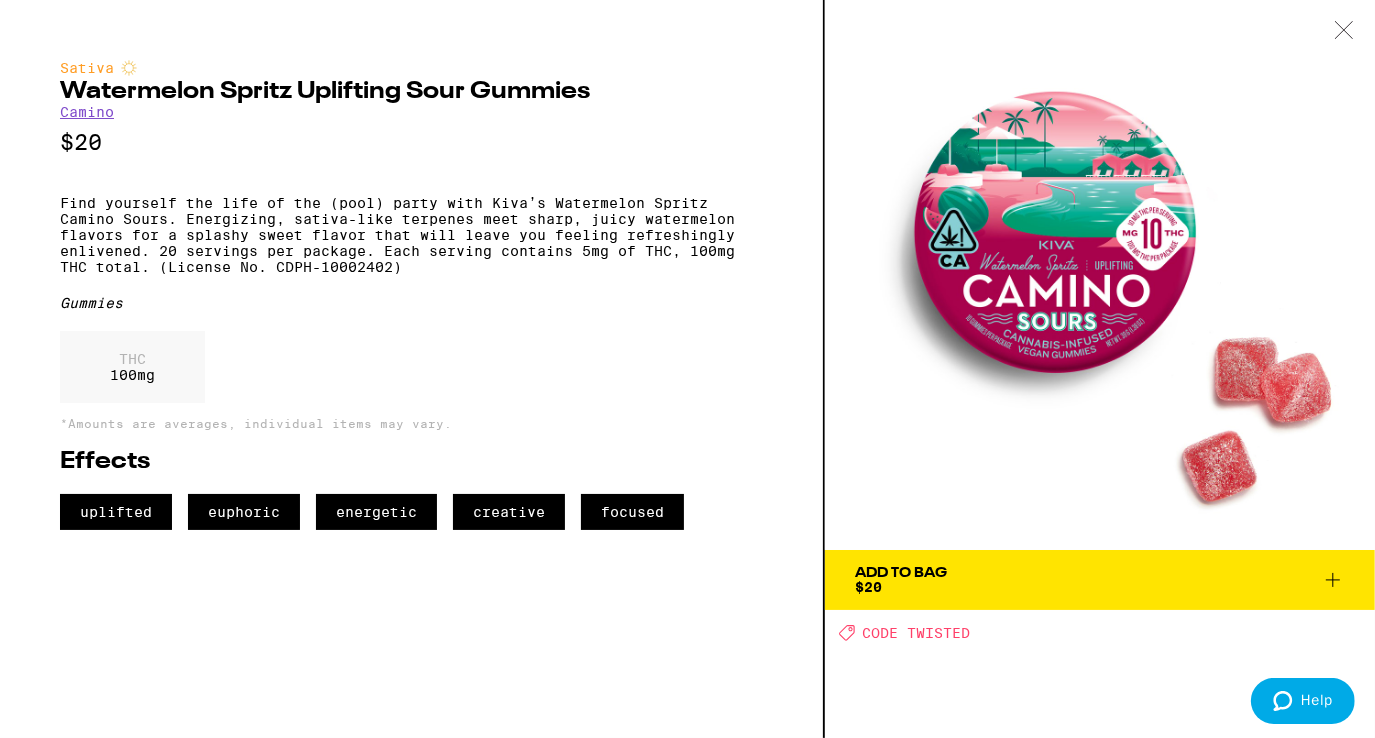 click 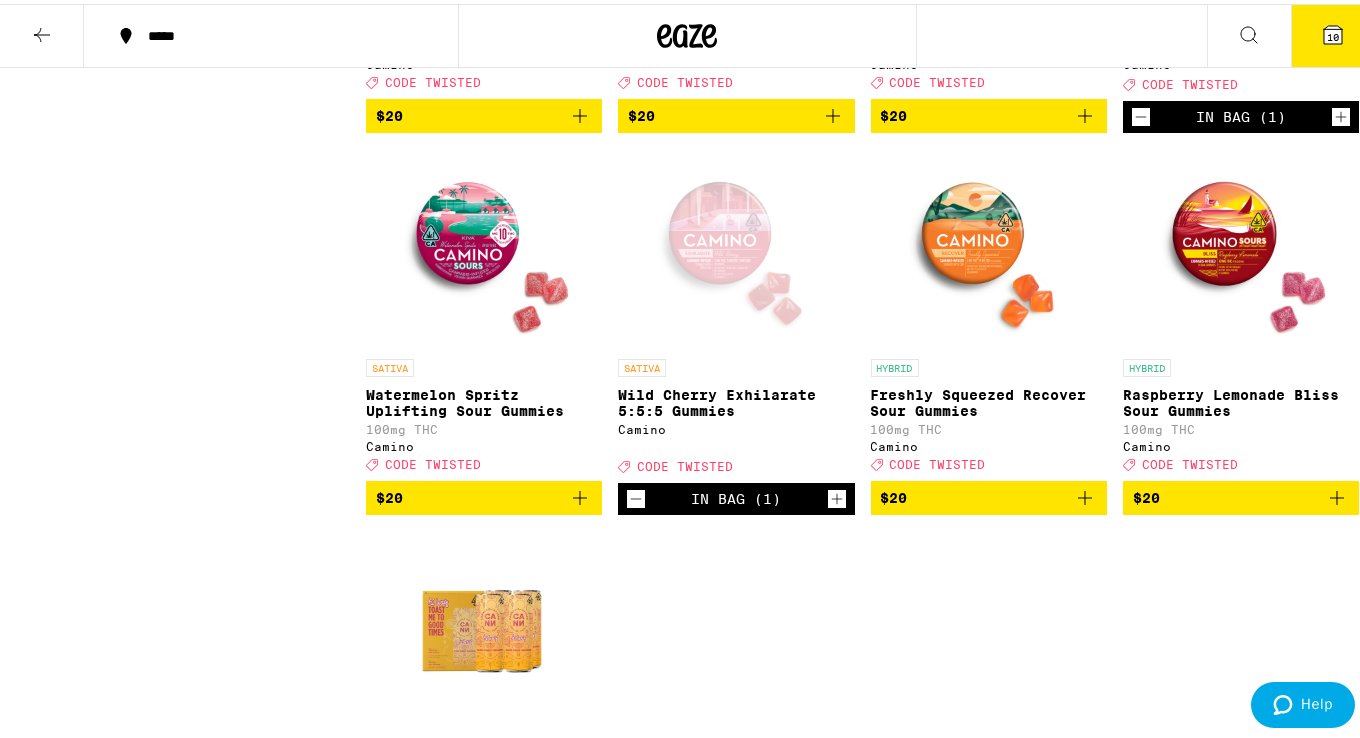click at bounding box center [736, 245] 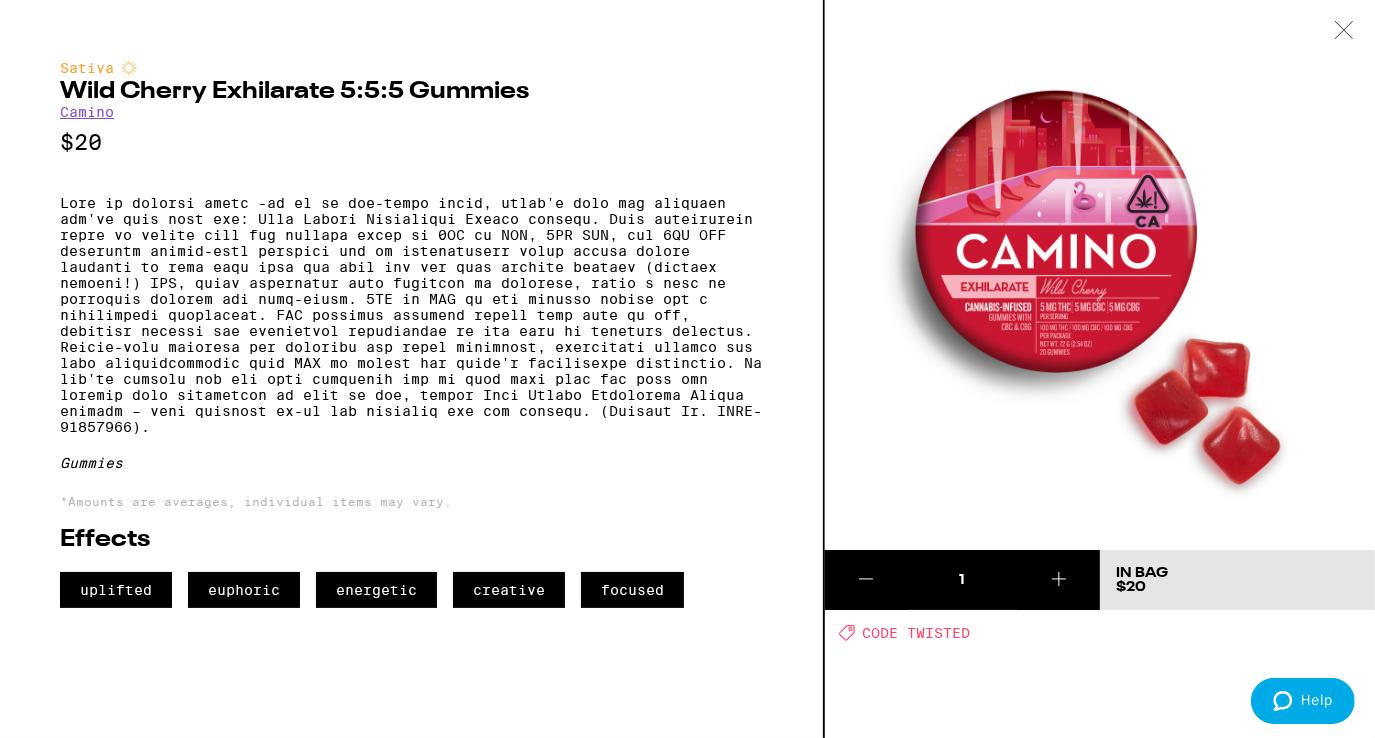 click 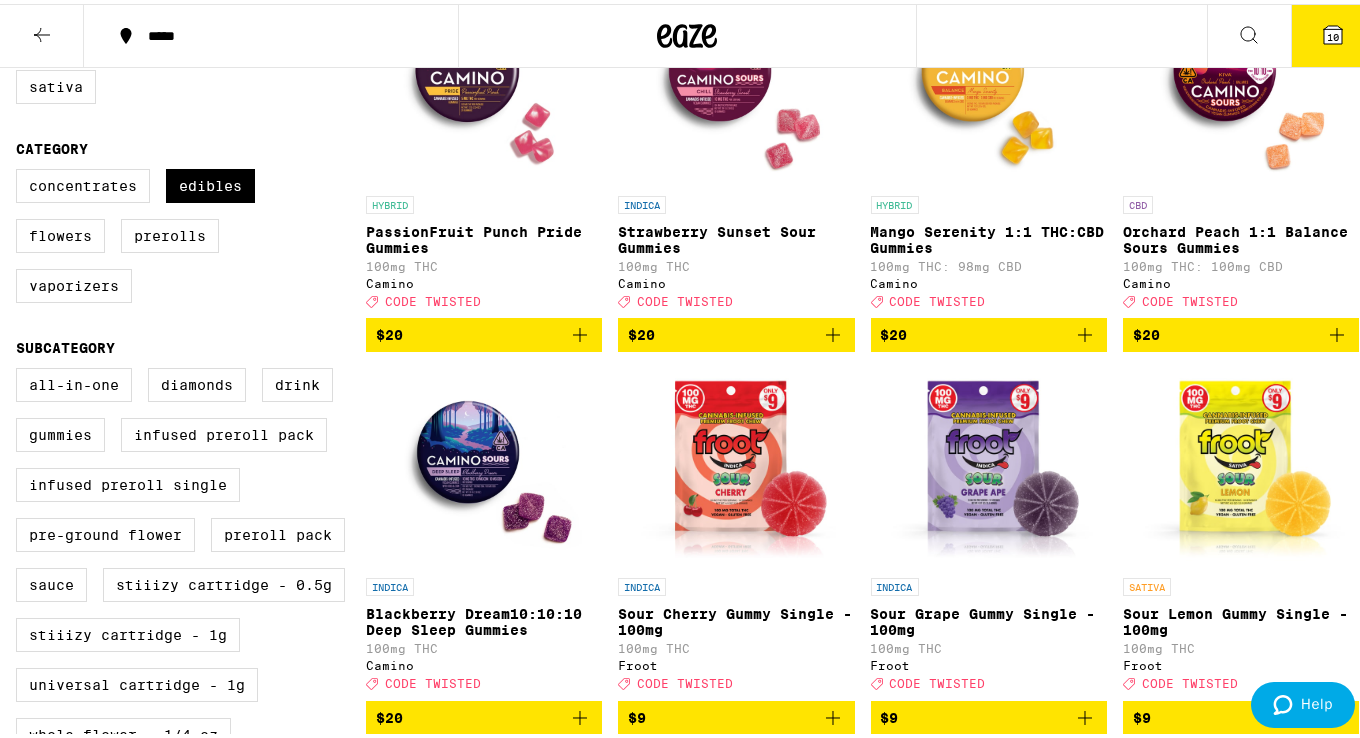 scroll, scrollTop: 0, scrollLeft: 0, axis: both 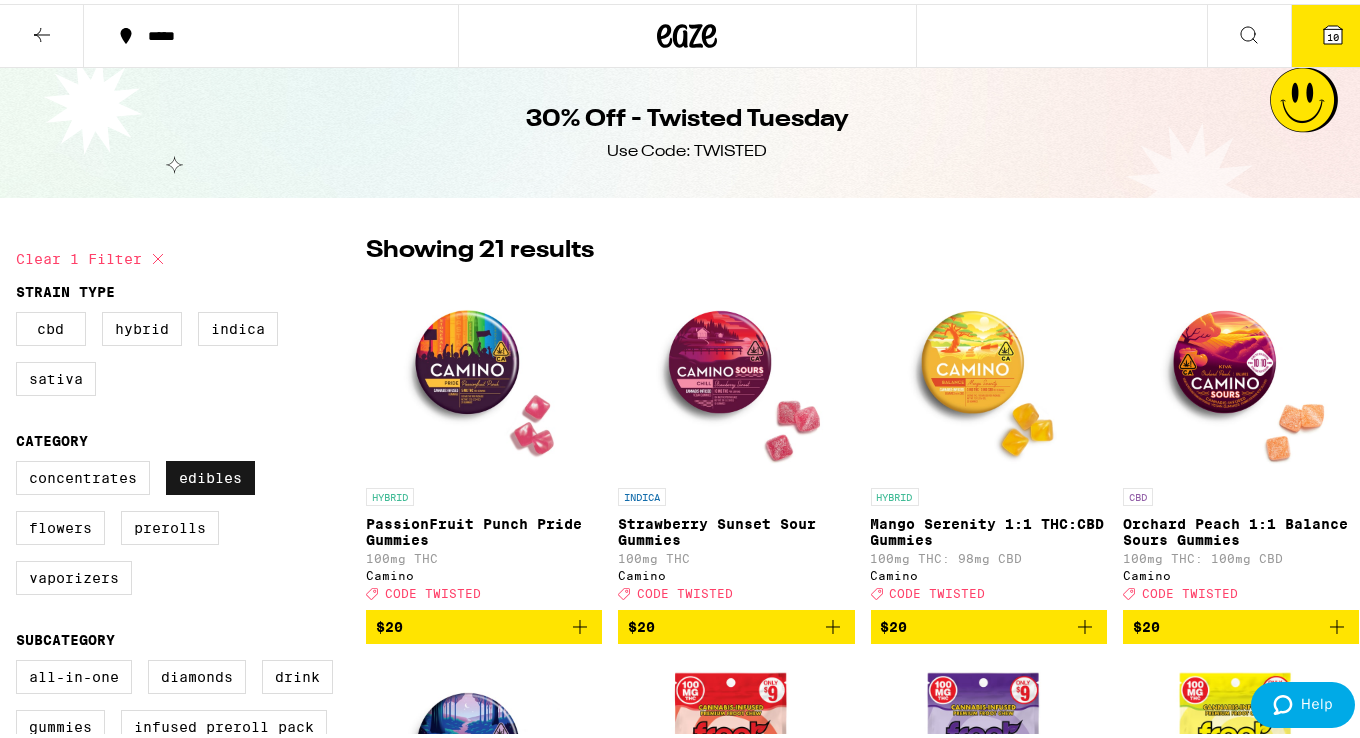 click on "Edibles" at bounding box center [210, 474] 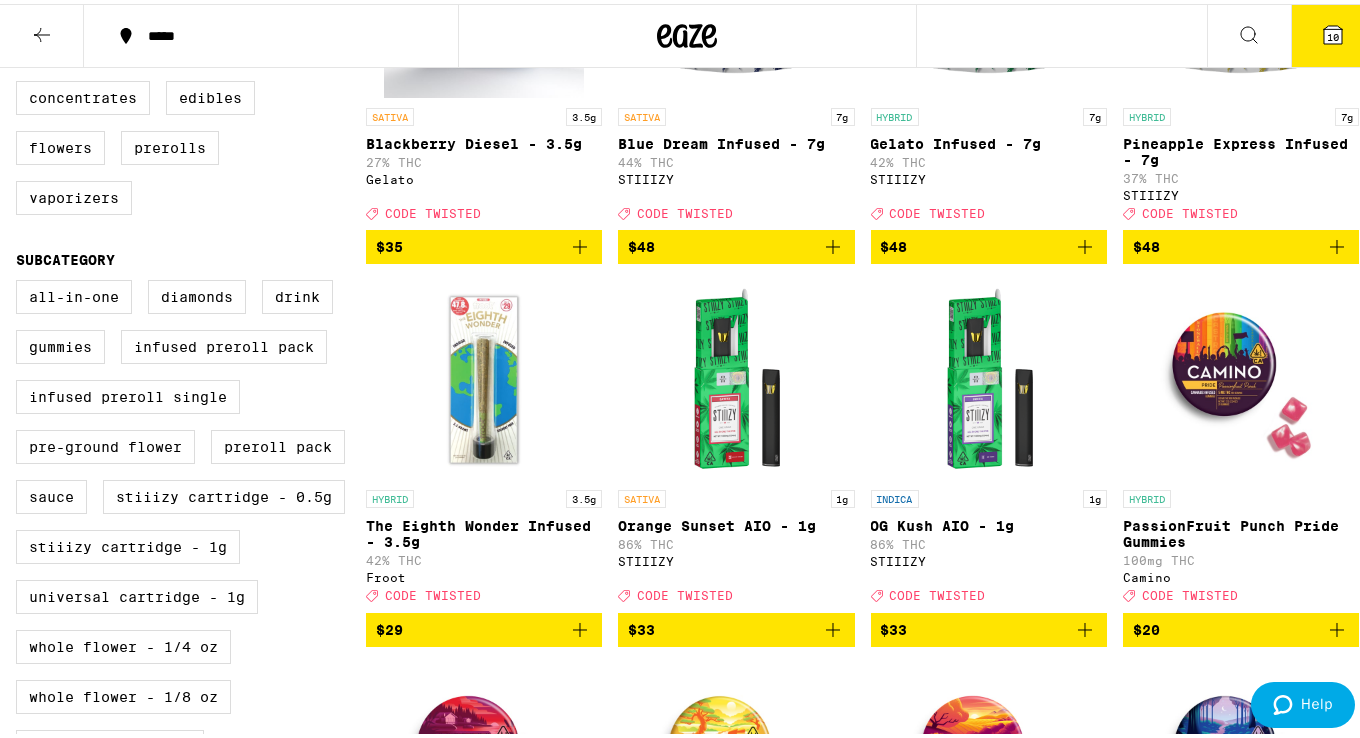 scroll, scrollTop: 414, scrollLeft: 0, axis: vertical 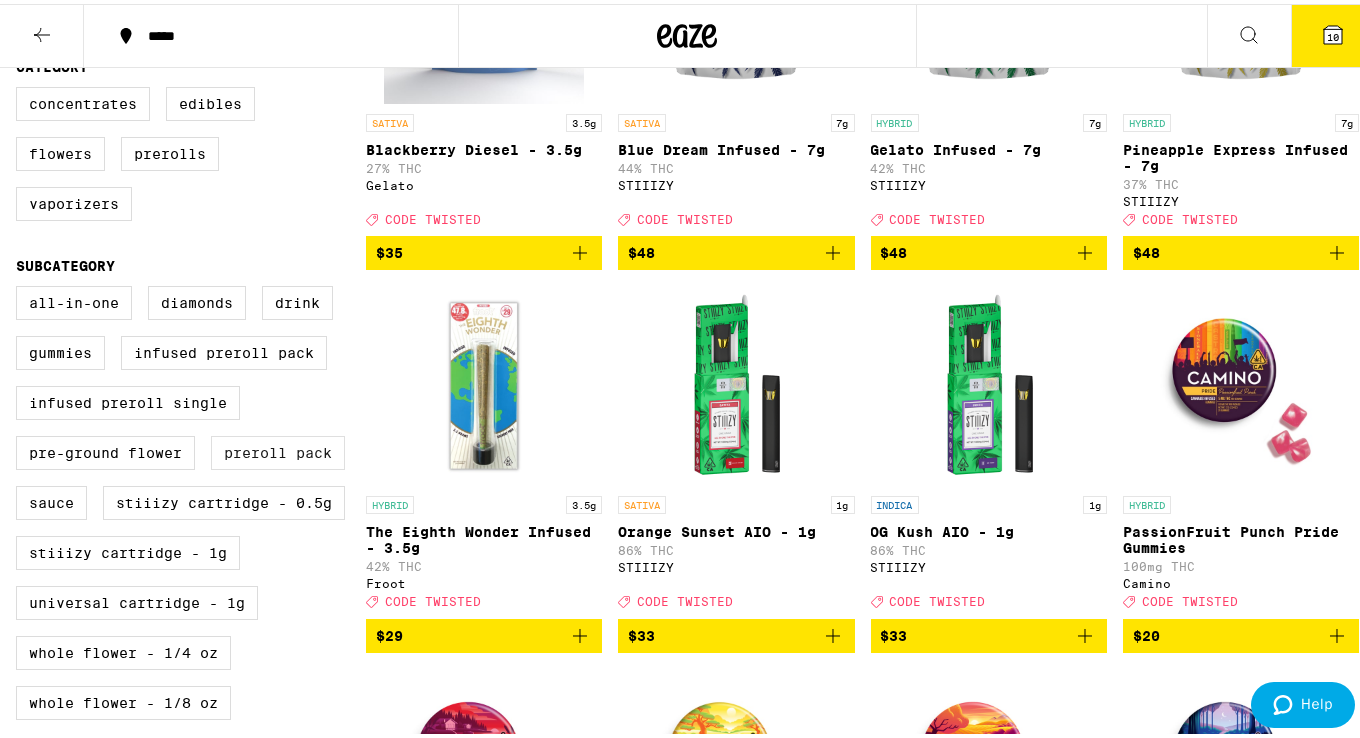 click on "Preroll Pack" at bounding box center [278, 449] 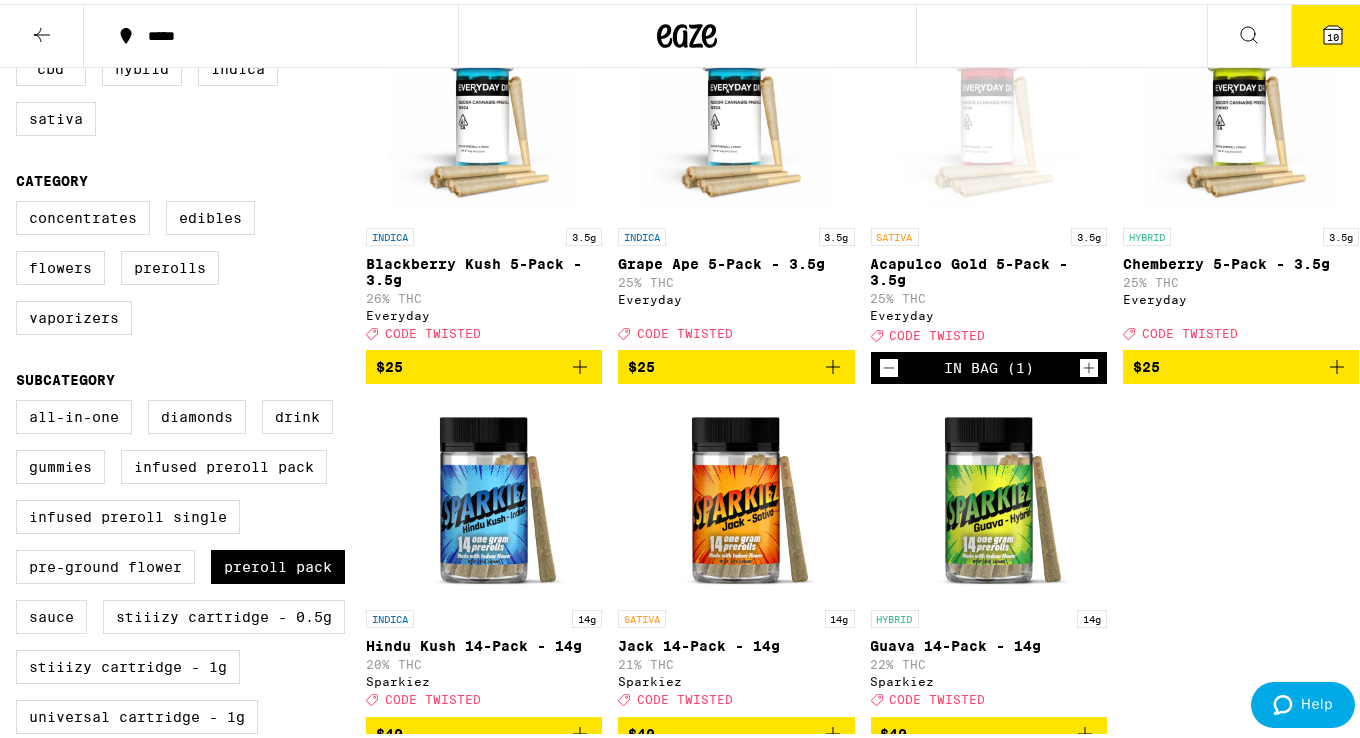 scroll, scrollTop: 267, scrollLeft: 0, axis: vertical 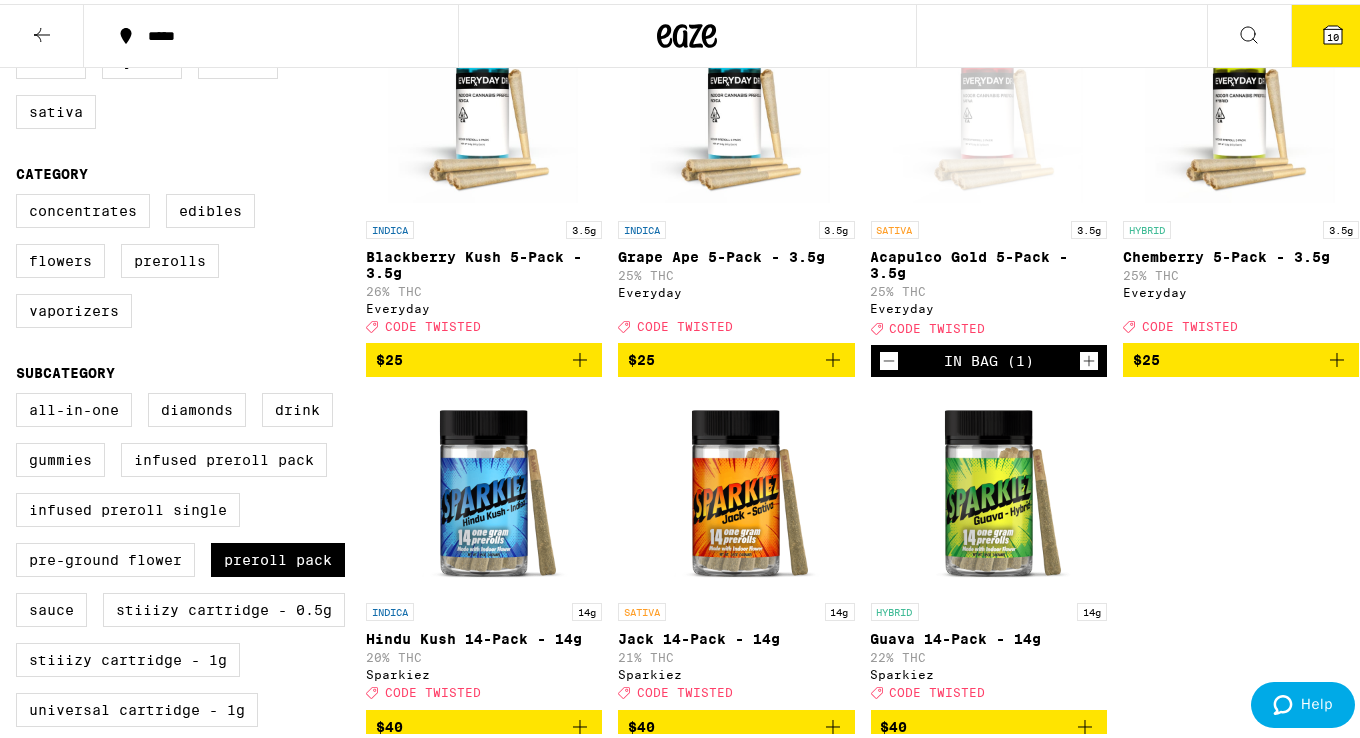 click on "Acapulco Gold 5-Pack - 3.5g" at bounding box center [989, 261] 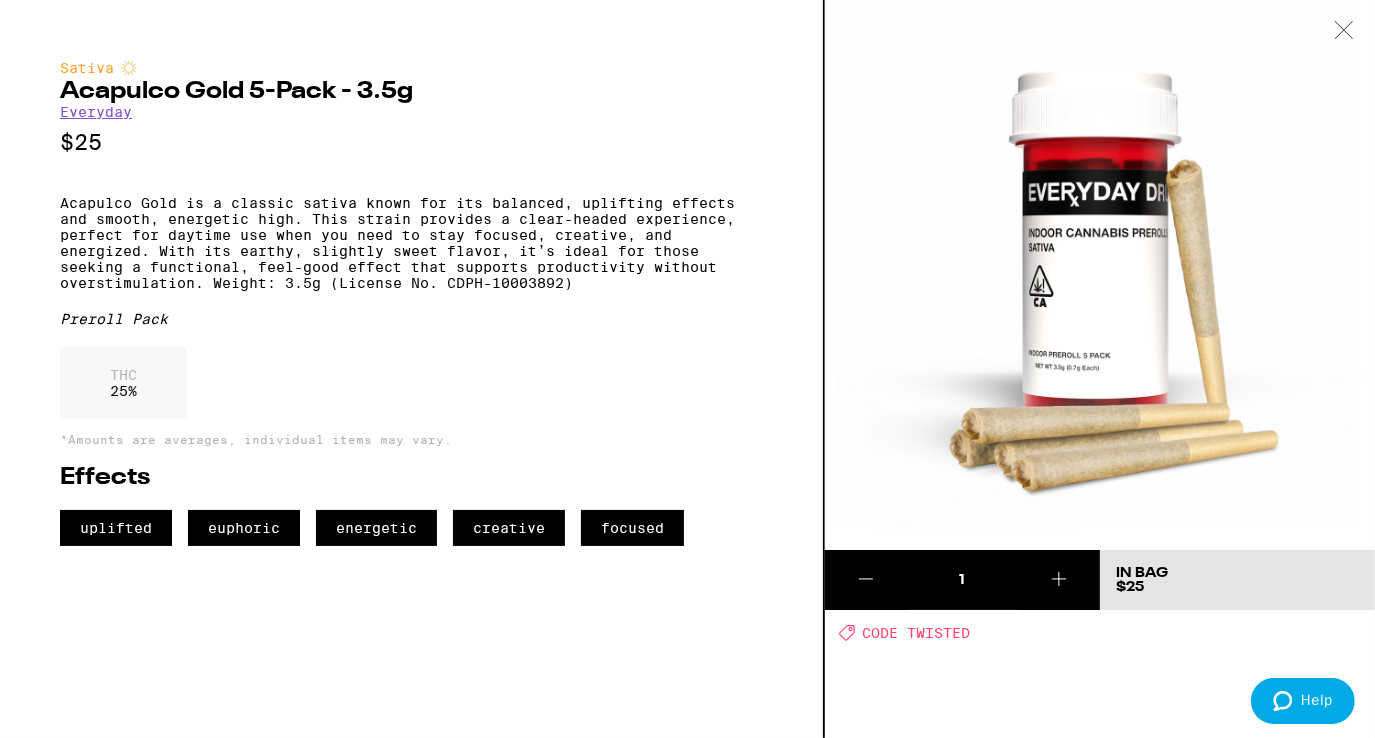 click 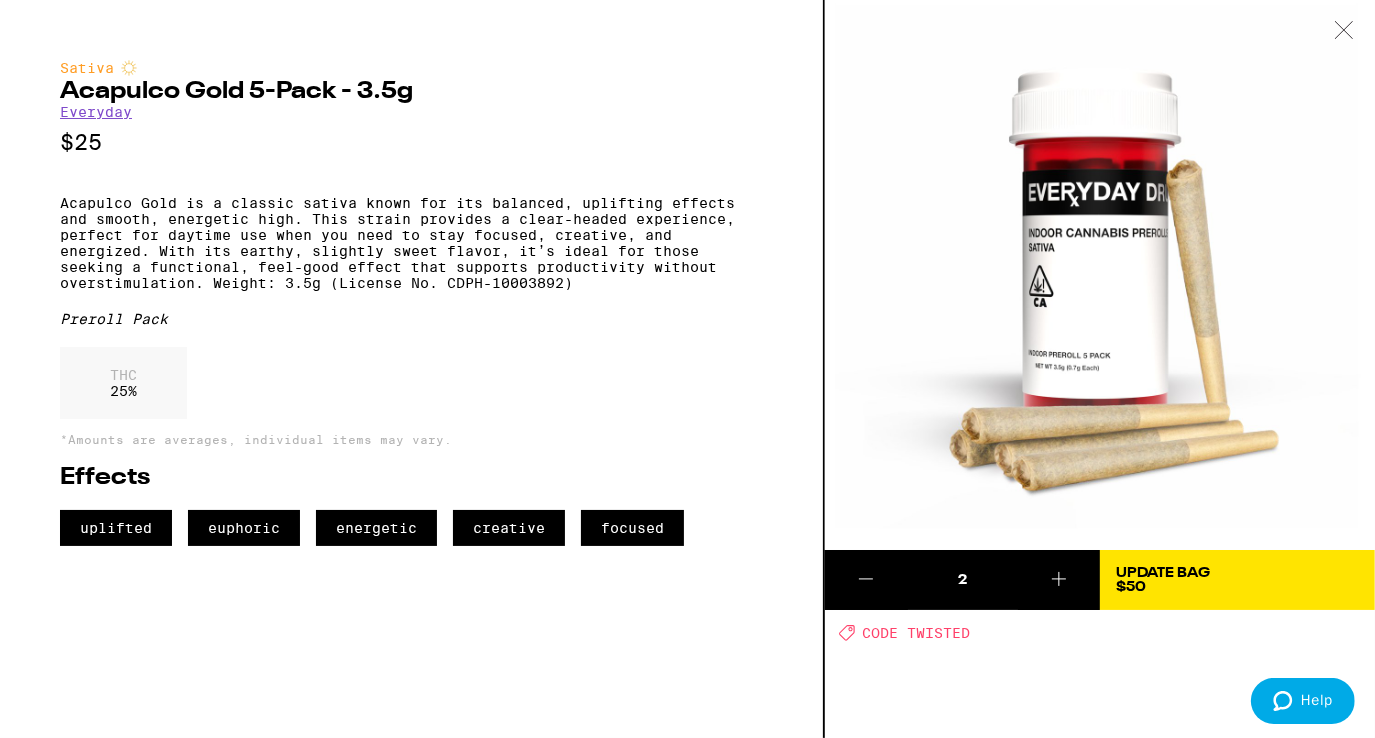 click 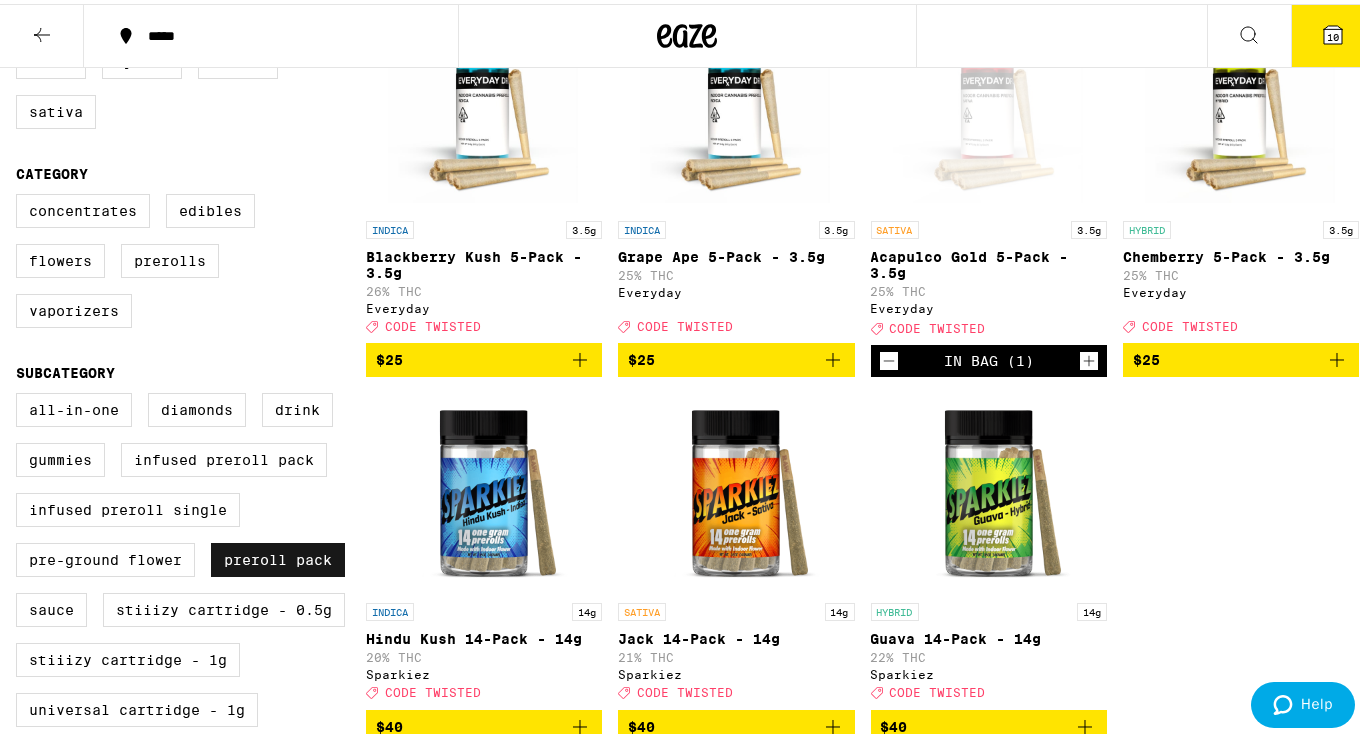 click on "Preroll Pack" at bounding box center [278, 556] 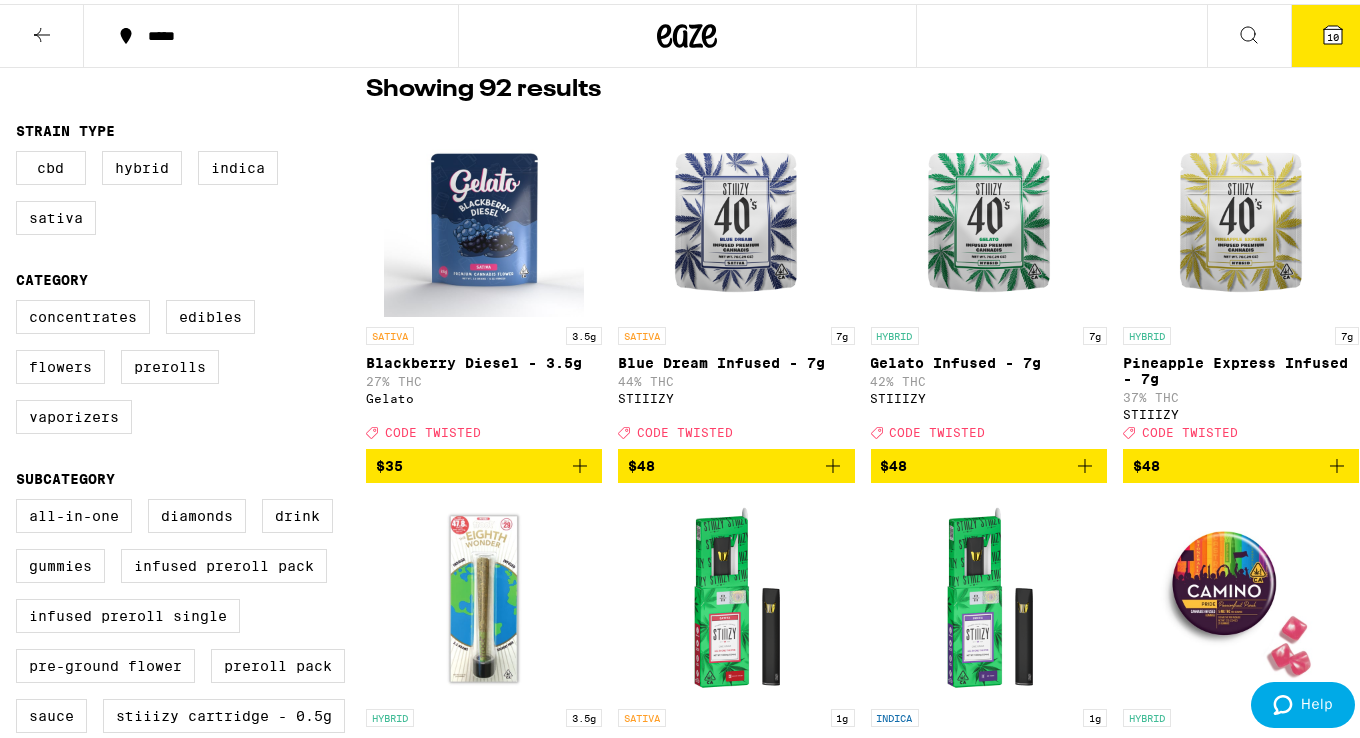 scroll, scrollTop: 156, scrollLeft: 0, axis: vertical 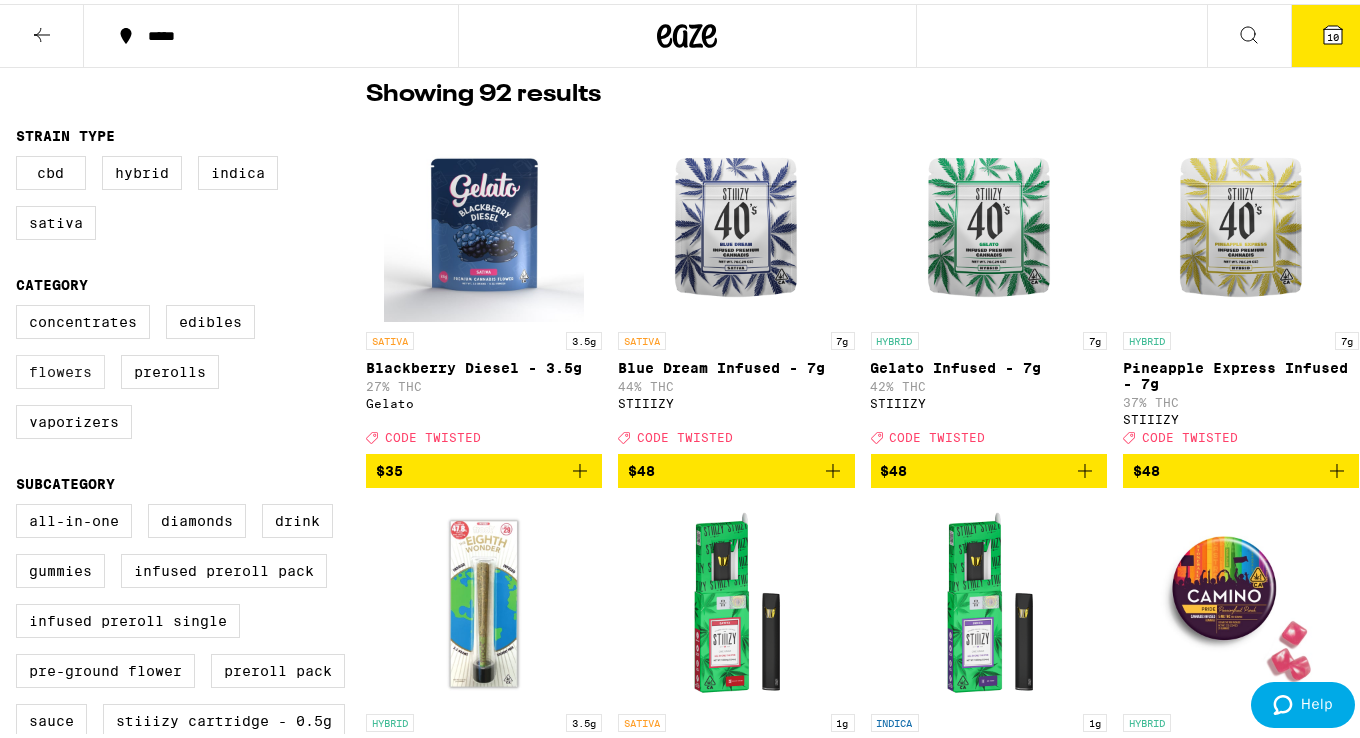 click on "Flowers" at bounding box center [60, 368] 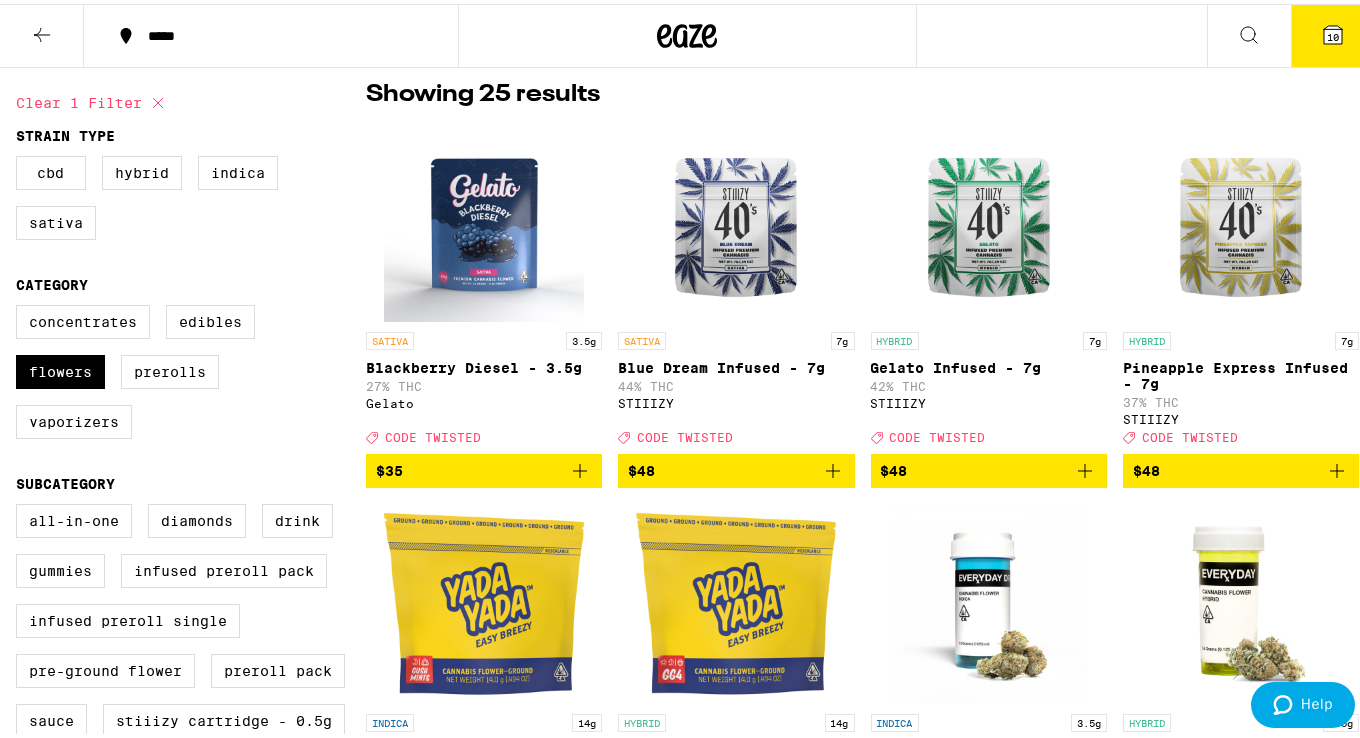 click at bounding box center (736, 218) 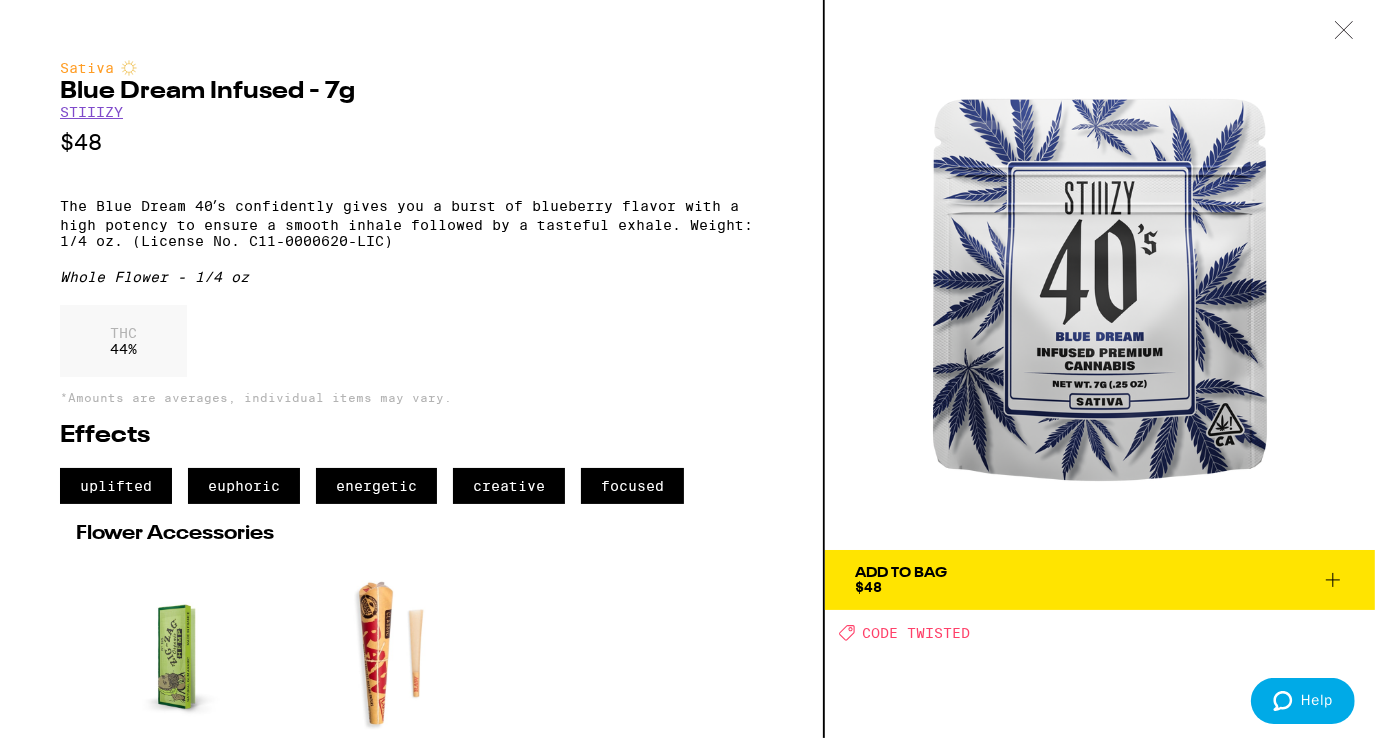 click 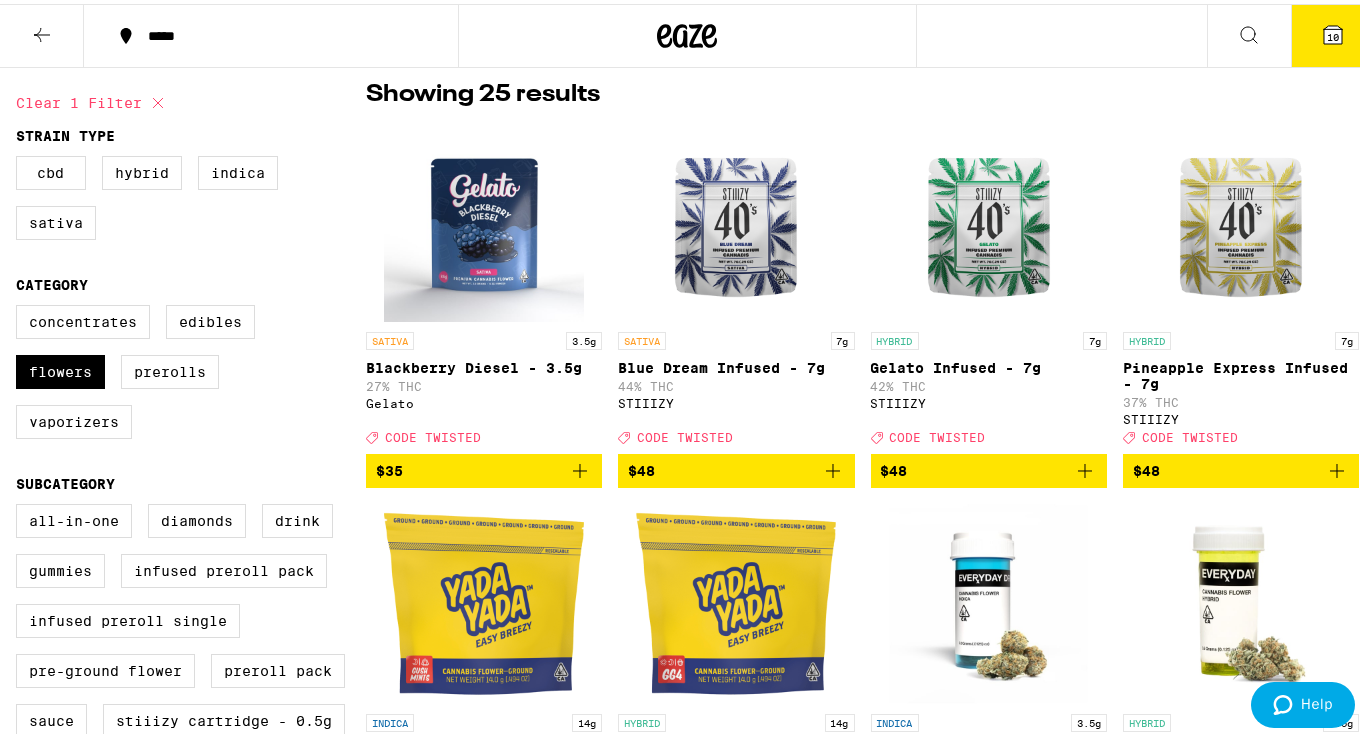 click 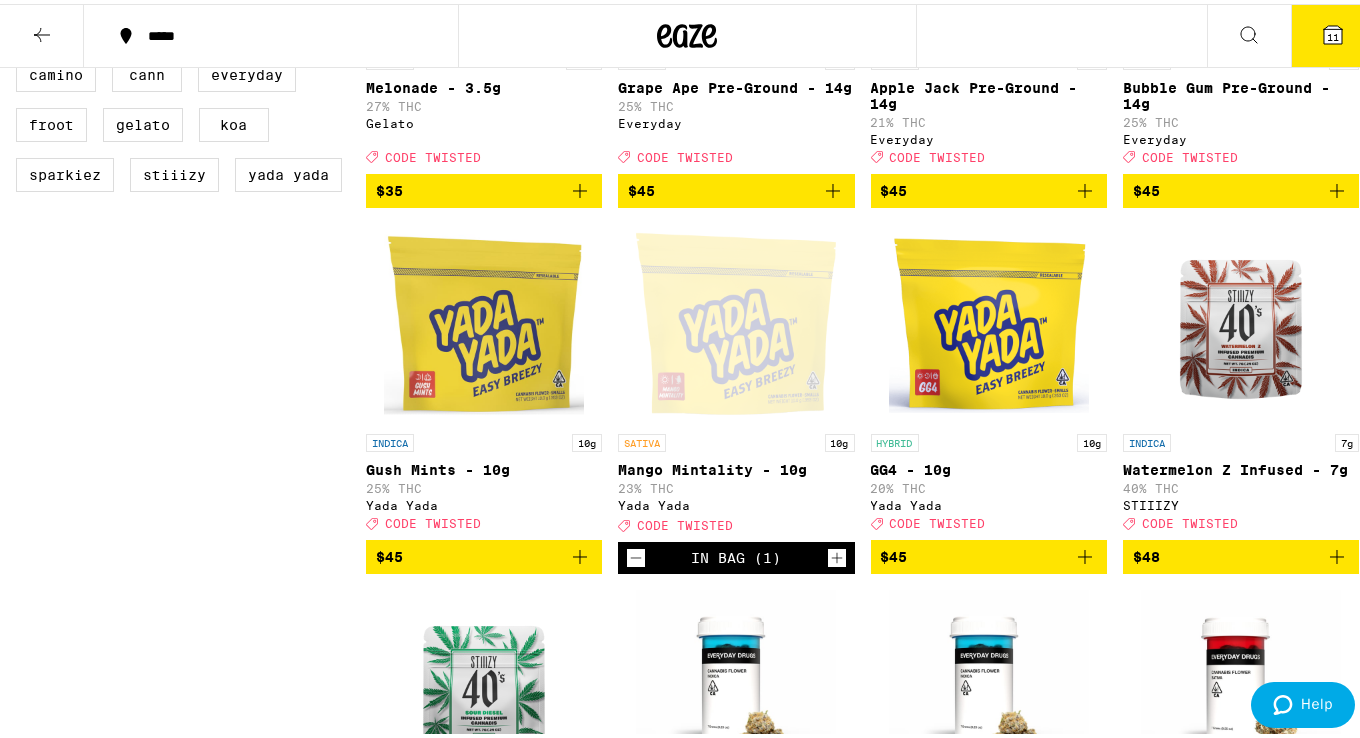 scroll, scrollTop: 1197, scrollLeft: 0, axis: vertical 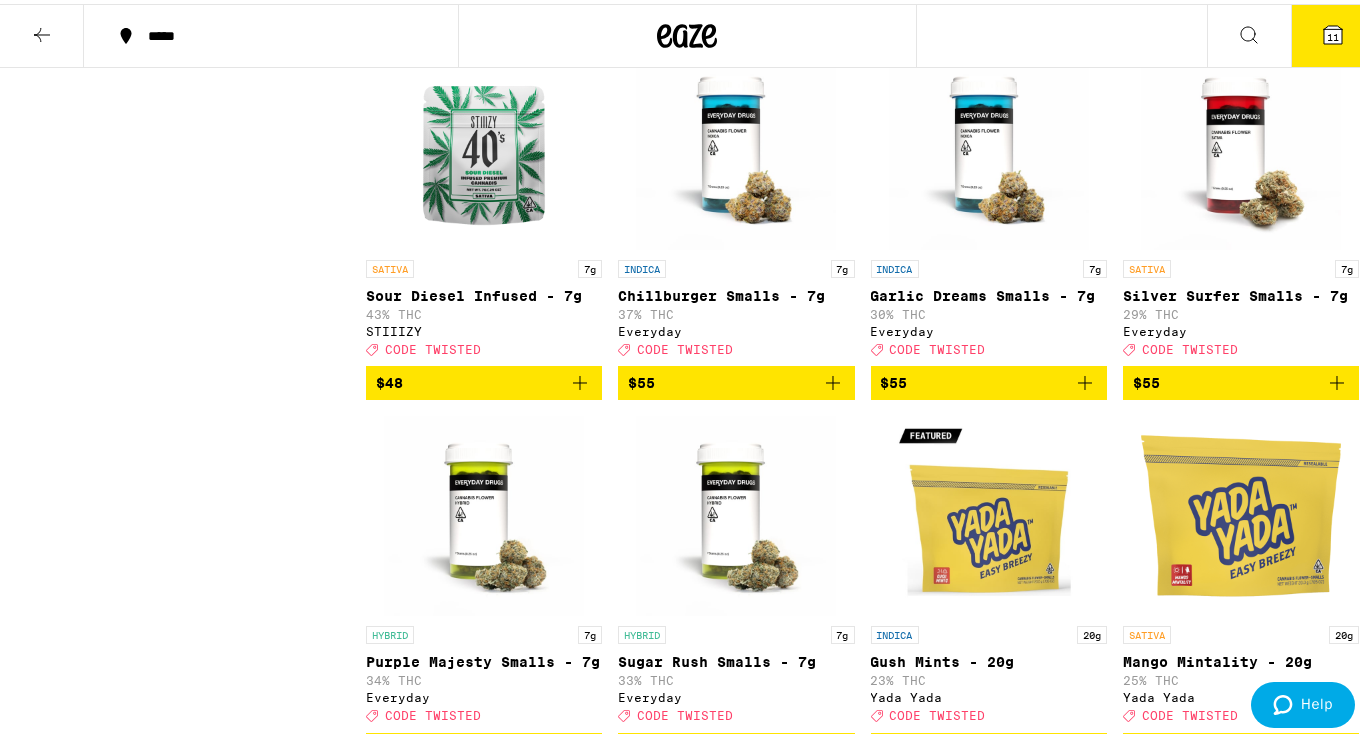 click 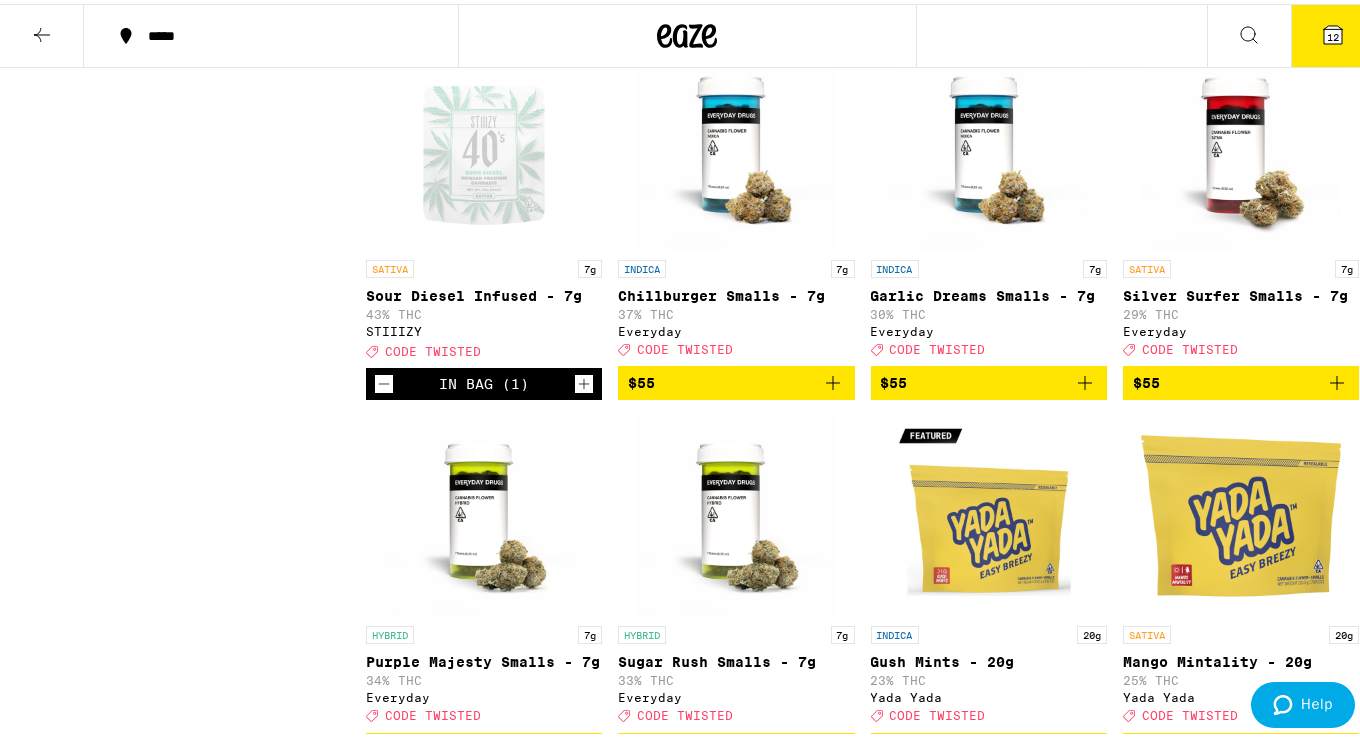 click 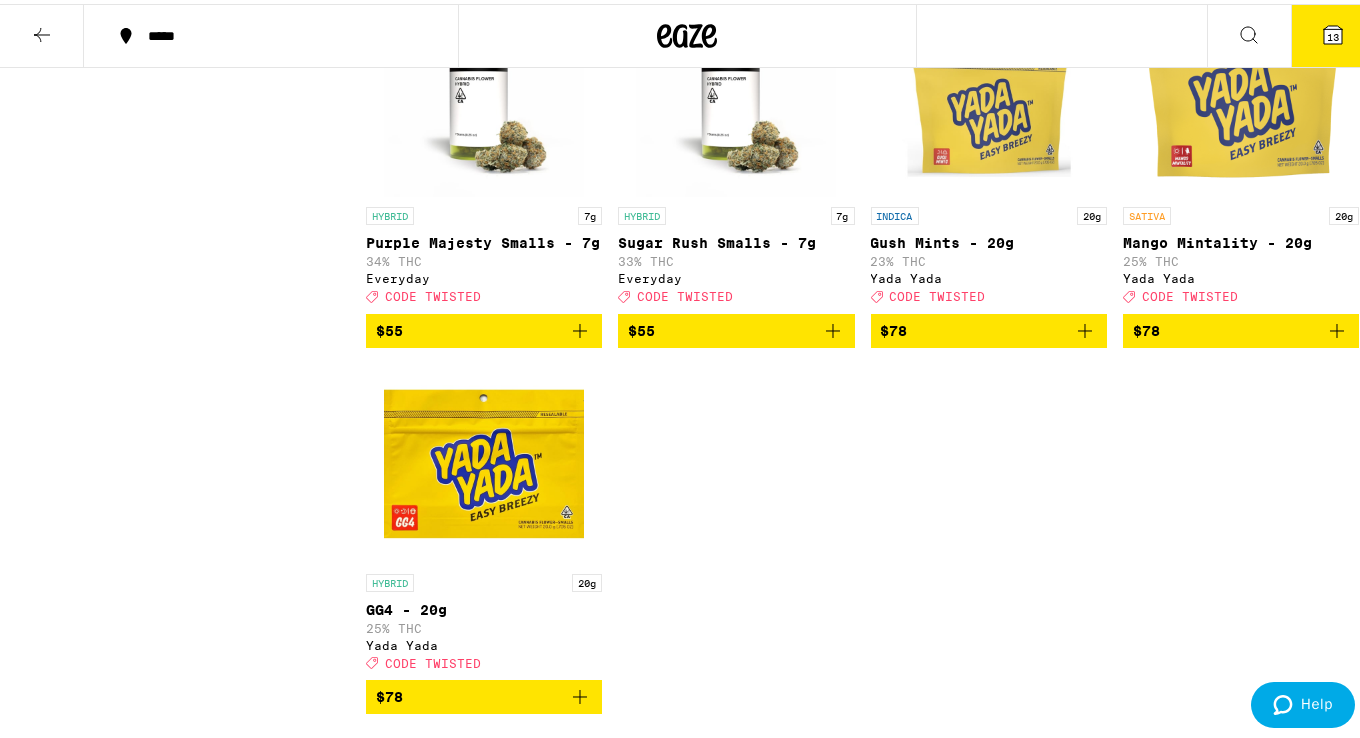 scroll, scrollTop: 2175, scrollLeft: 0, axis: vertical 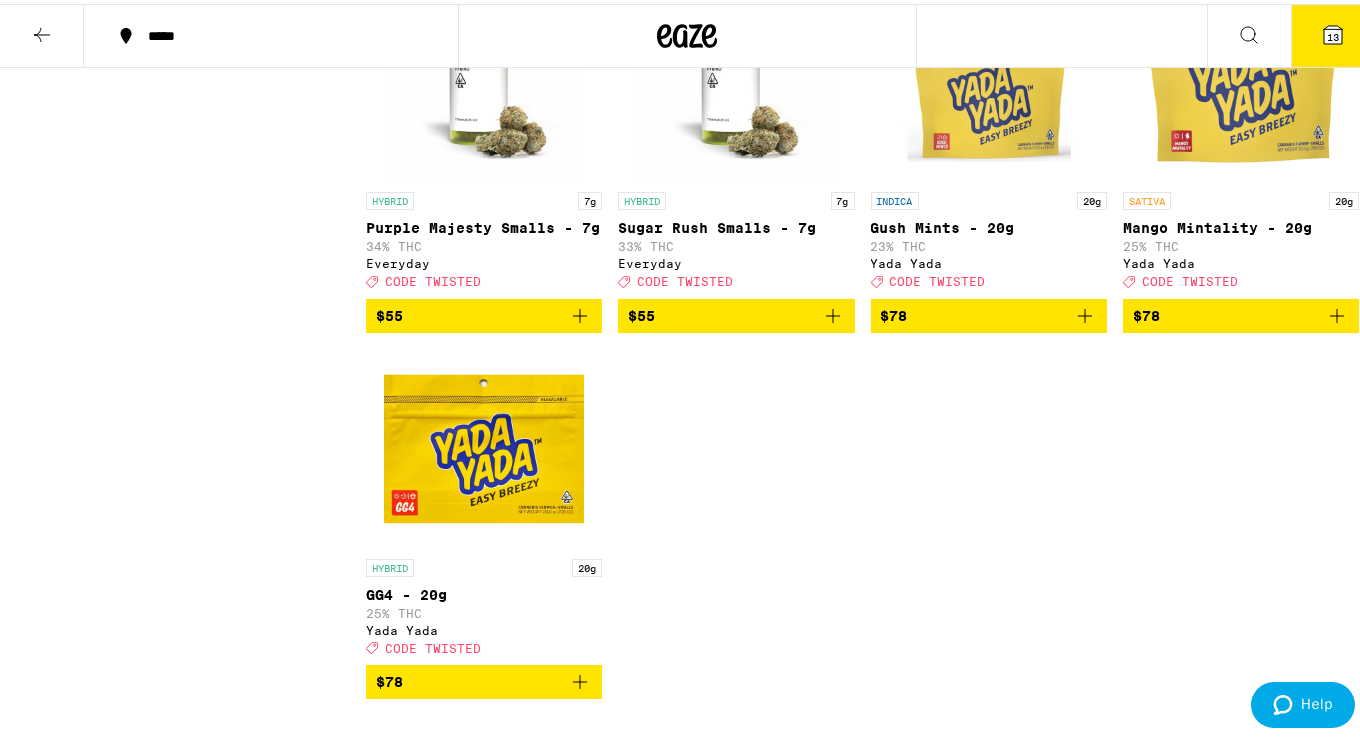 click on "13" at bounding box center (1333, 33) 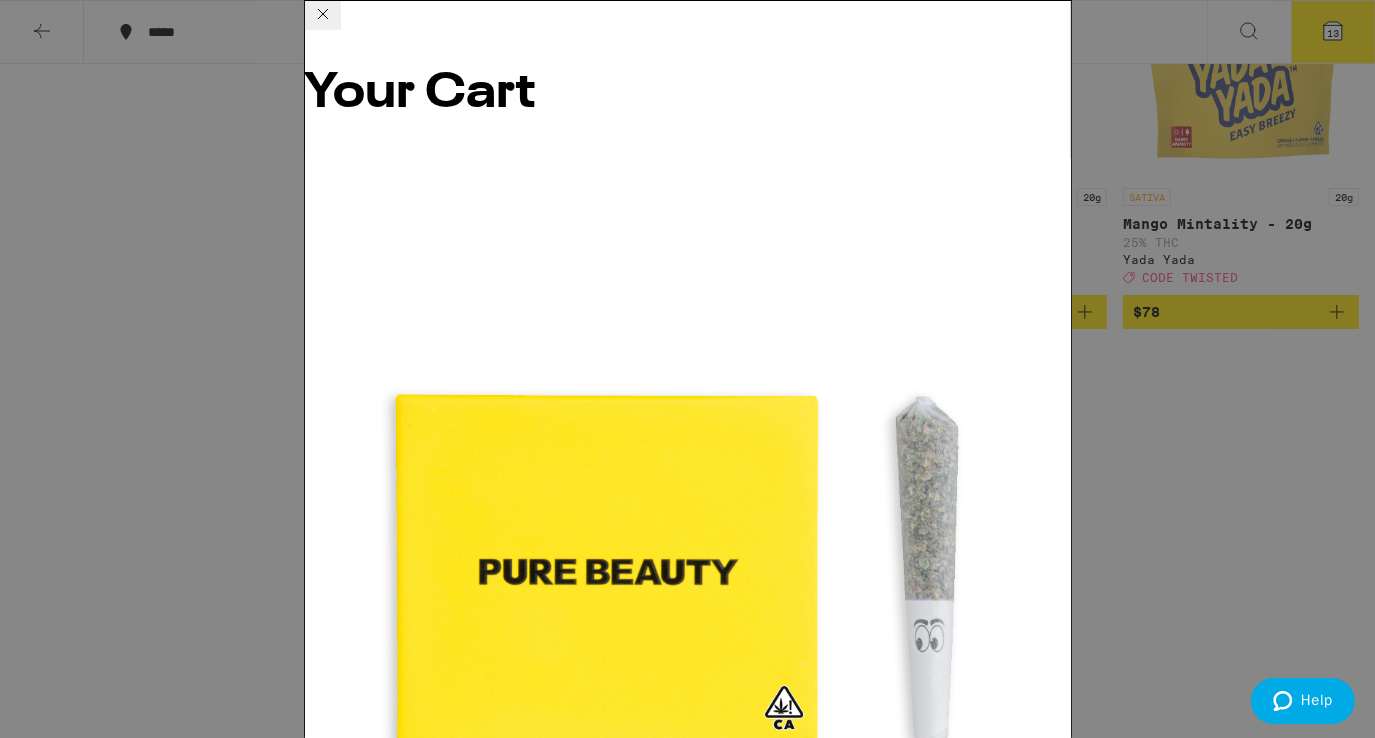 click 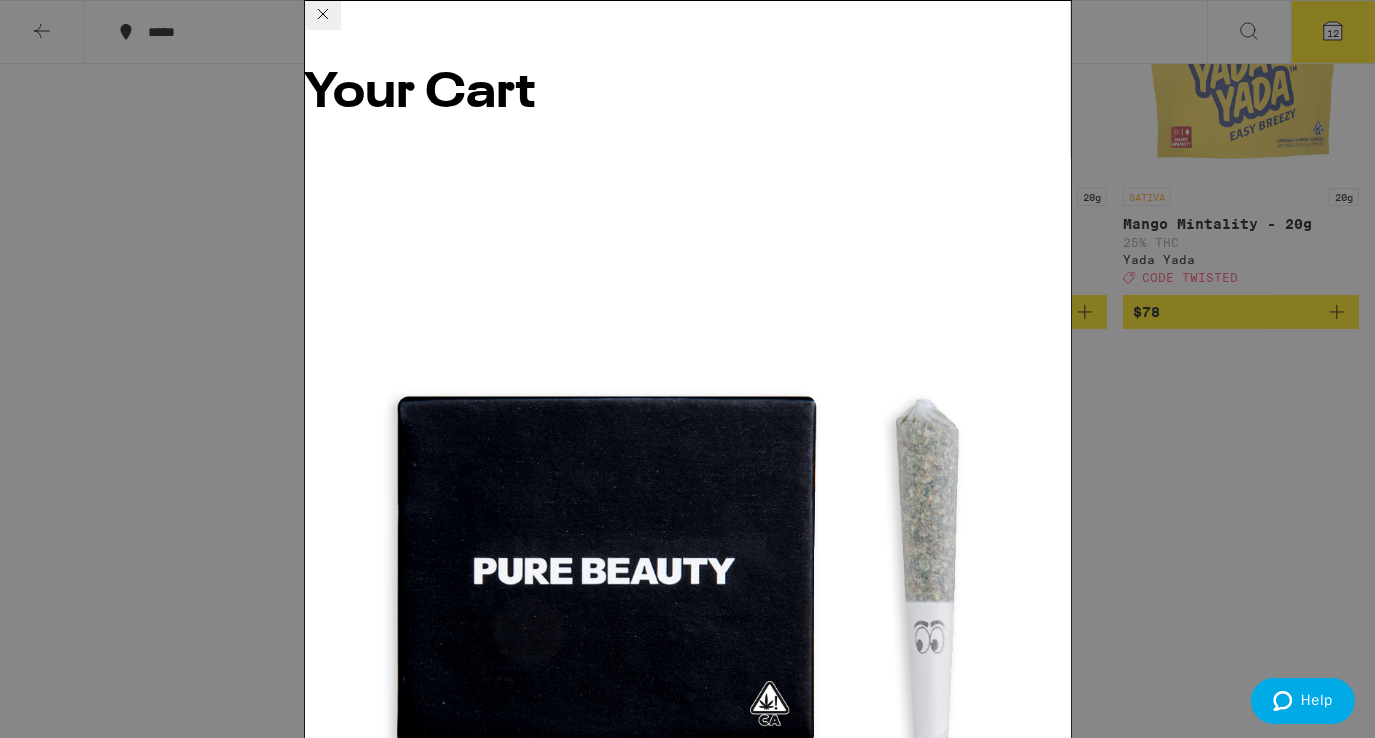 click 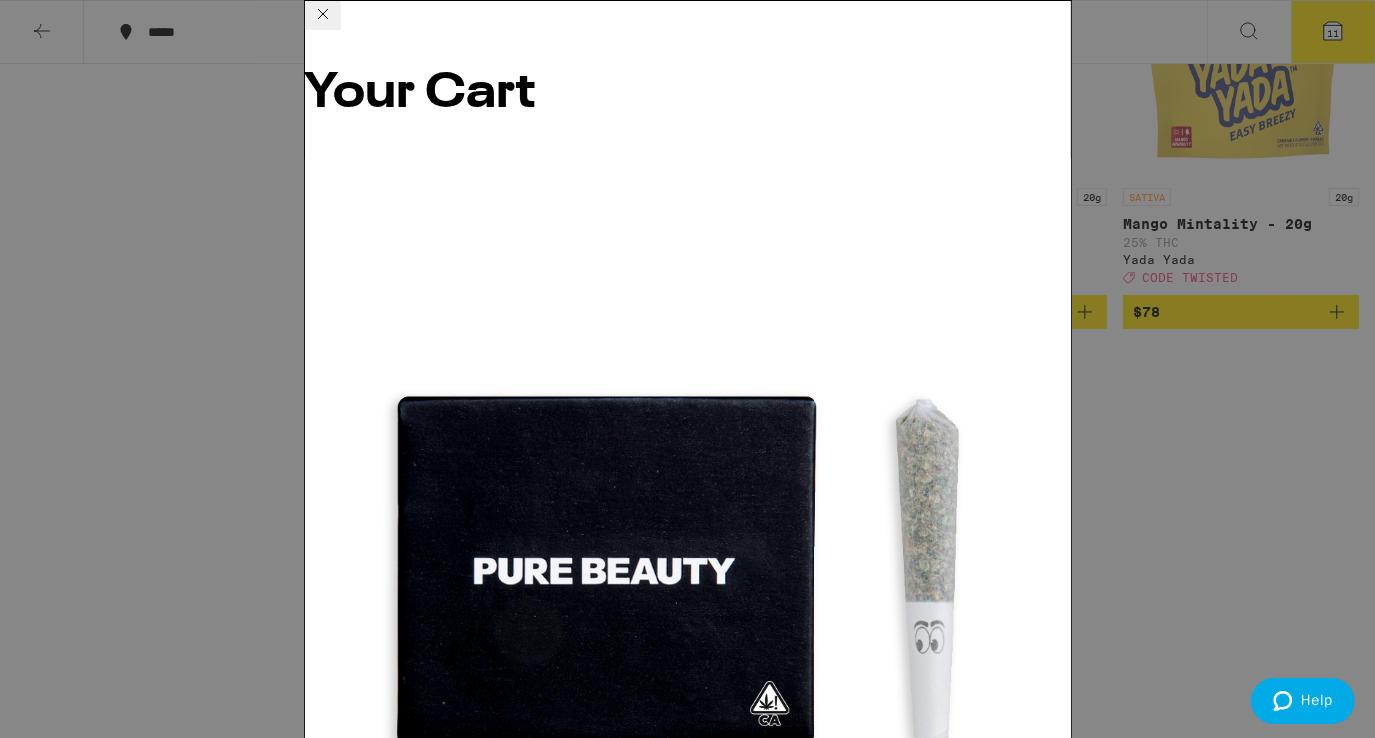 click 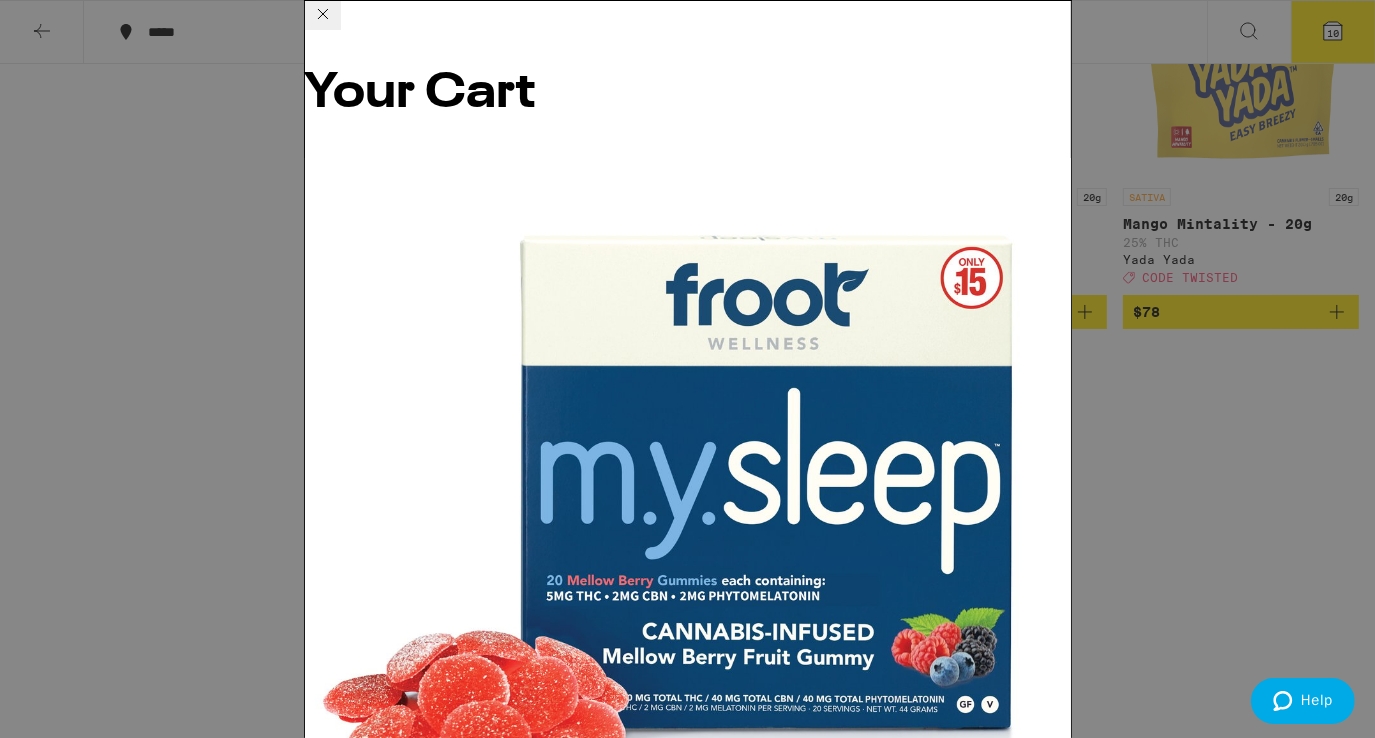 click on "Daytime Guava 10:5 High Seltzer" at bounding box center [444, 1757] 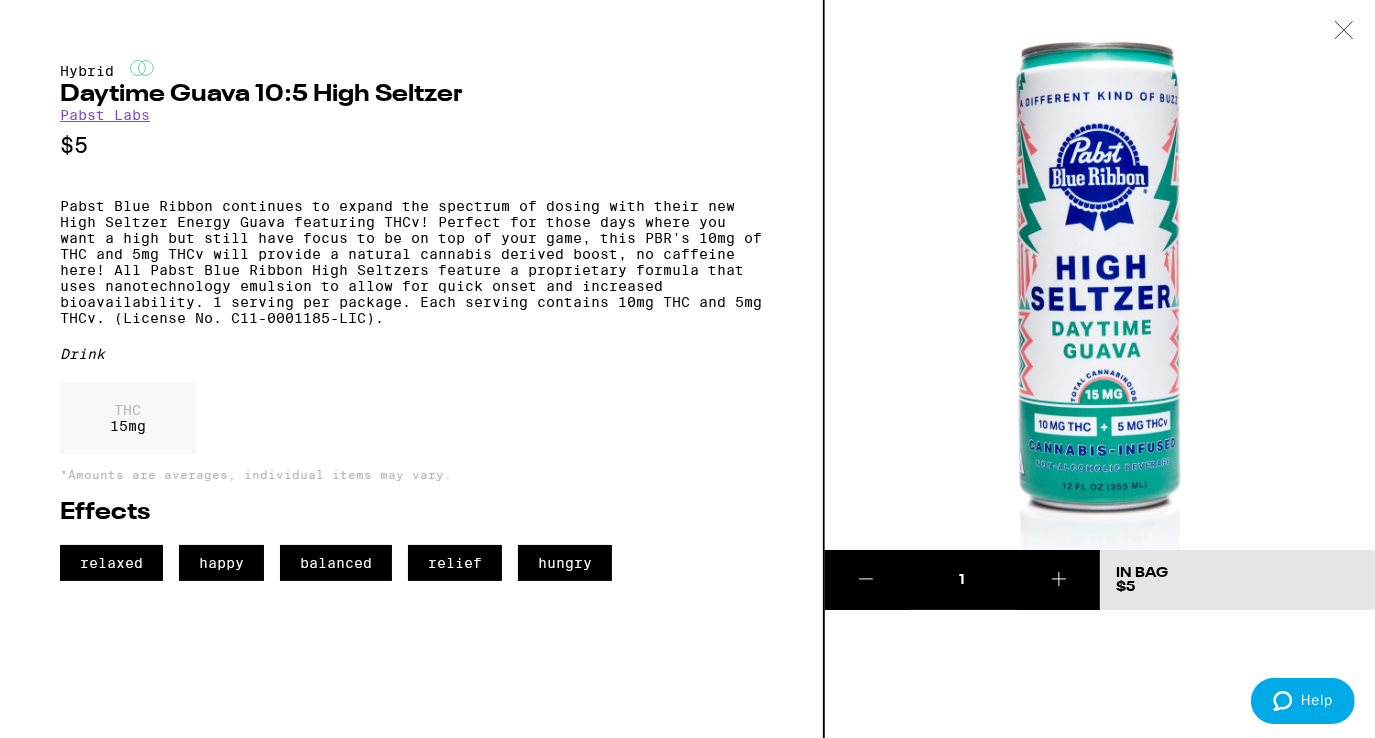 click 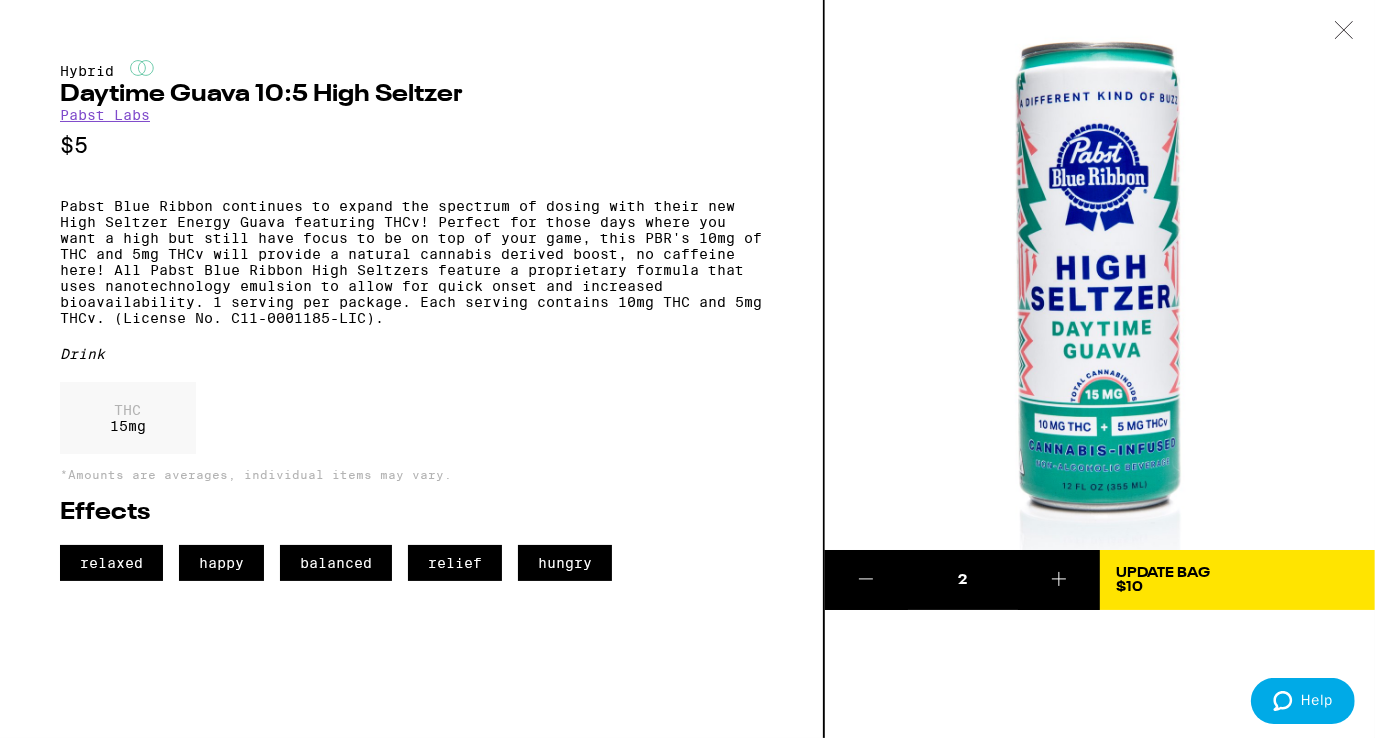 click on "Update Bag" at bounding box center (1163, 573) 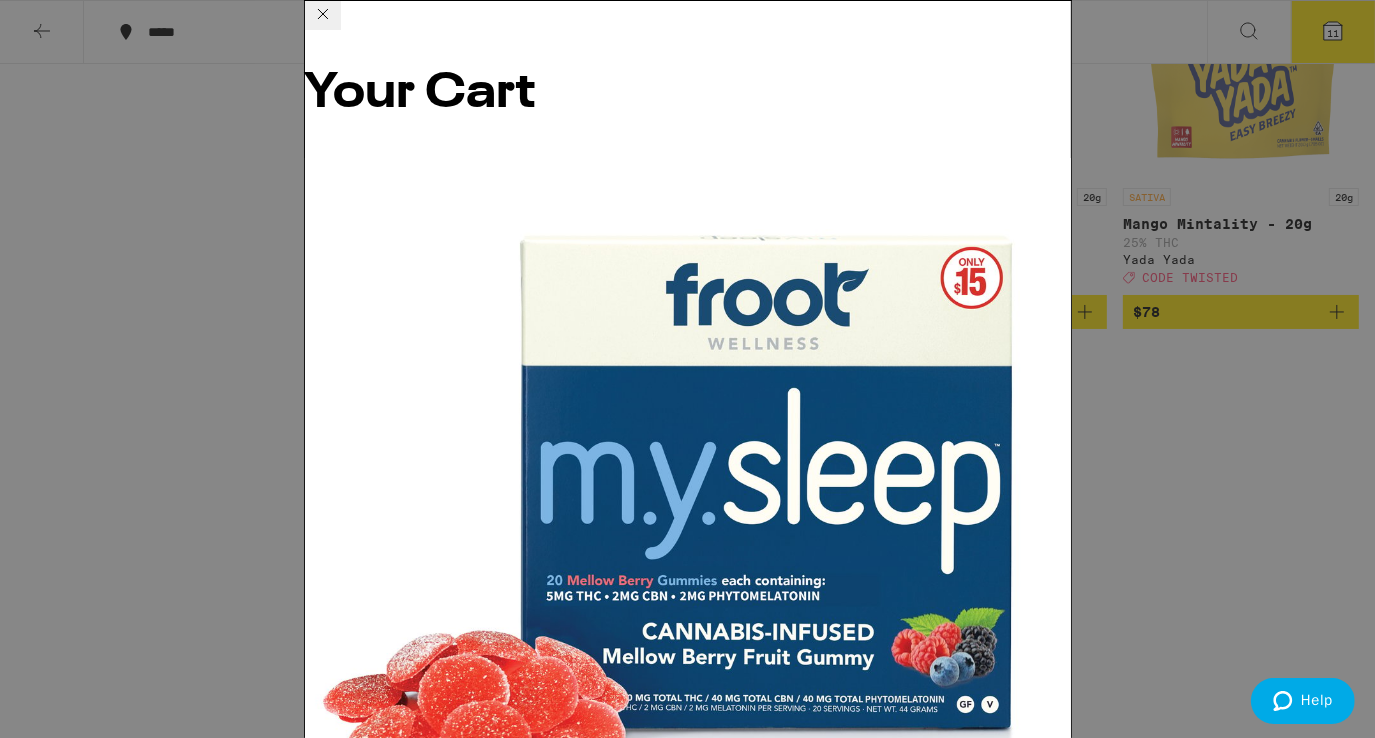 click 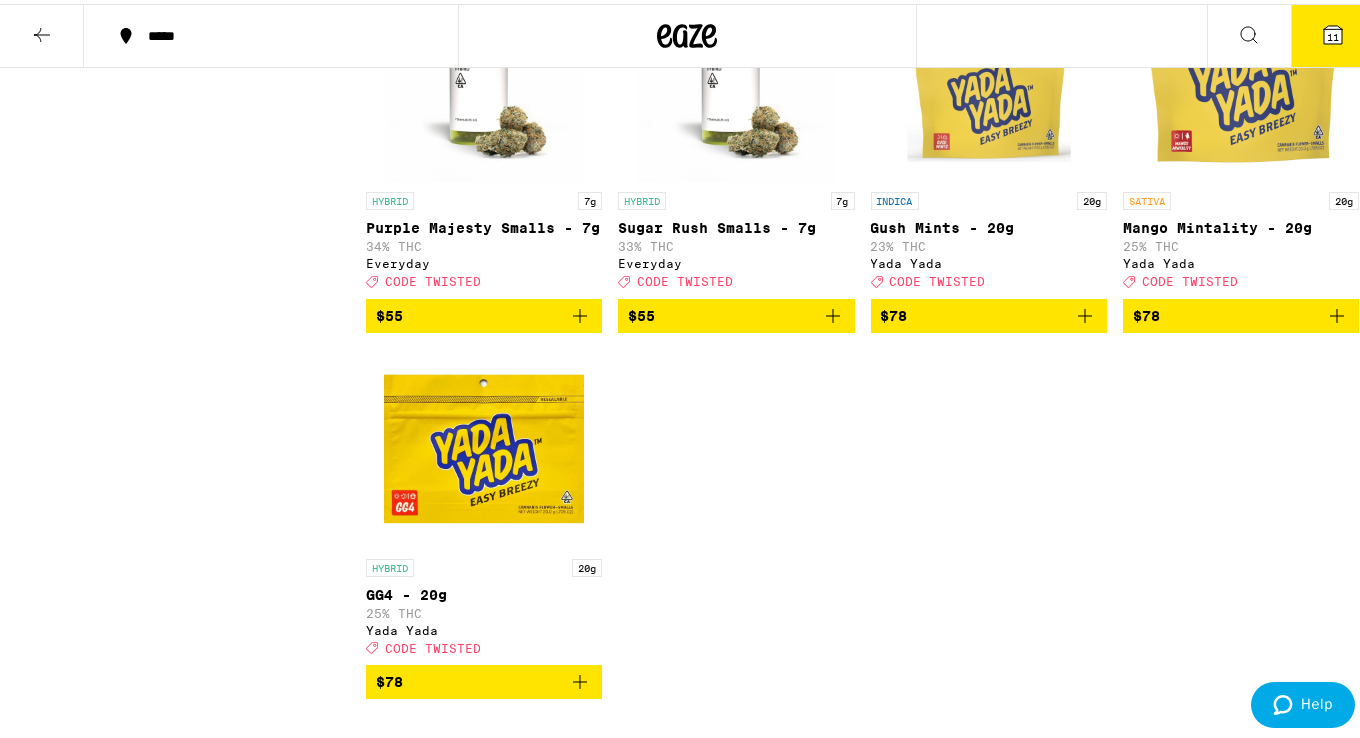 click 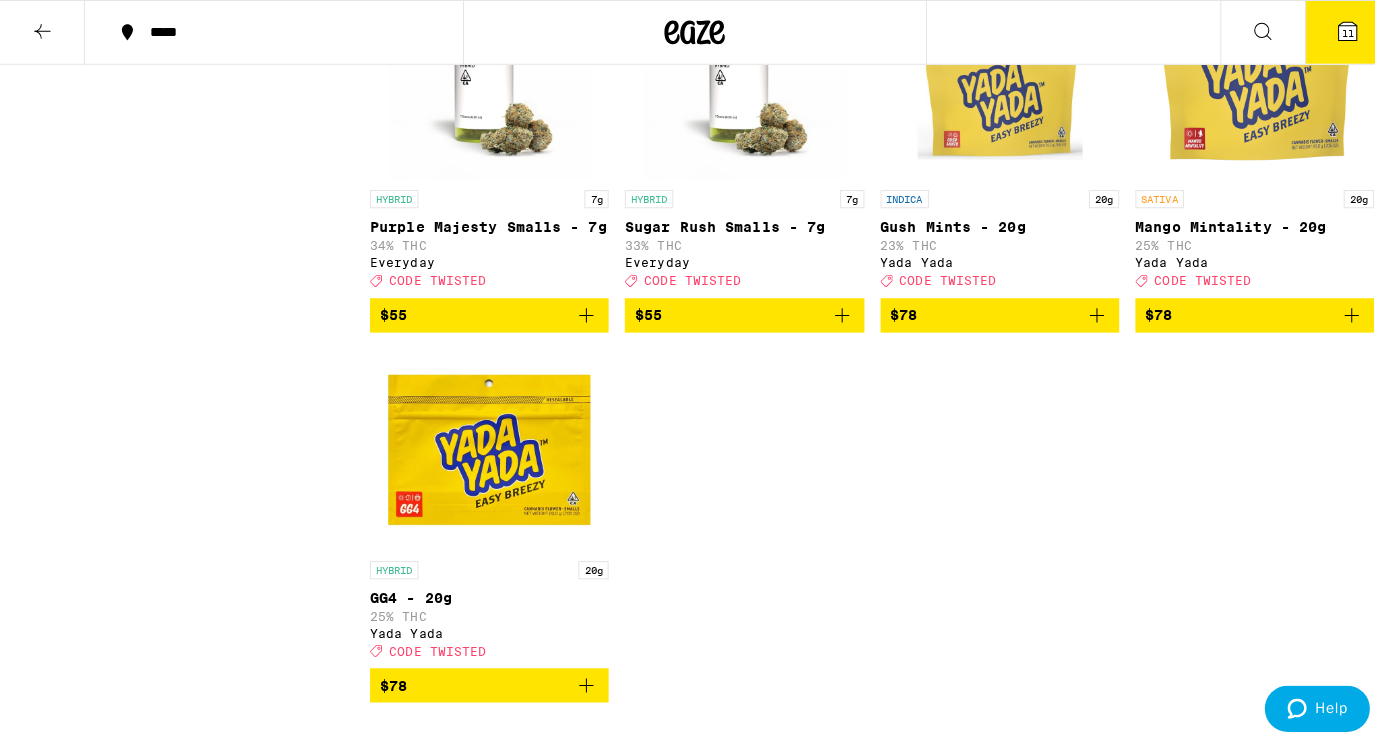 scroll, scrollTop: 0, scrollLeft: 0, axis: both 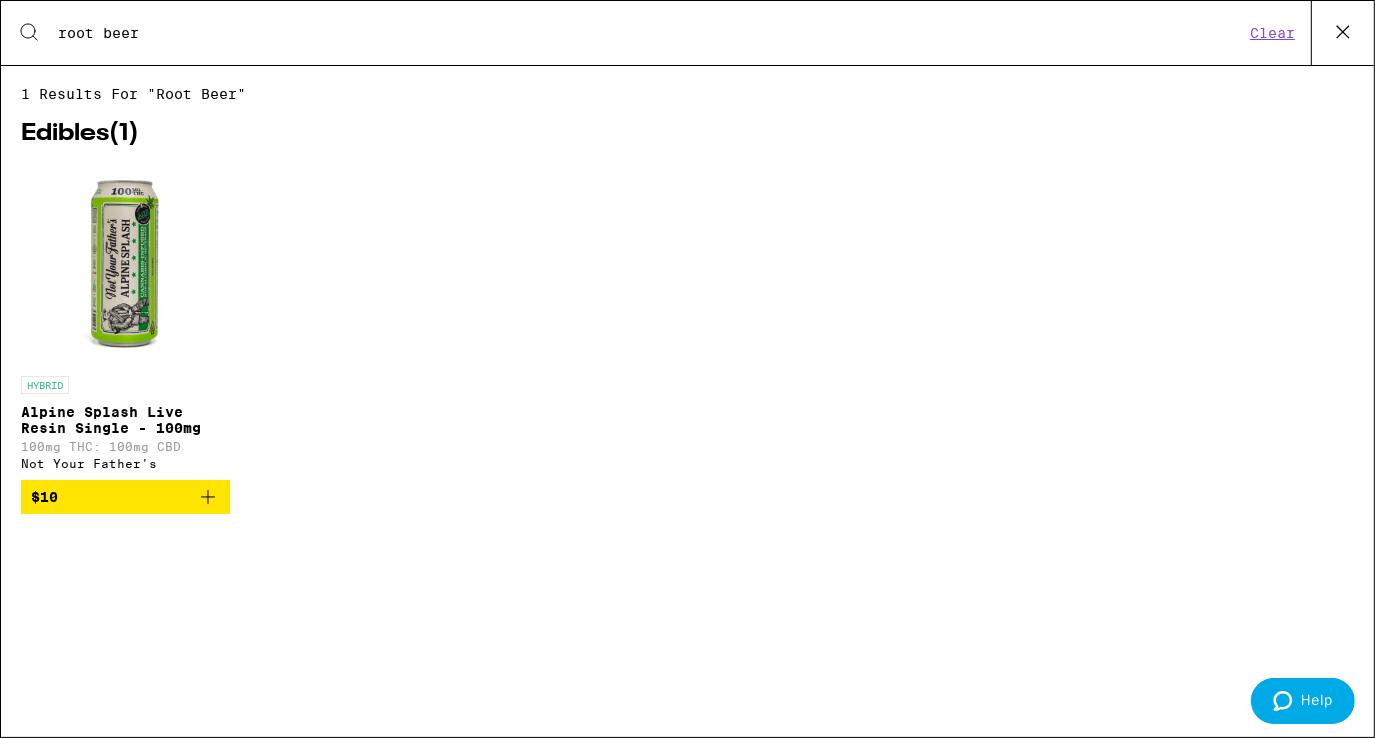 click on "root beer" at bounding box center (650, 33) 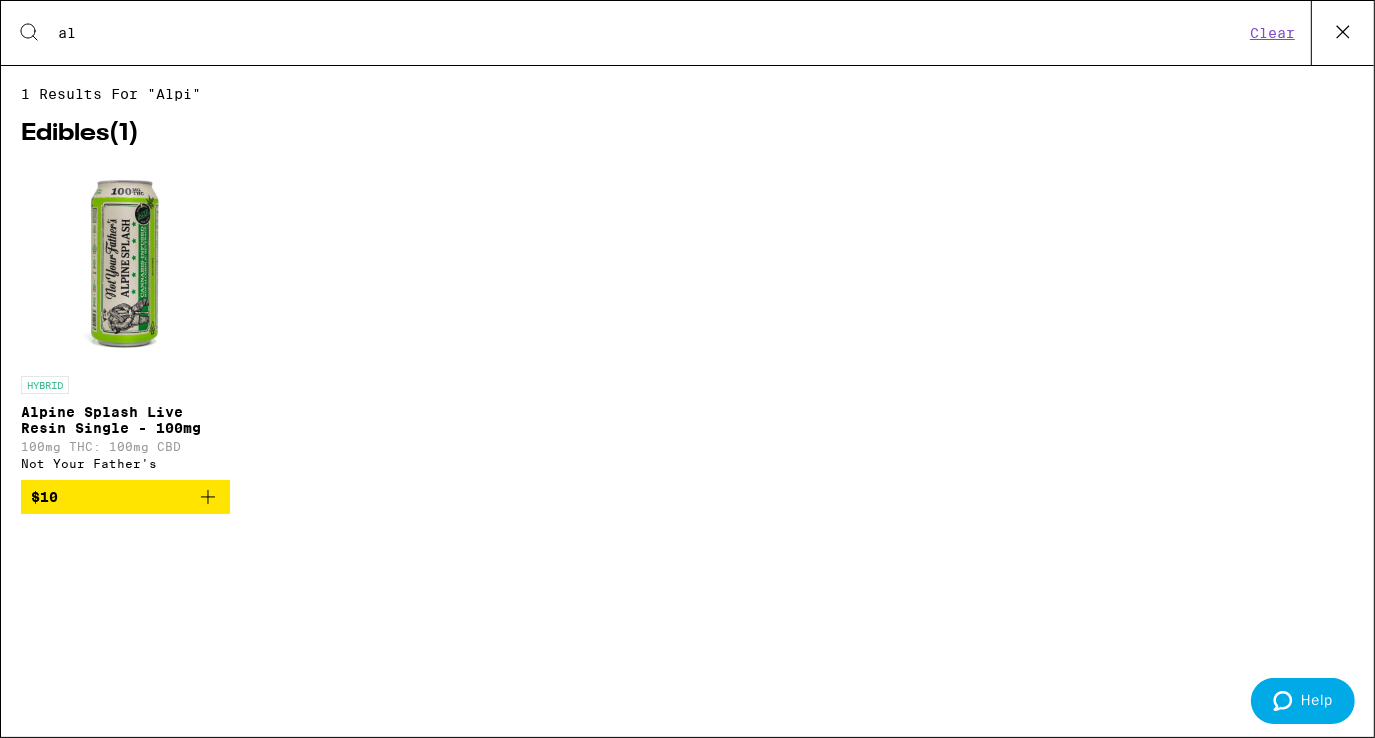 type on "a" 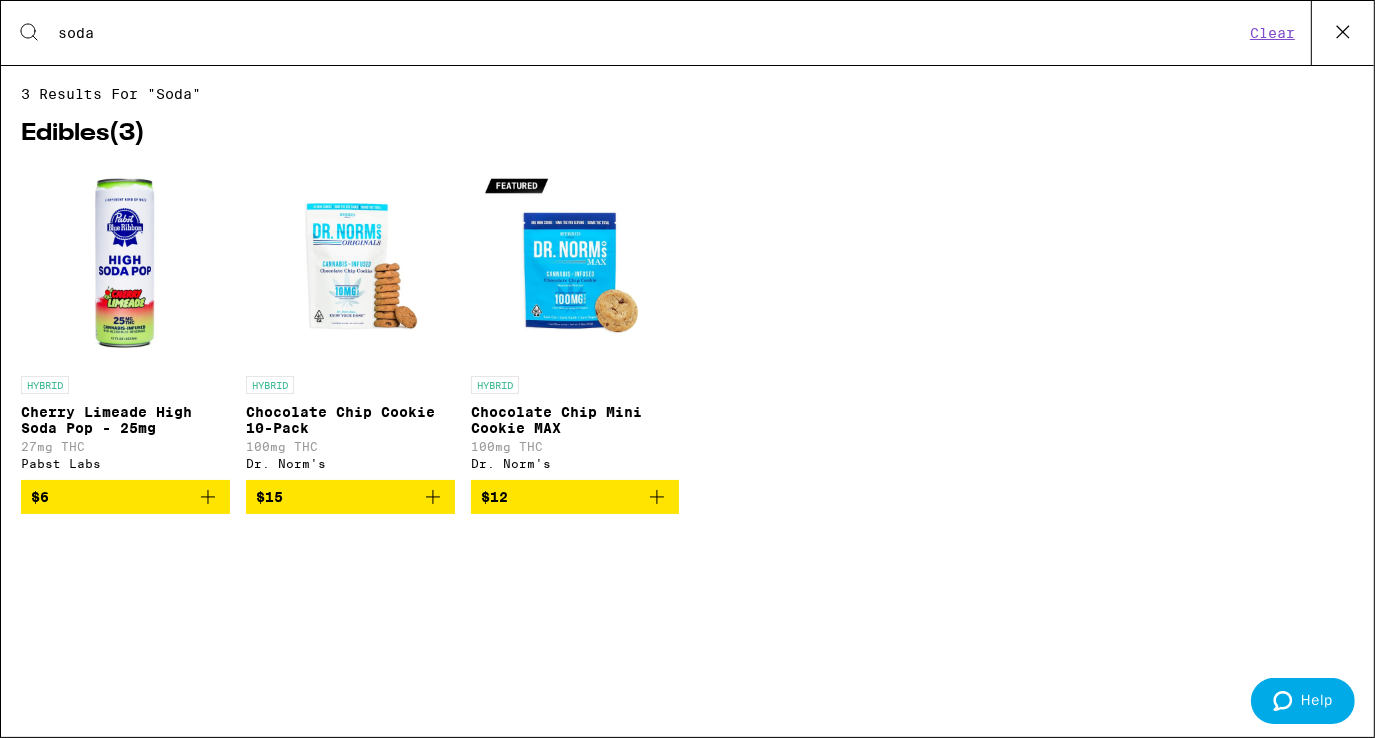 type on "soda" 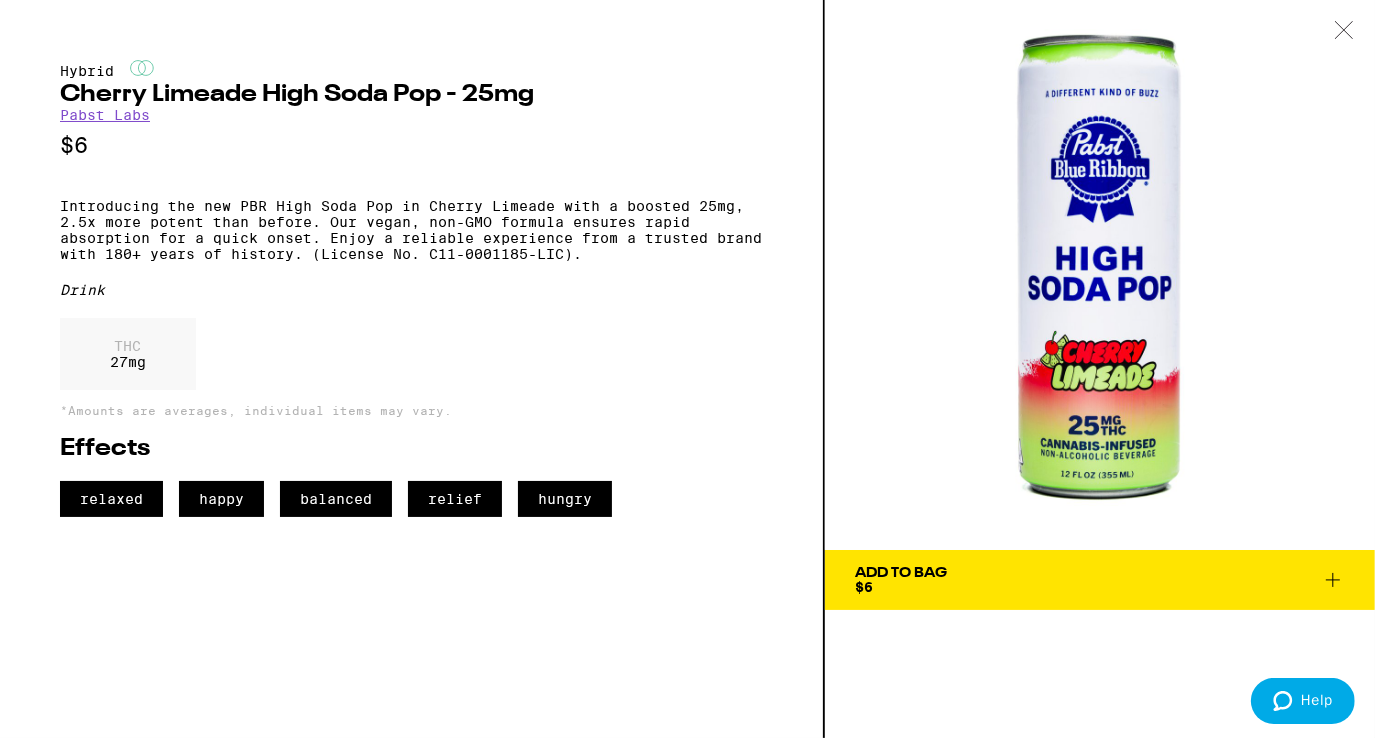 click 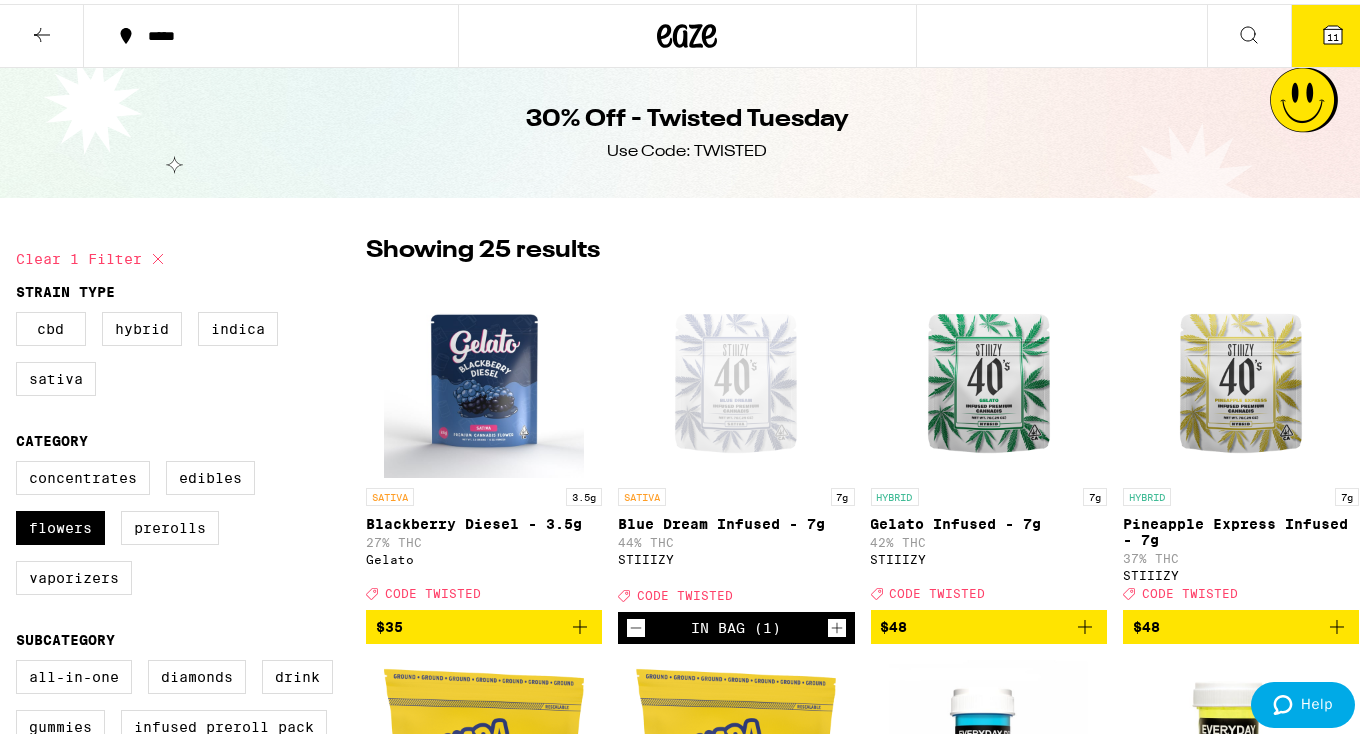 click 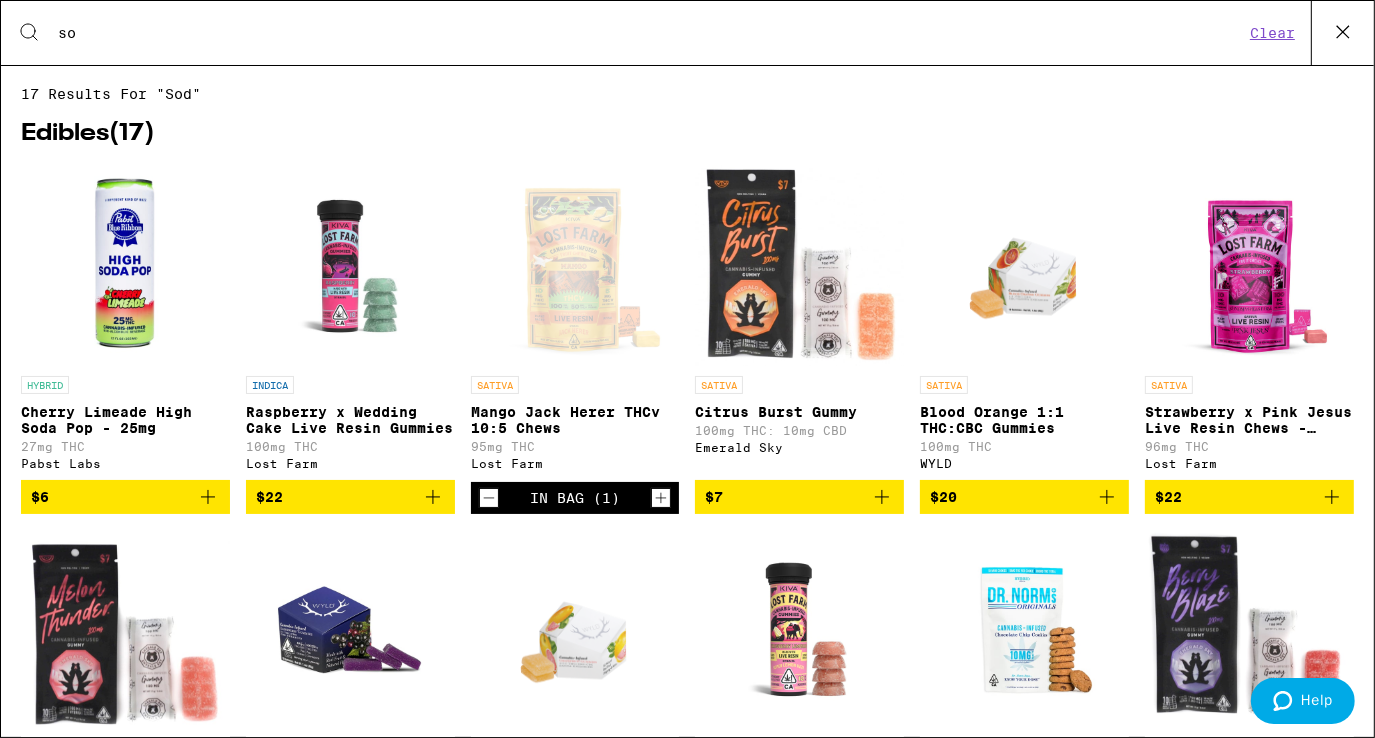 type on "s" 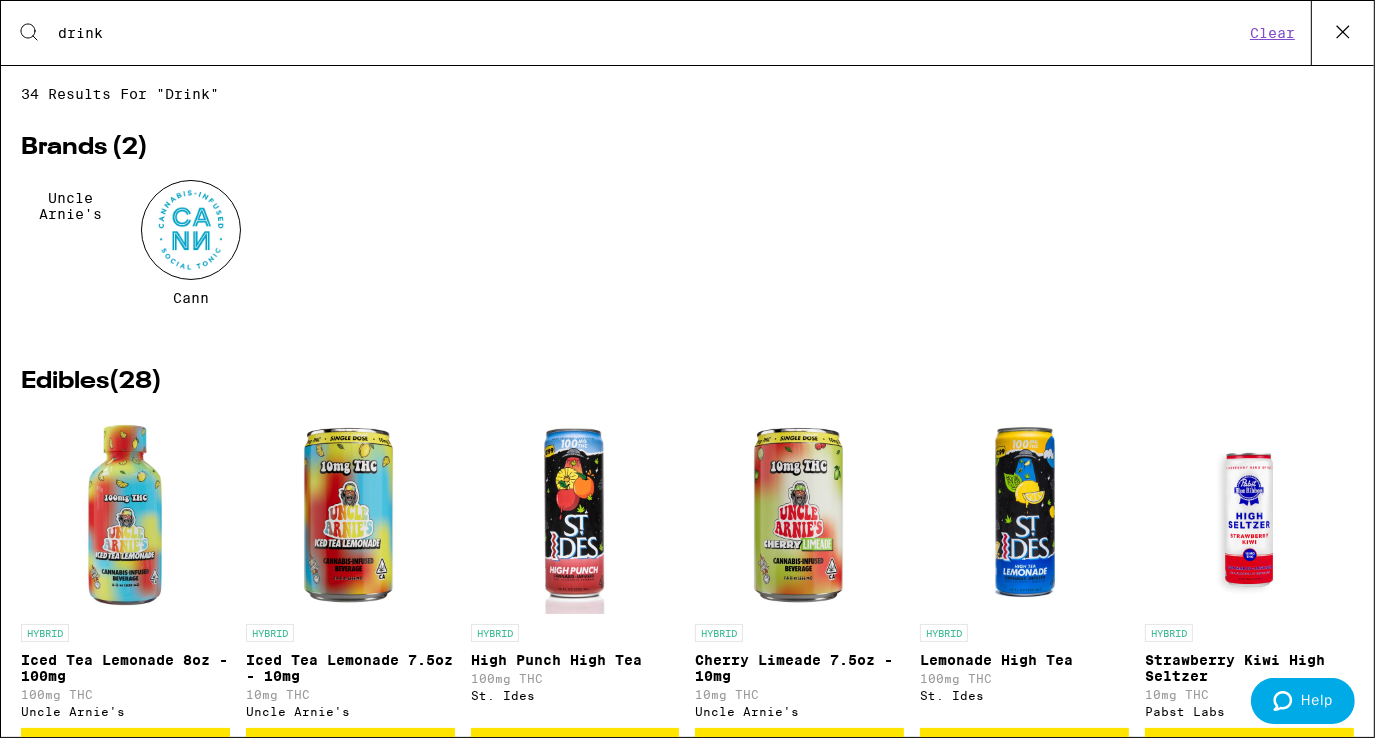 type on "drink" 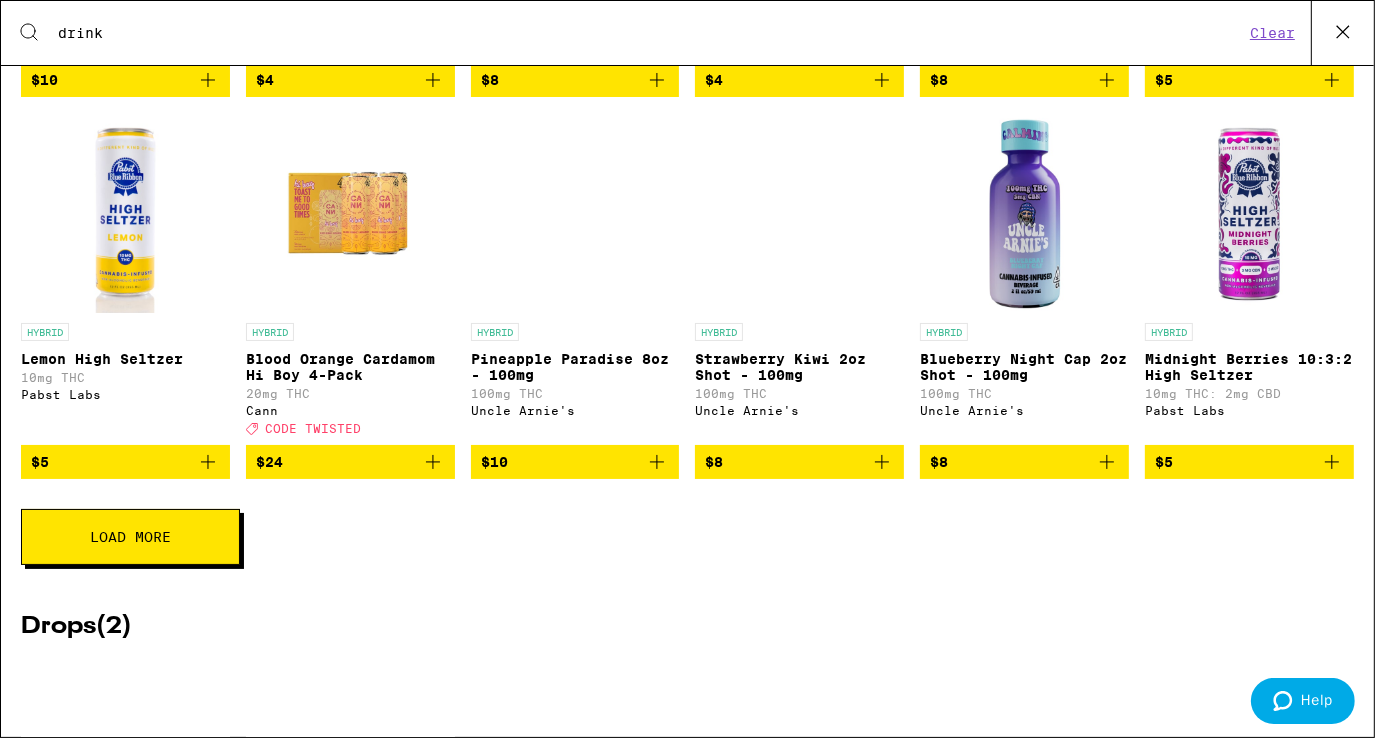 scroll, scrollTop: 682, scrollLeft: 0, axis: vertical 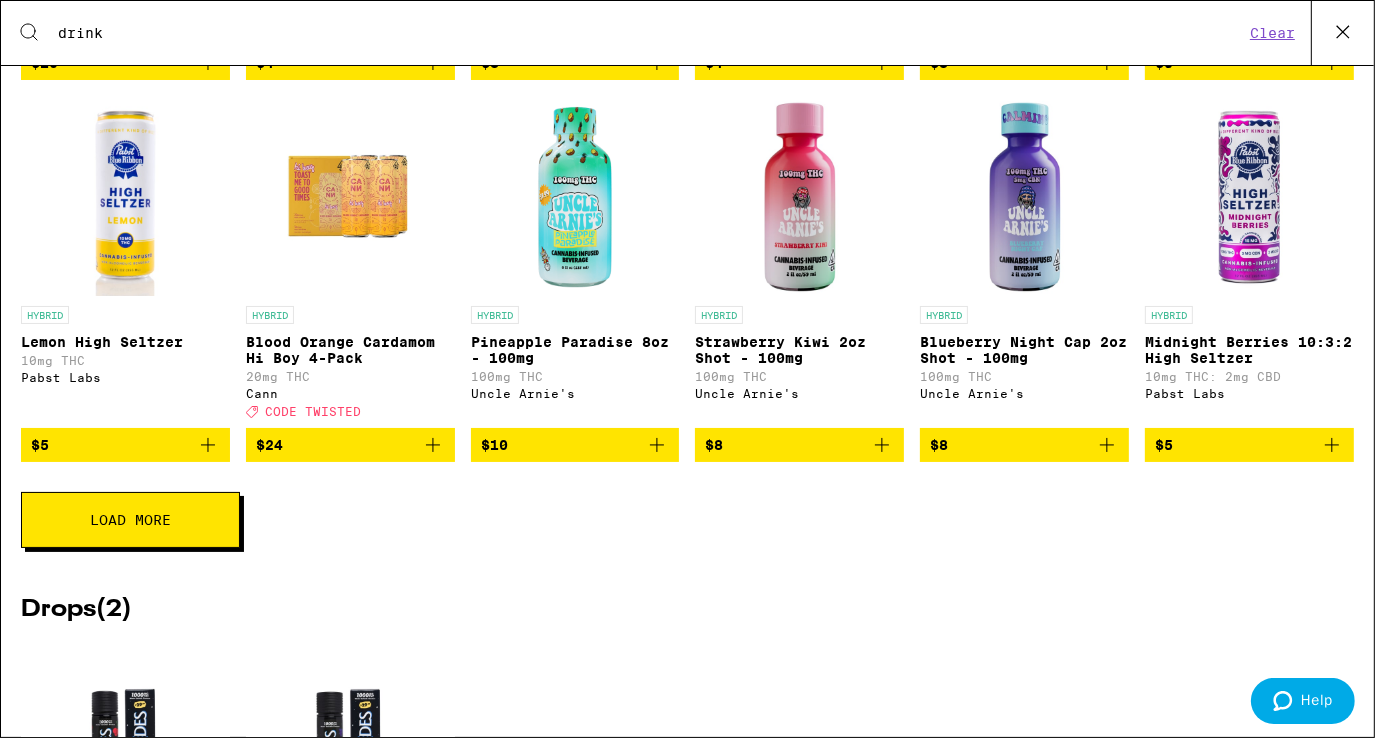 click on "Load More" at bounding box center (130, 520) 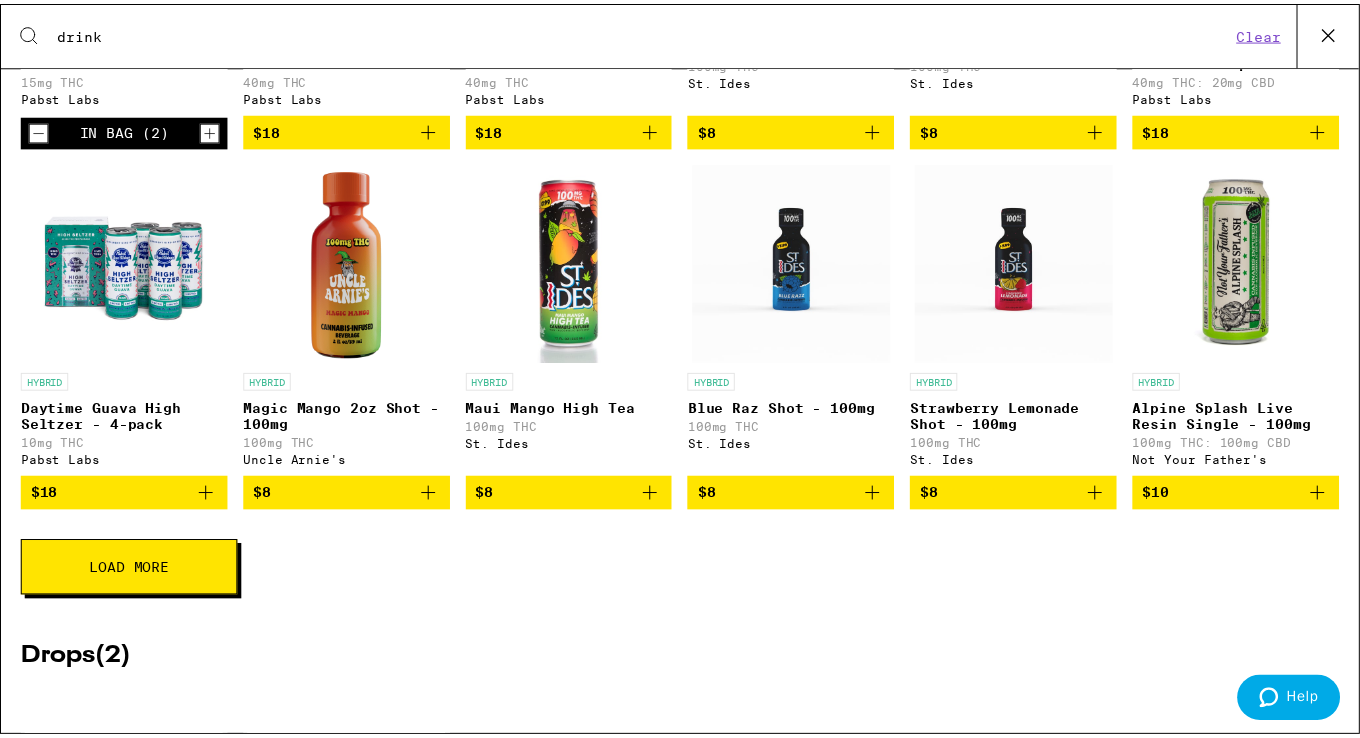 scroll, scrollTop: 1367, scrollLeft: 0, axis: vertical 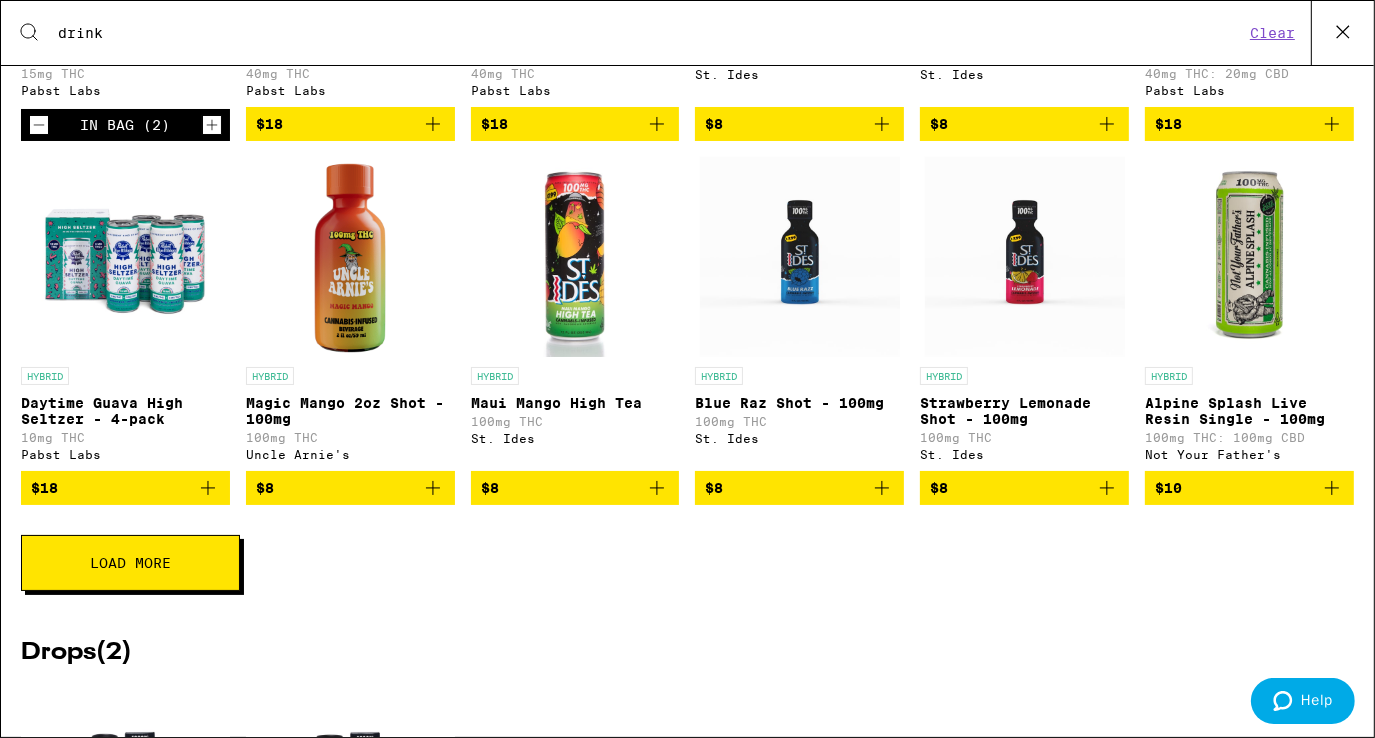 click at bounding box center (1250, 257) 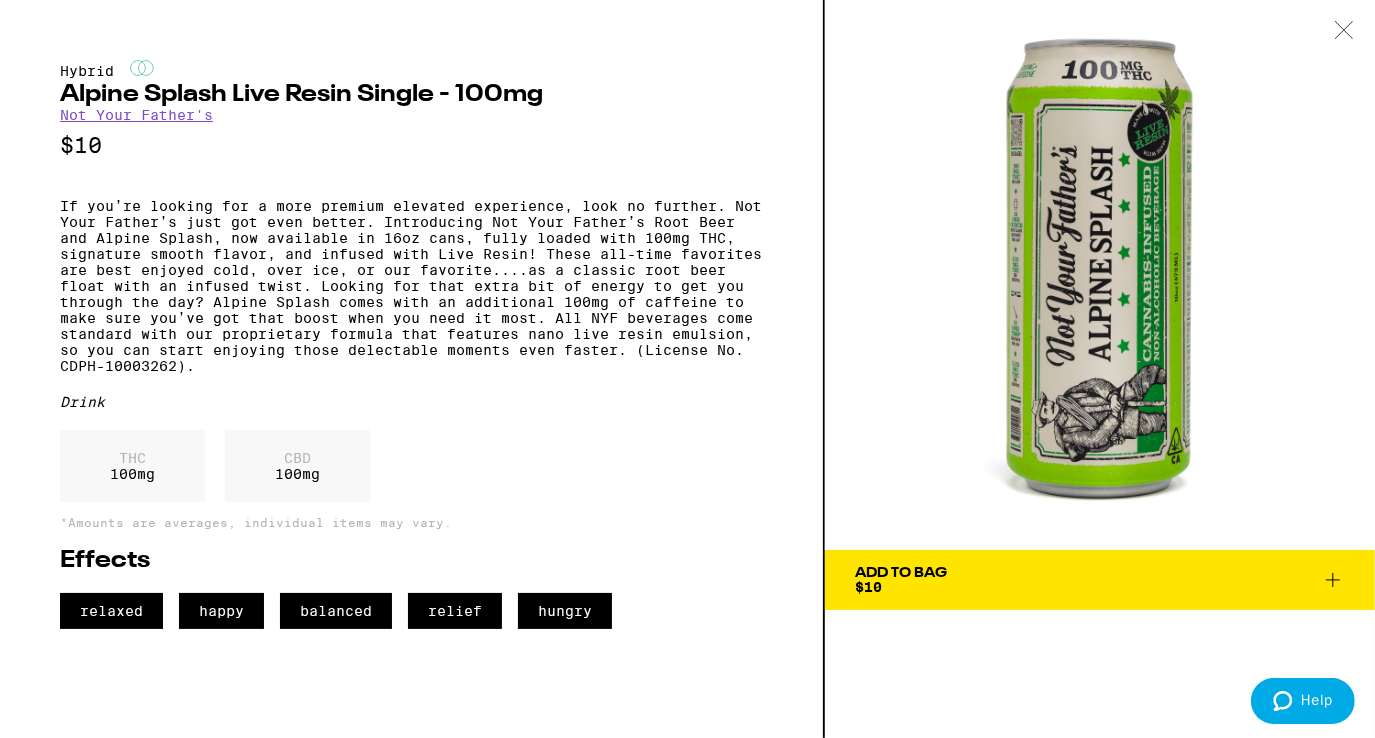 click on "Not Your Father's" at bounding box center [136, 115] 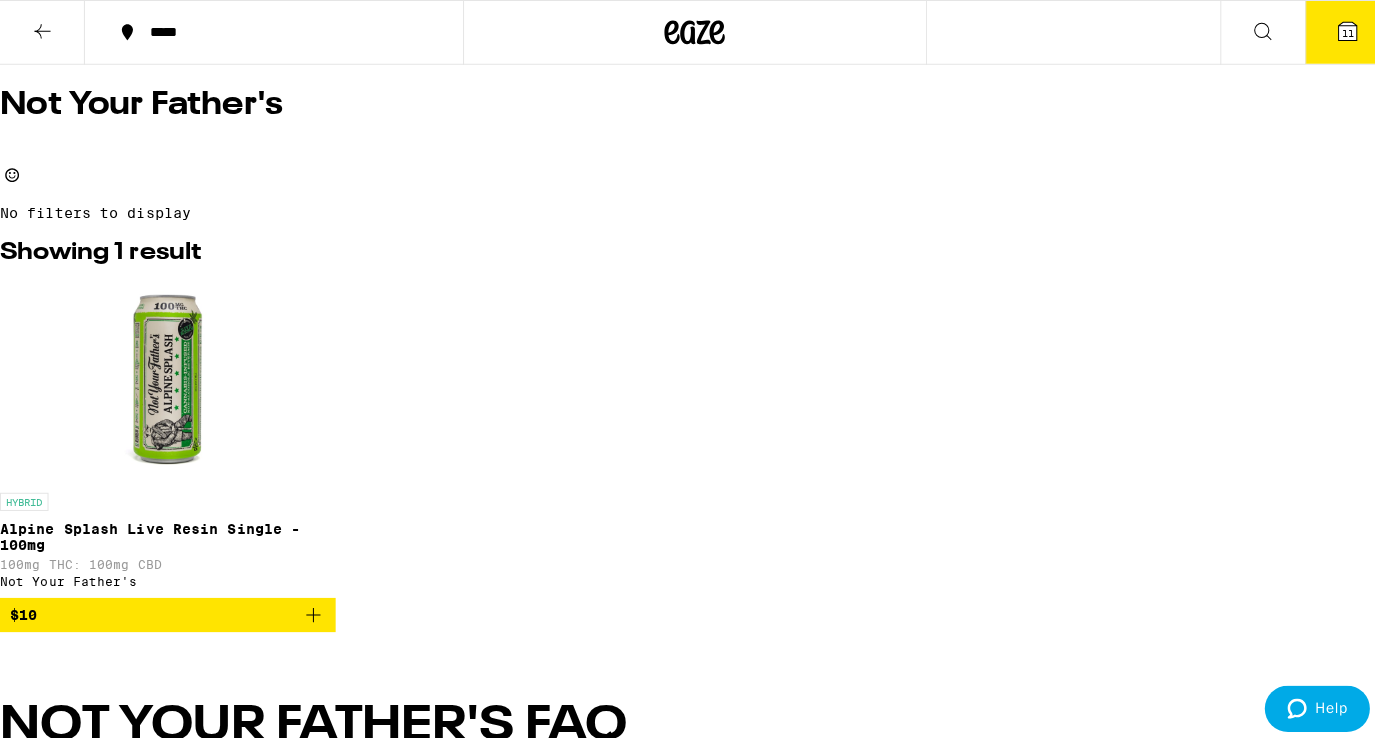 scroll, scrollTop: 0, scrollLeft: 0, axis: both 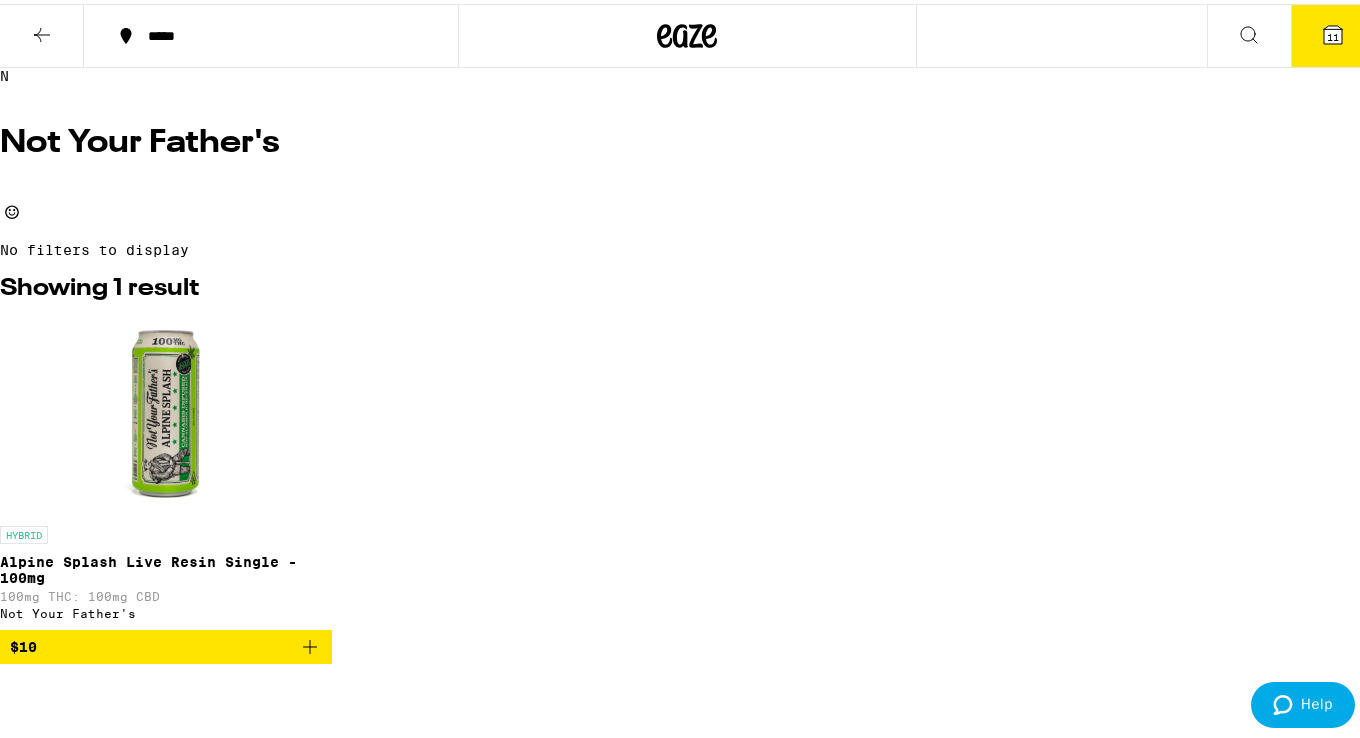 click on "11" at bounding box center (1333, 33) 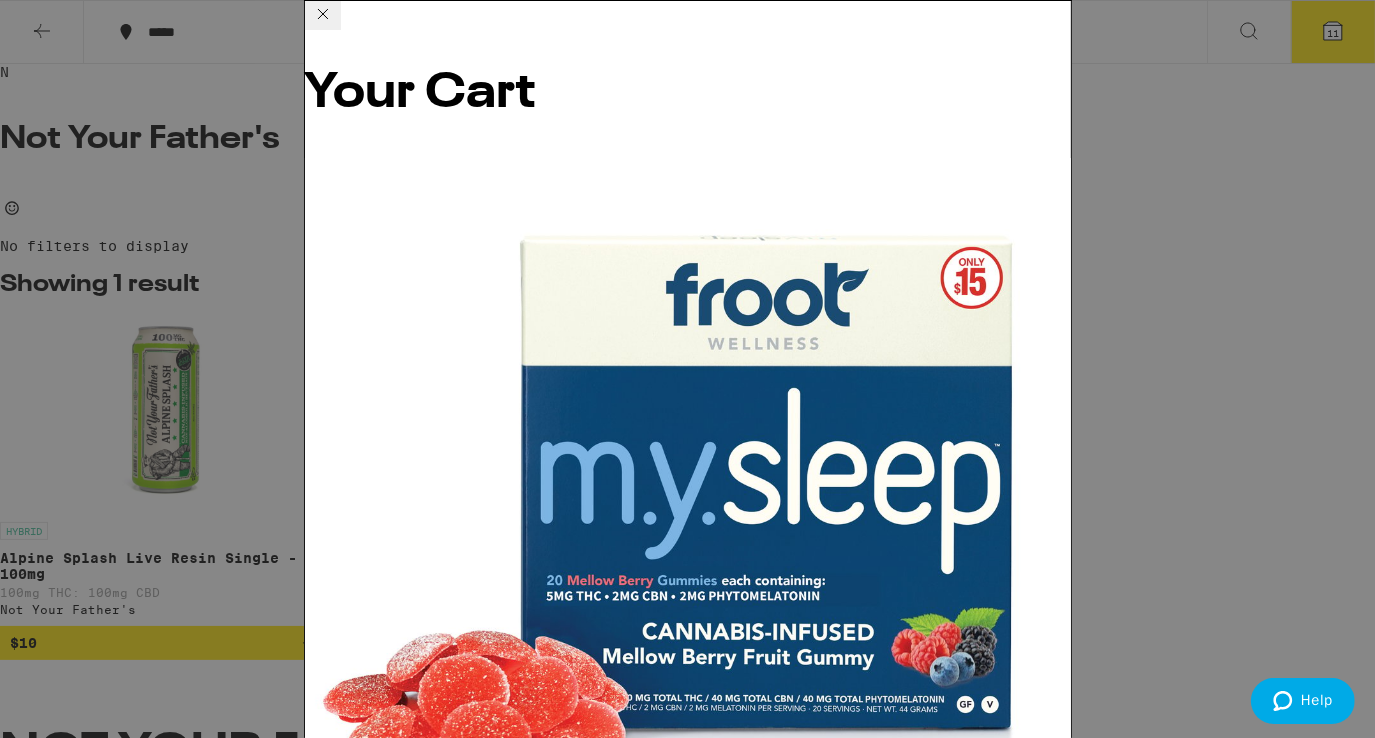 click 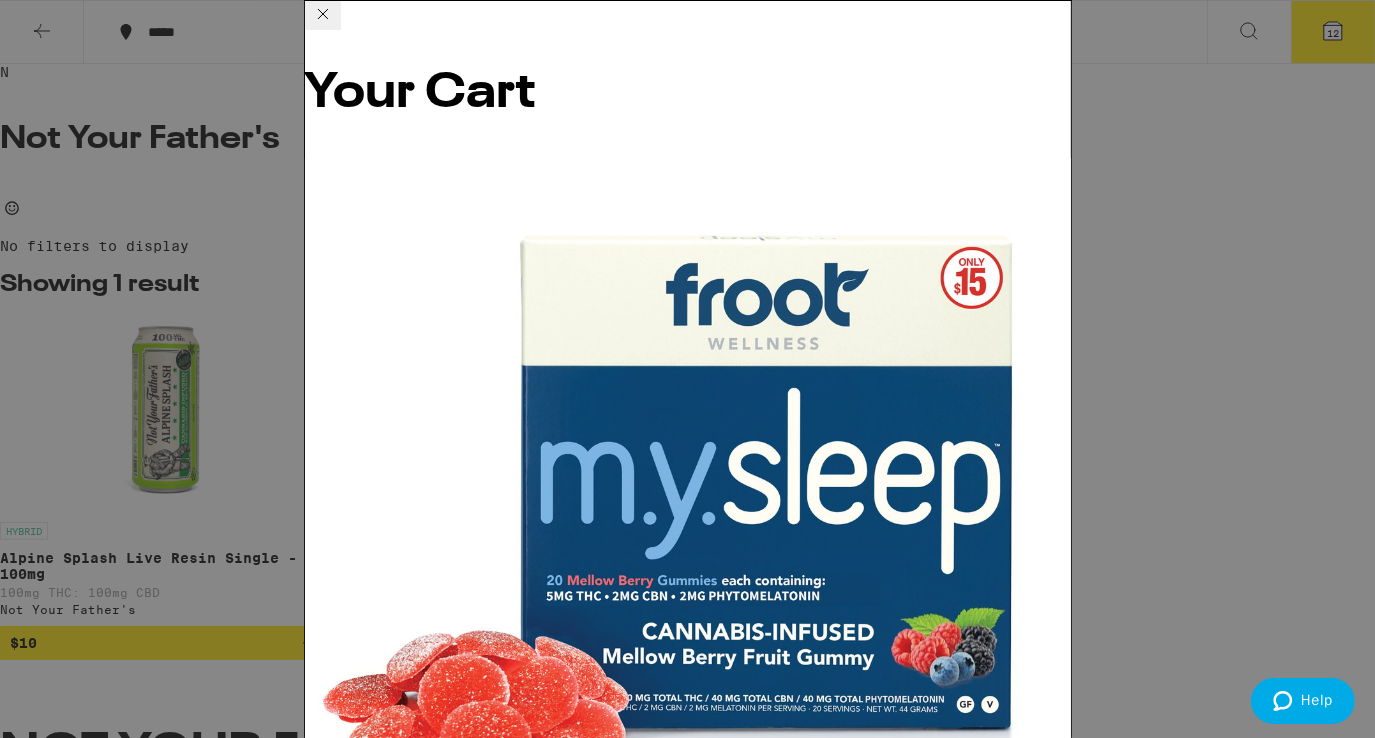 click 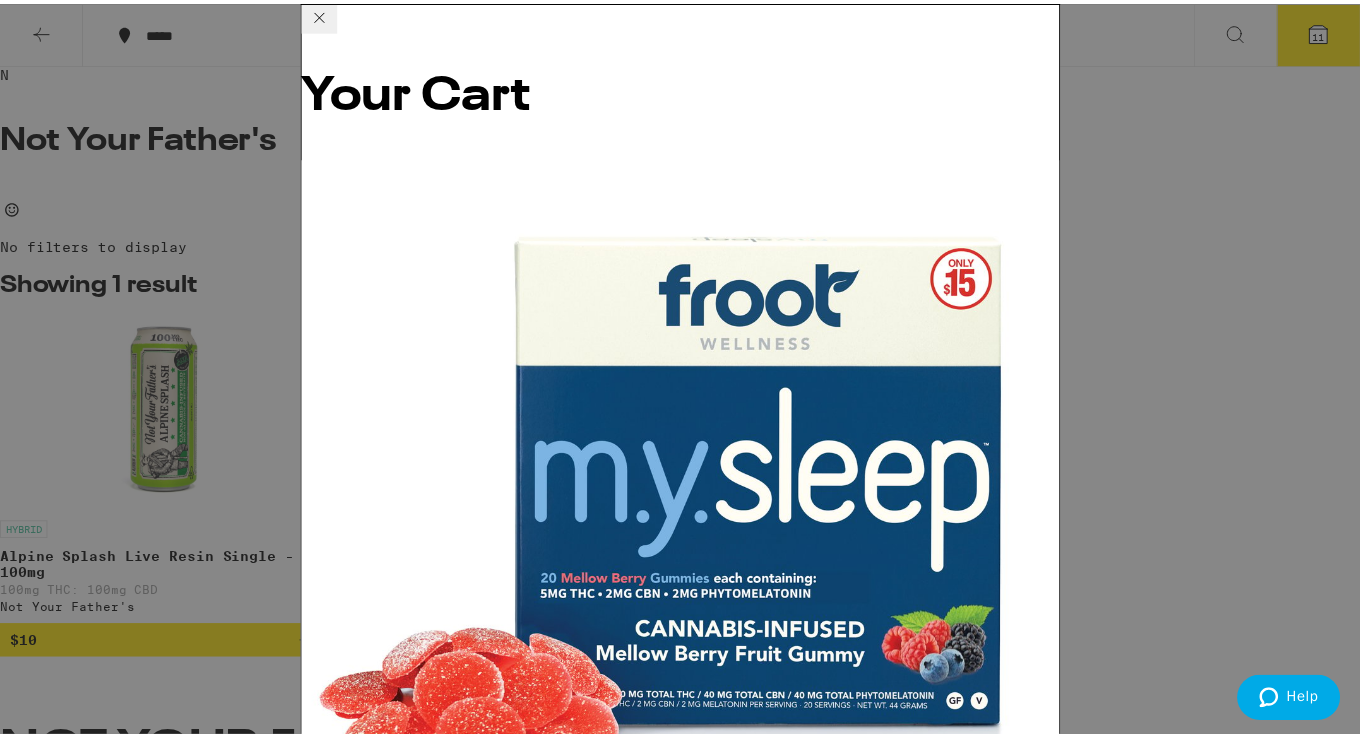 scroll, scrollTop: 212, scrollLeft: 0, axis: vertical 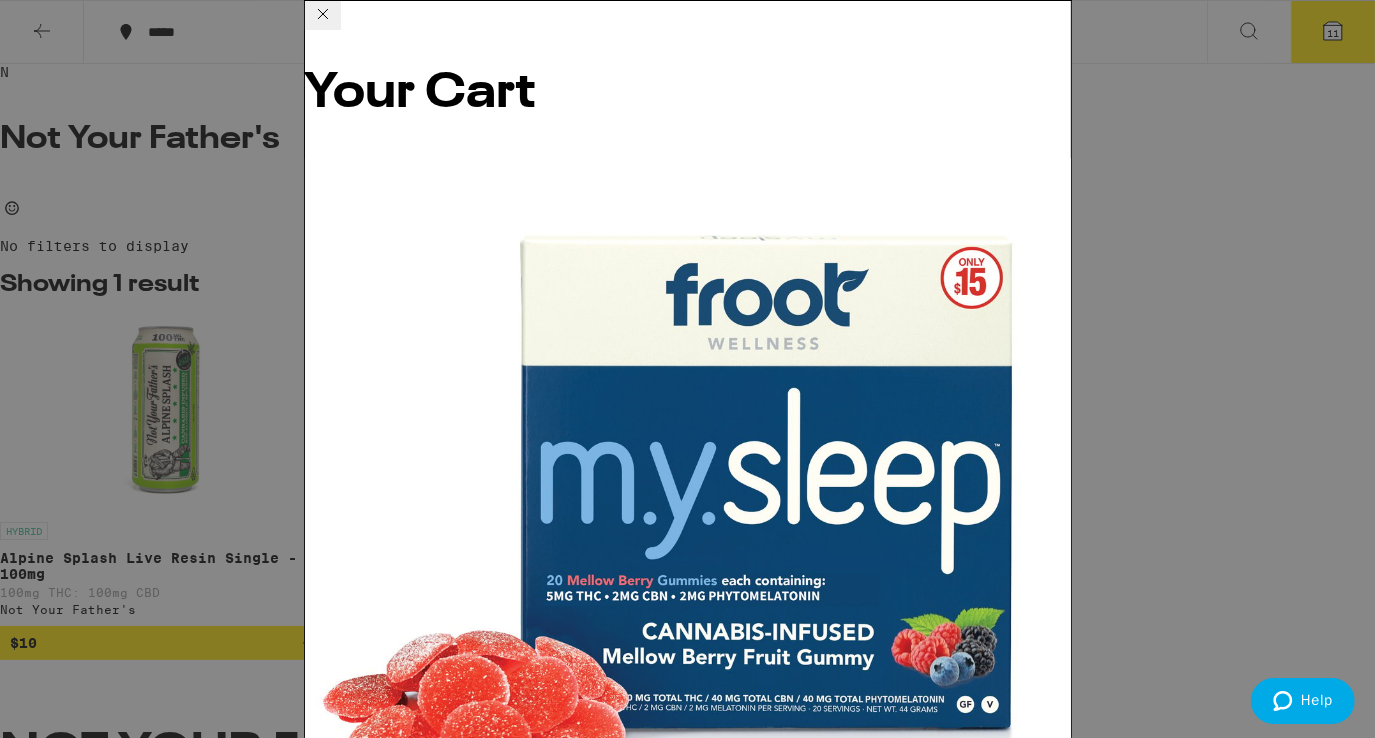 click on "Checkout" at bounding box center (458, 8557) 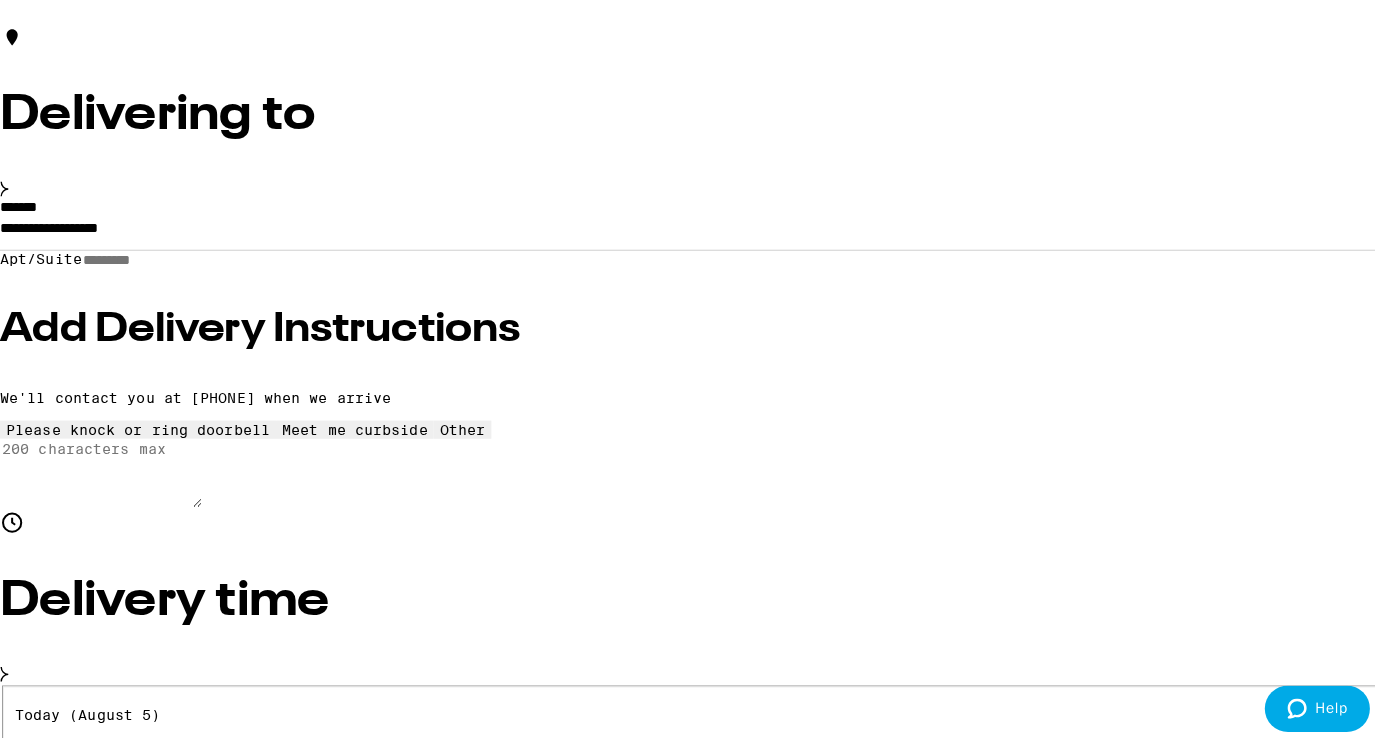 scroll, scrollTop: 0, scrollLeft: 0, axis: both 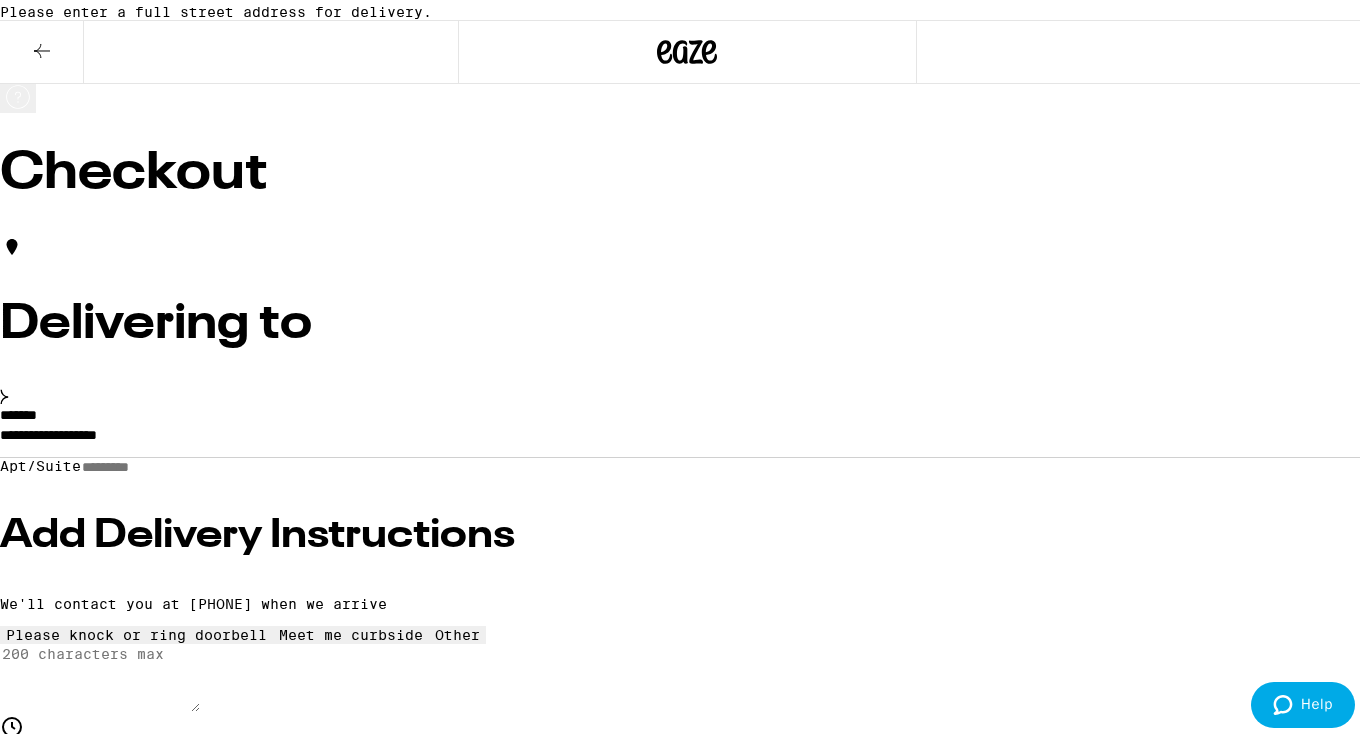 click 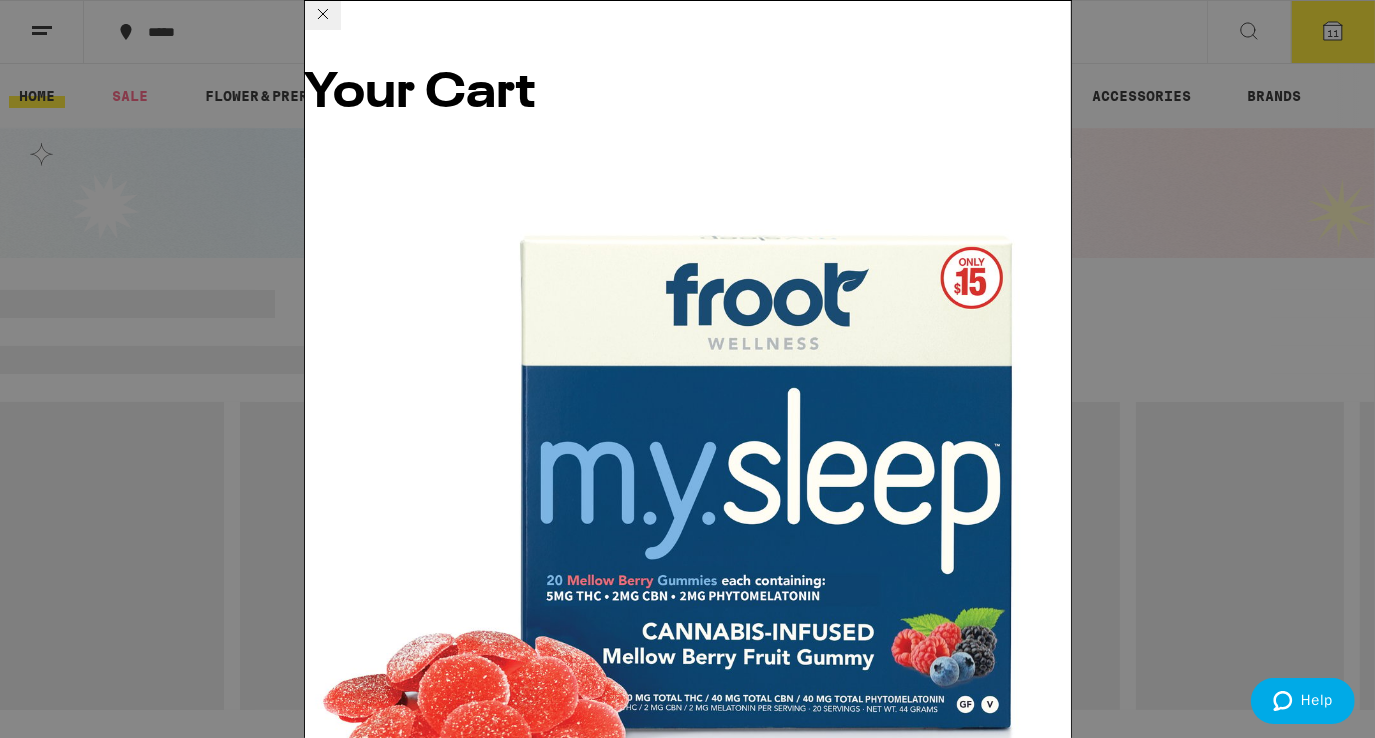 click on "Apply Promo" at bounding box center [360, 8207] 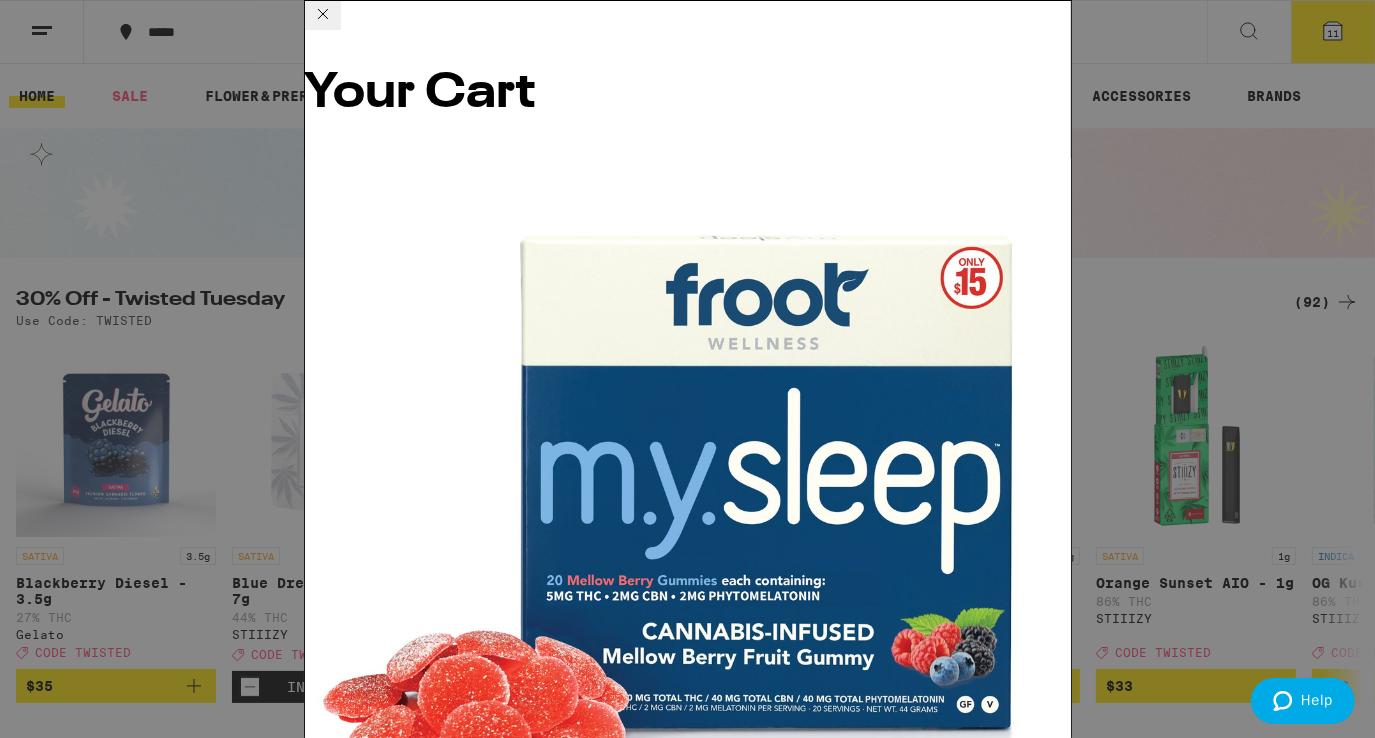 click on "***** ***** 11 Checkout $ 283 11 HOME SALE FLOWER & PREROLLS VAPES EDIBLES CONCENTRATES WELLNESS, TINCTURES & CAPSULES ACCESSORIES BRANDS Highly calculated cannabis delivery 30% Off - Twisted Tuesday (92) Use Code: TWISTED SATIVA 3.5g Blackberry Diesel - 3.5g 27% THC Gelato Deal Created with Sketch. CODE TWISTED $35 SATIVA 7g Blue Dream Infused - 7g 44% THC STIIIZY Deal Created with Sketch. CODE TWISTED In Bag (1) HYBRID 7g Gelato Infused - 7g 42% THC STIIIZY Deal Created with Sketch. CODE TWISTED $48 HYBRID 7g Pineapple Express Infused - 7g 37% THC STIIIZY Deal Created with Sketch. CODE TWISTED $48 HYBRID 3.5g The Eighth Wonder Infused - 3.5g 42% THC Froot Deal Created with Sketch. CODE TWISTED $29 SATIVA 1g Orange Sunset AIO - 1g 86% THC STIIIZY Deal Created with Sketch. CODE TWISTED $33 INDICA 1g OG Kush AIO - 1g 86% THC STIIIZY Deal Created with Sketch. CODE TWISTED $33 HYBRID PassionFruit Punch Pride Gummies 100mg THC Camino Deal Created with Sketch. CODE TWISTED $20 INDICA Strawberry Sunset Sour Gummies" at bounding box center [687, 4355] 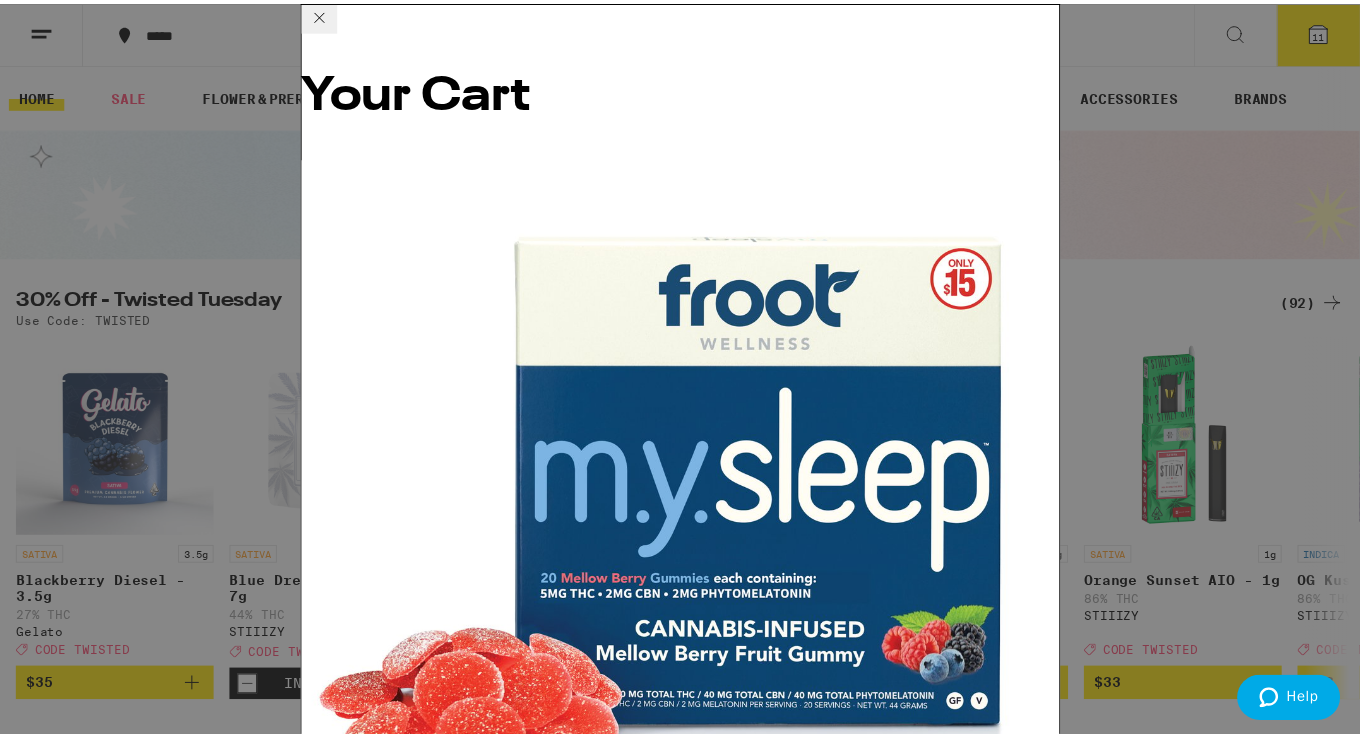 scroll, scrollTop: 616, scrollLeft: 0, axis: vertical 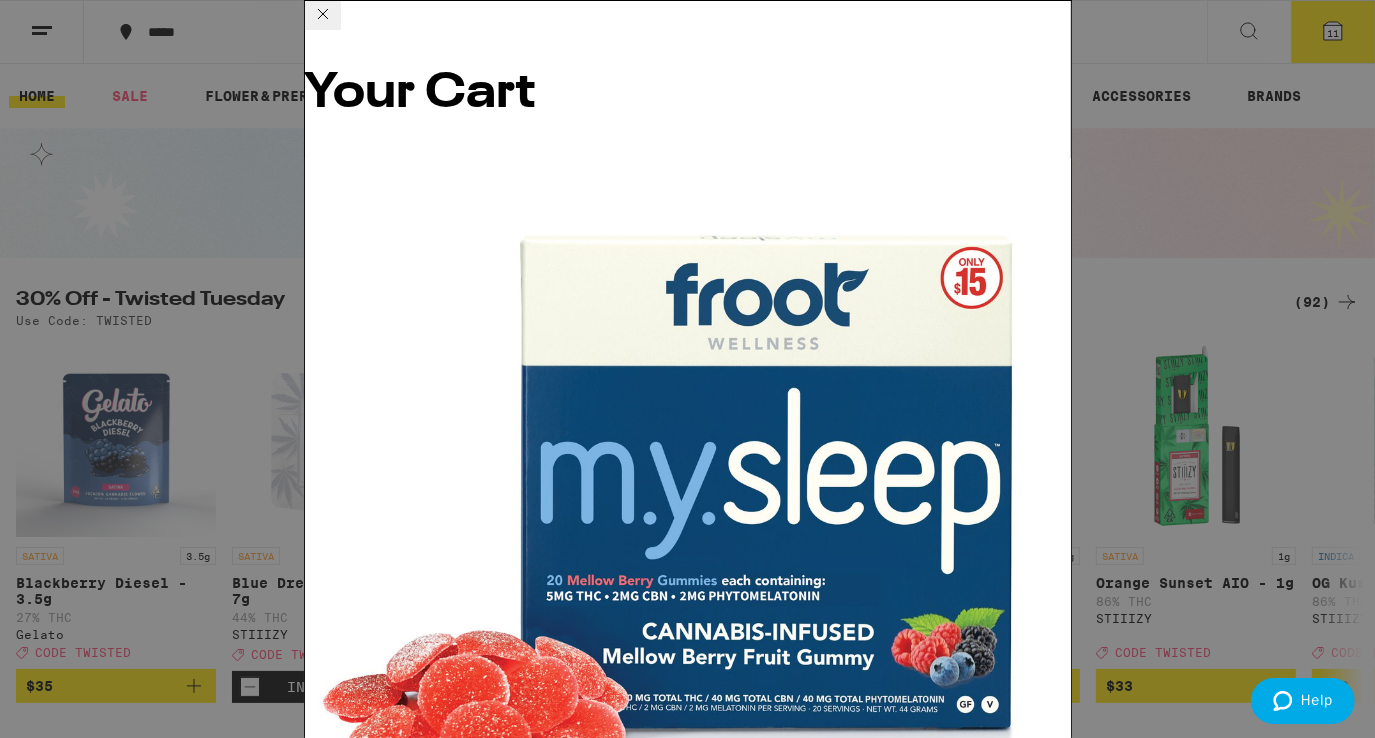click on "Apply Promo" at bounding box center [360, 8557] 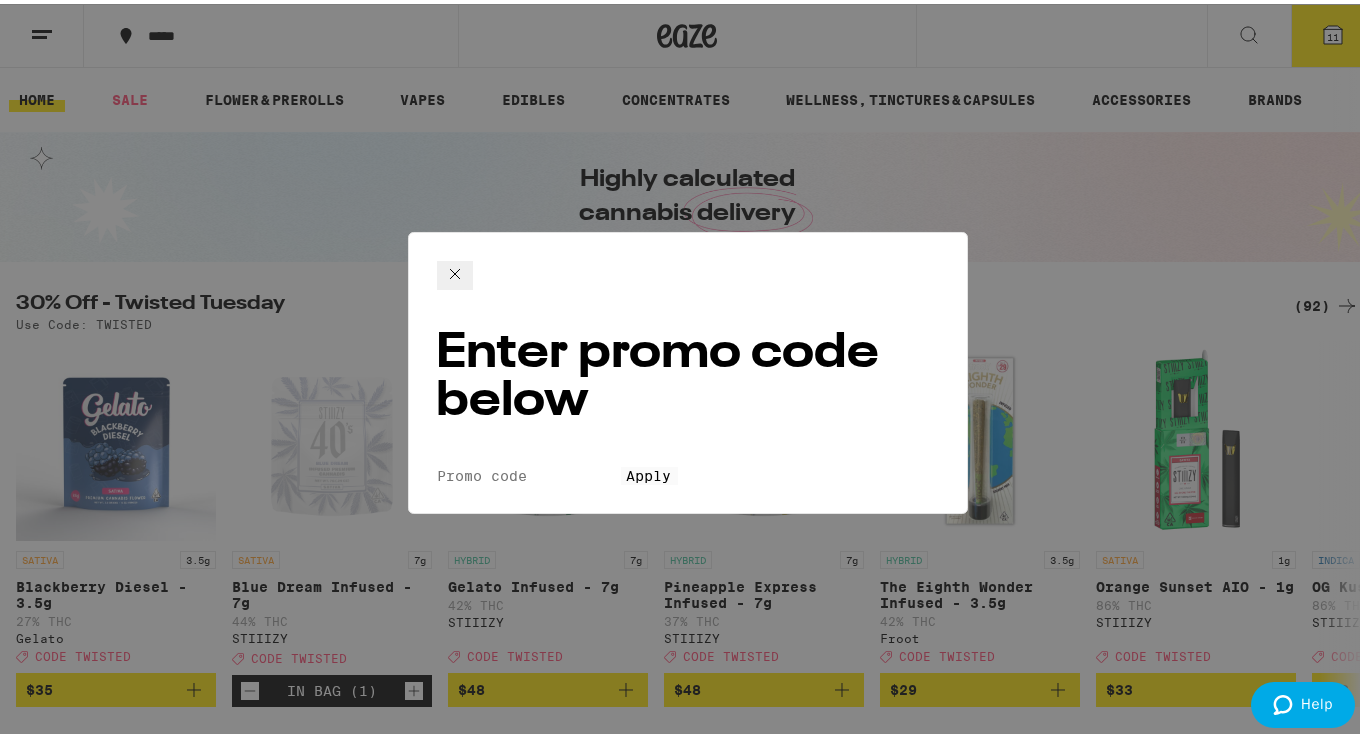 click on "Promo Code" at bounding box center [529, 472] 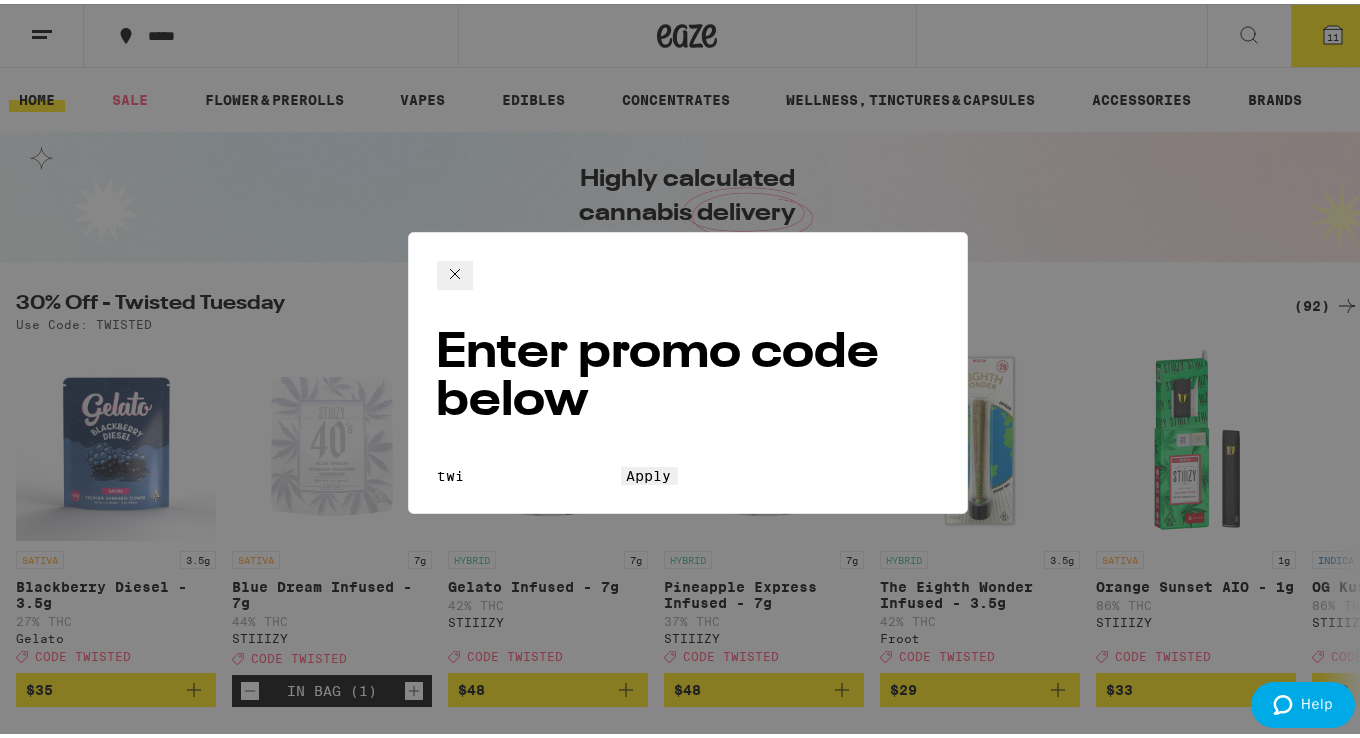 scroll, scrollTop: 0, scrollLeft: 0, axis: both 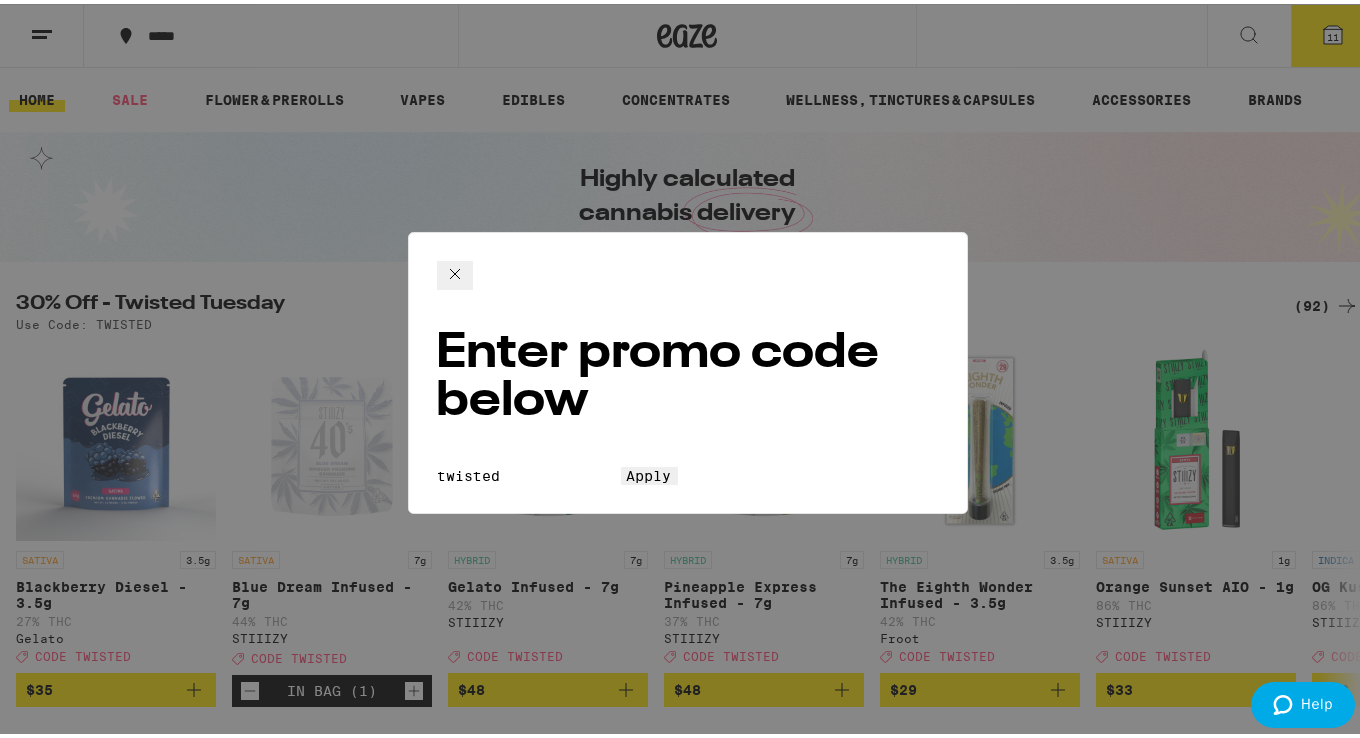type on "twisted" 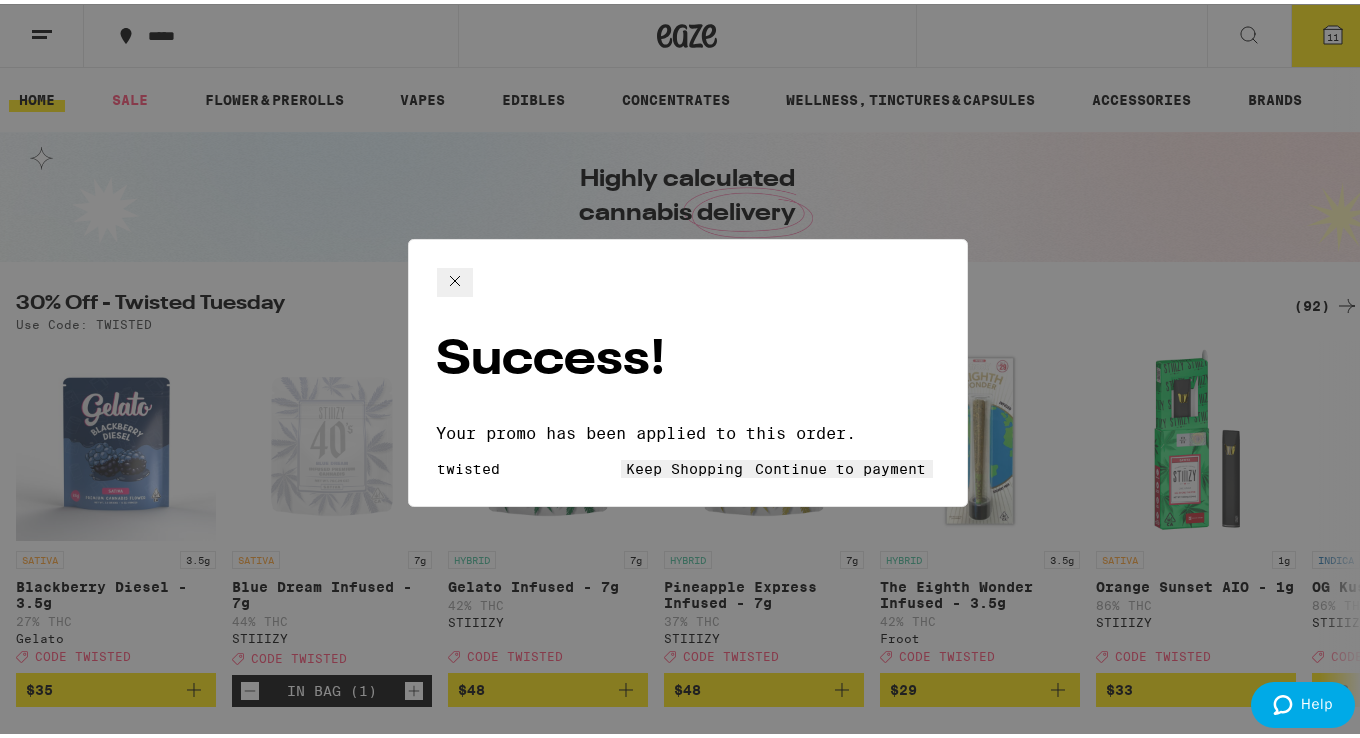 click on "Continue to payment" at bounding box center [841, 465] 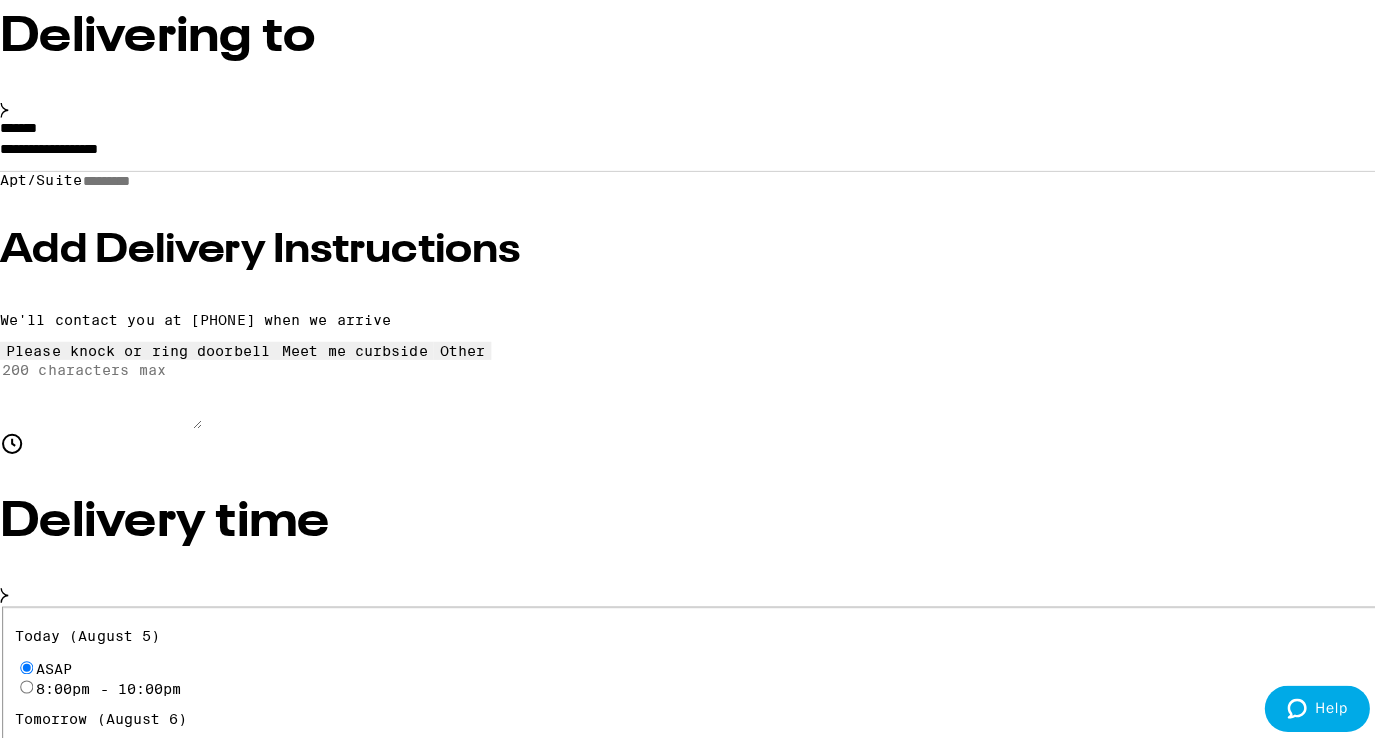 scroll, scrollTop: 0, scrollLeft: 0, axis: both 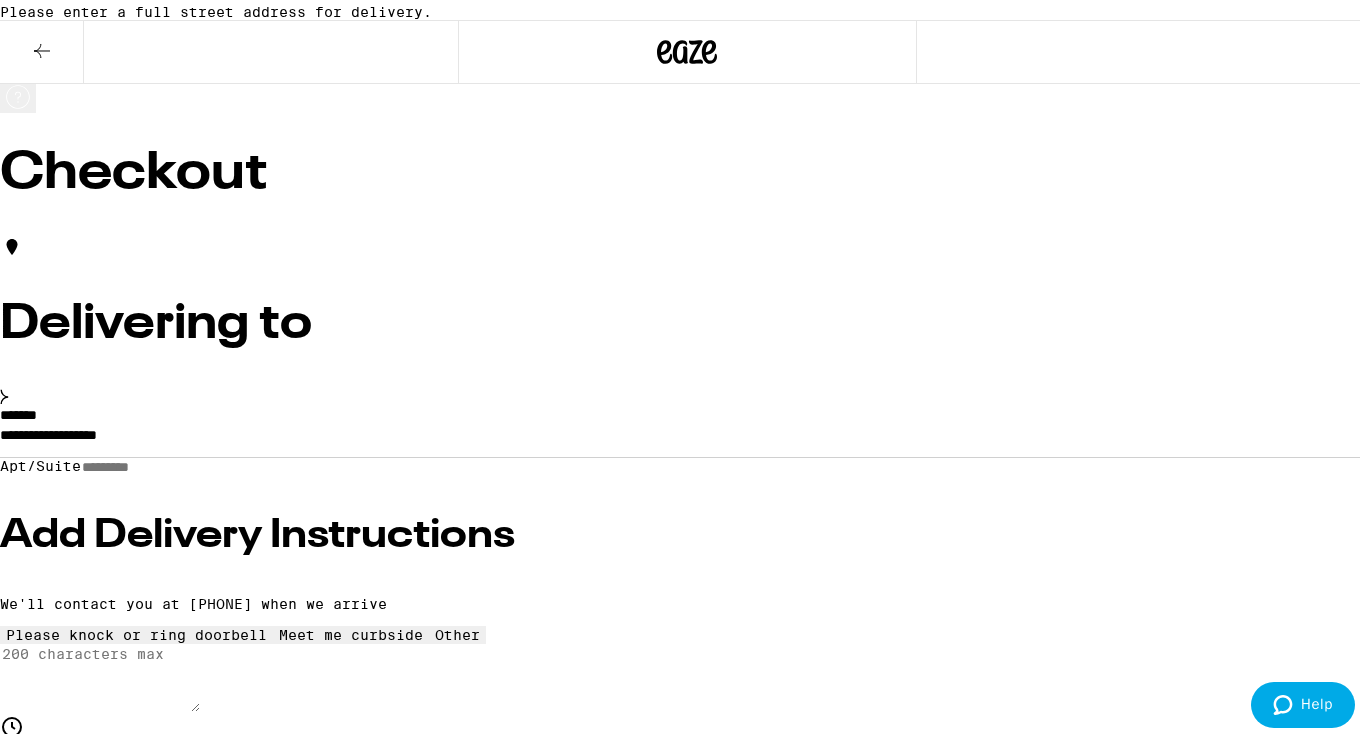 click 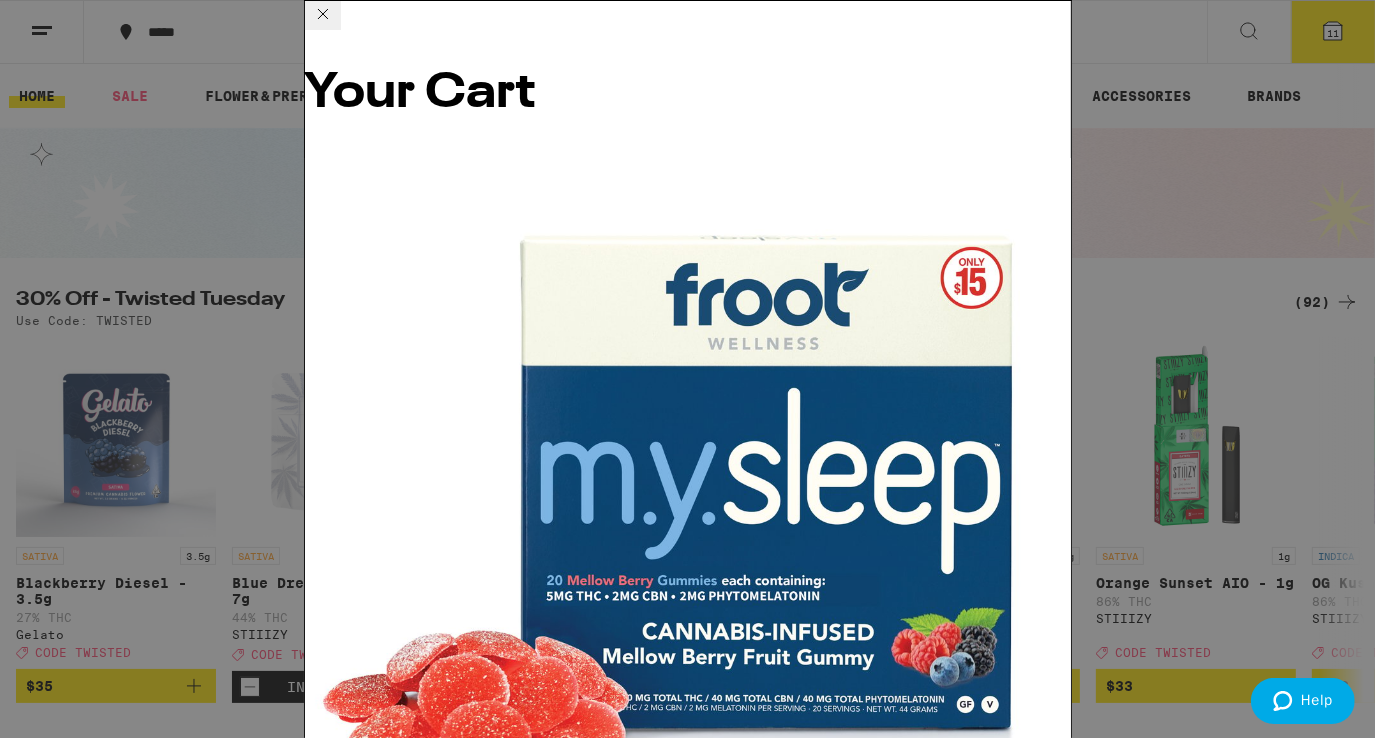 click on "M.Y. SLEEP 5:2:2 Gummies" at bounding box center [413, 887] 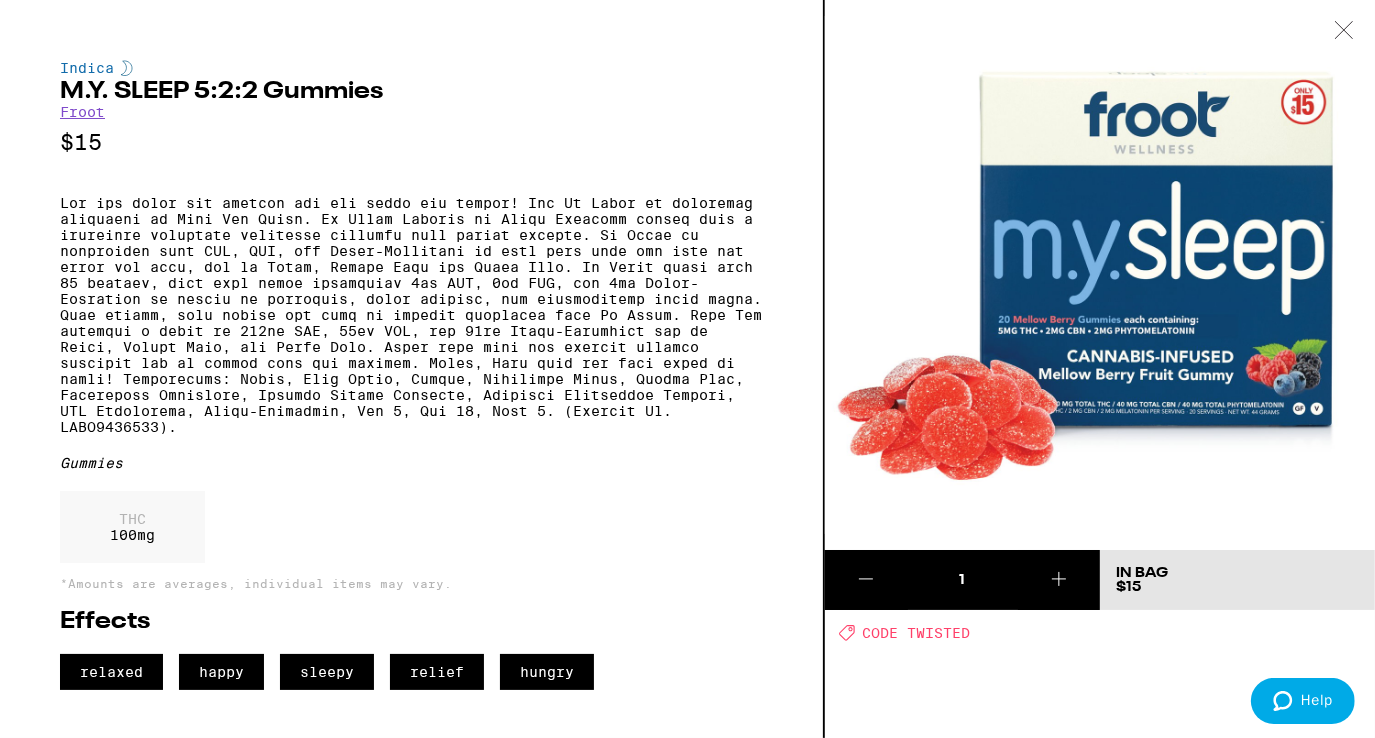 click at bounding box center (1344, 31) 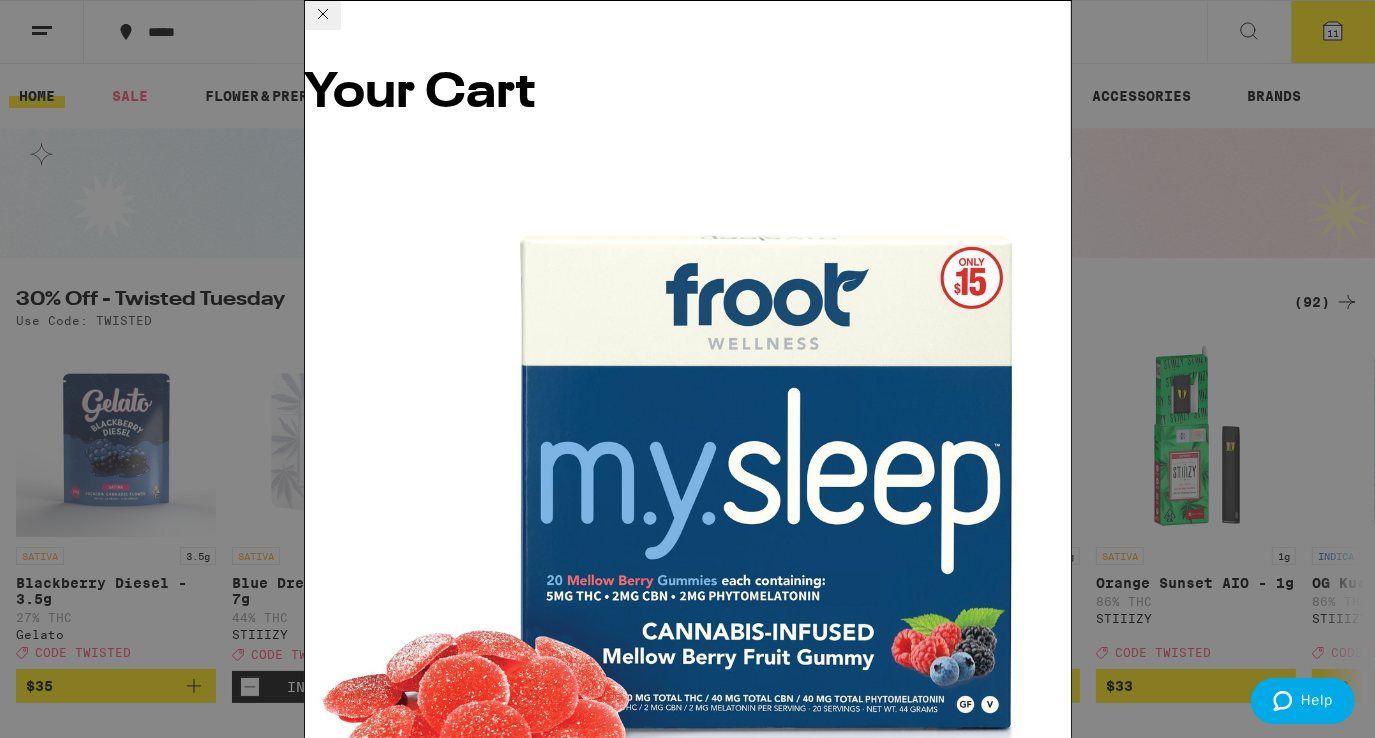 click on "Tropical Burst Energy Sour Gummies" at bounding box center (458, 2627) 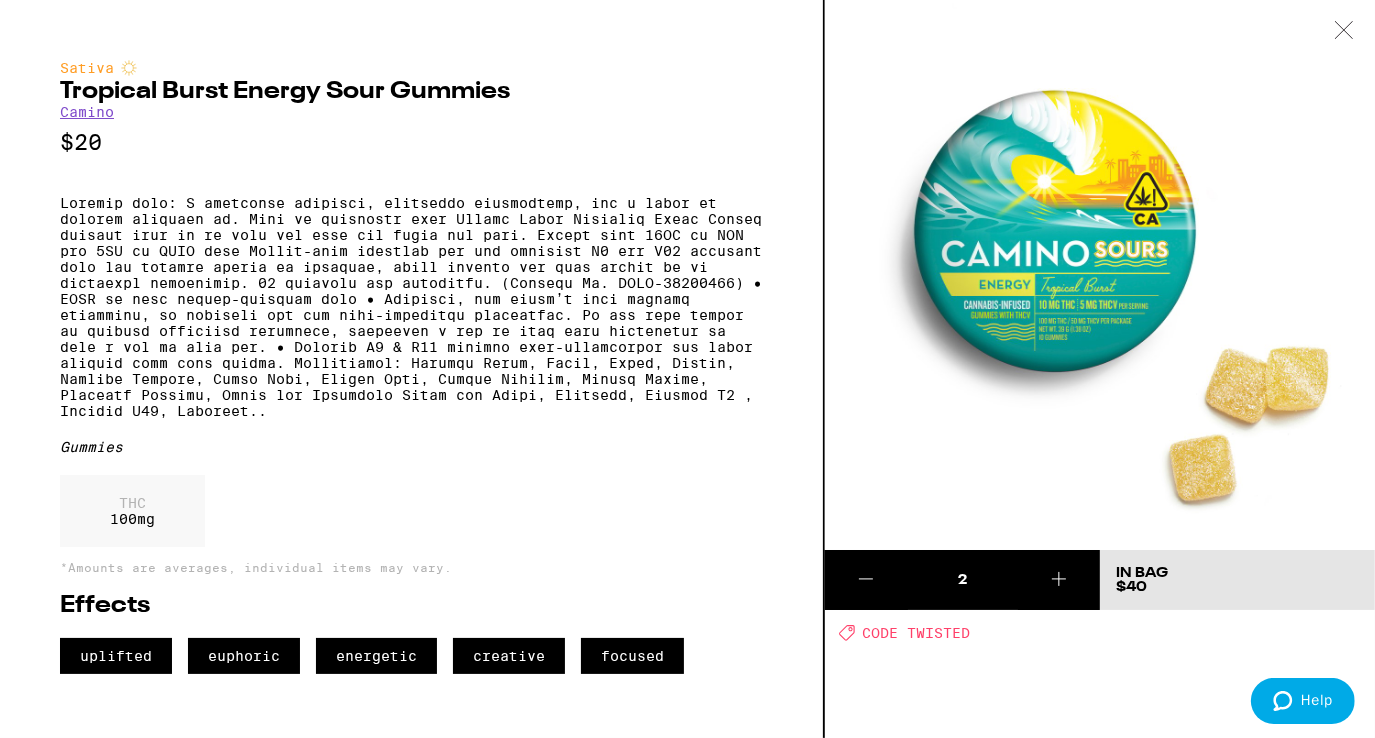 click 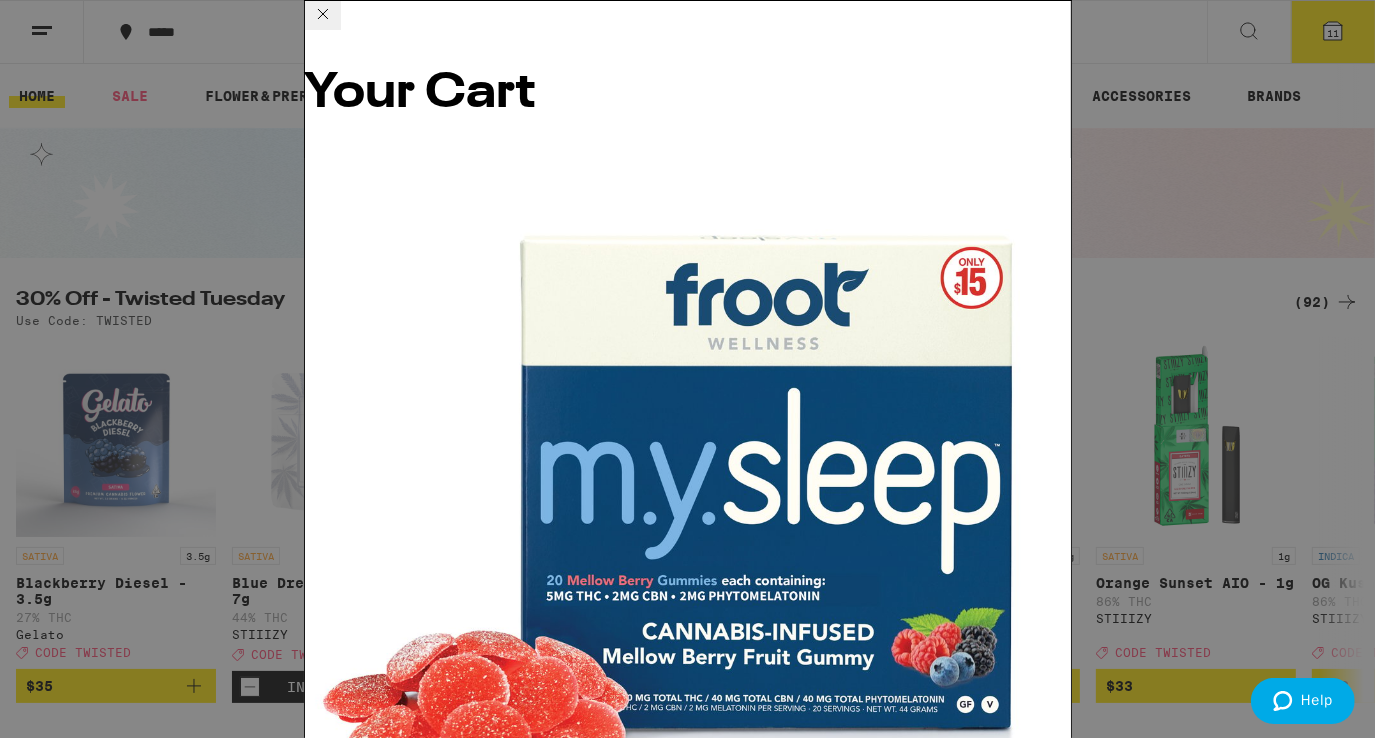 click on "Mango Jack Herer THCv 10:5 Chews" at bounding box center (449, 3497) 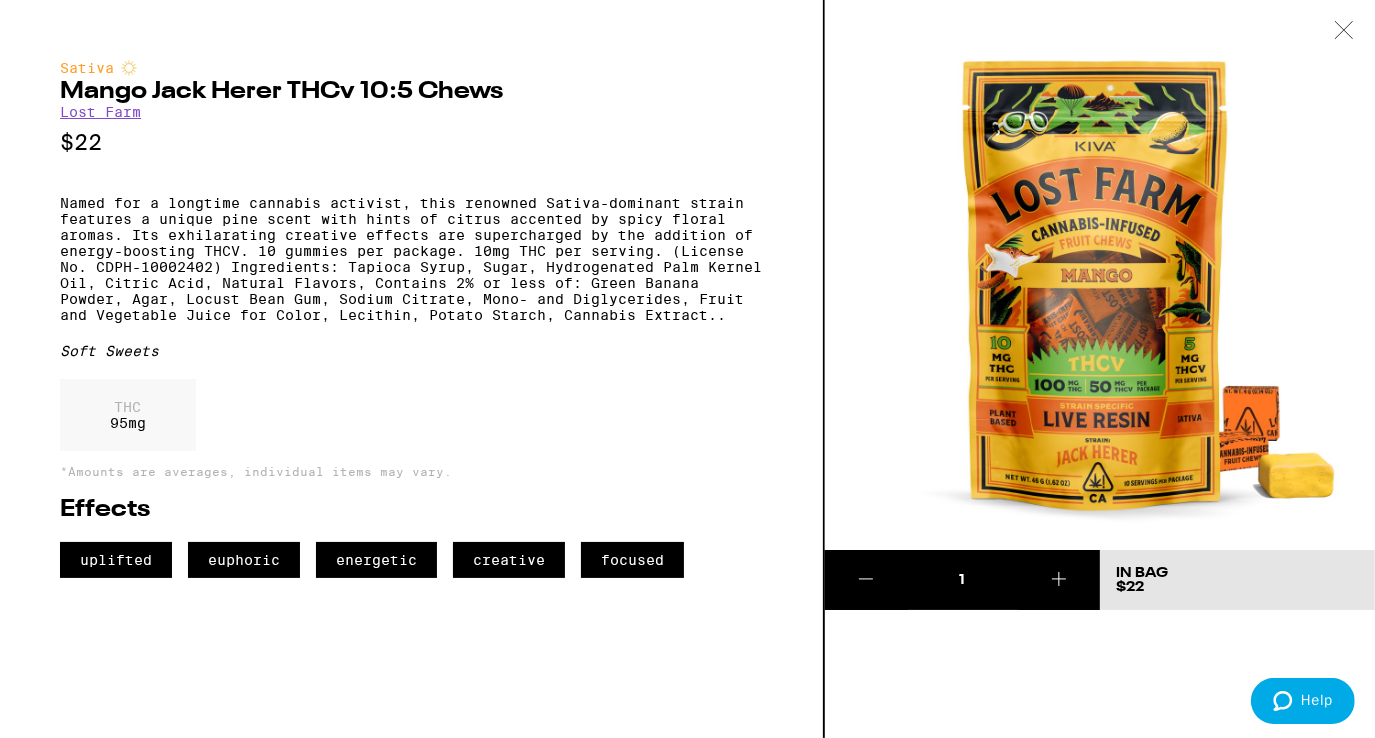 click 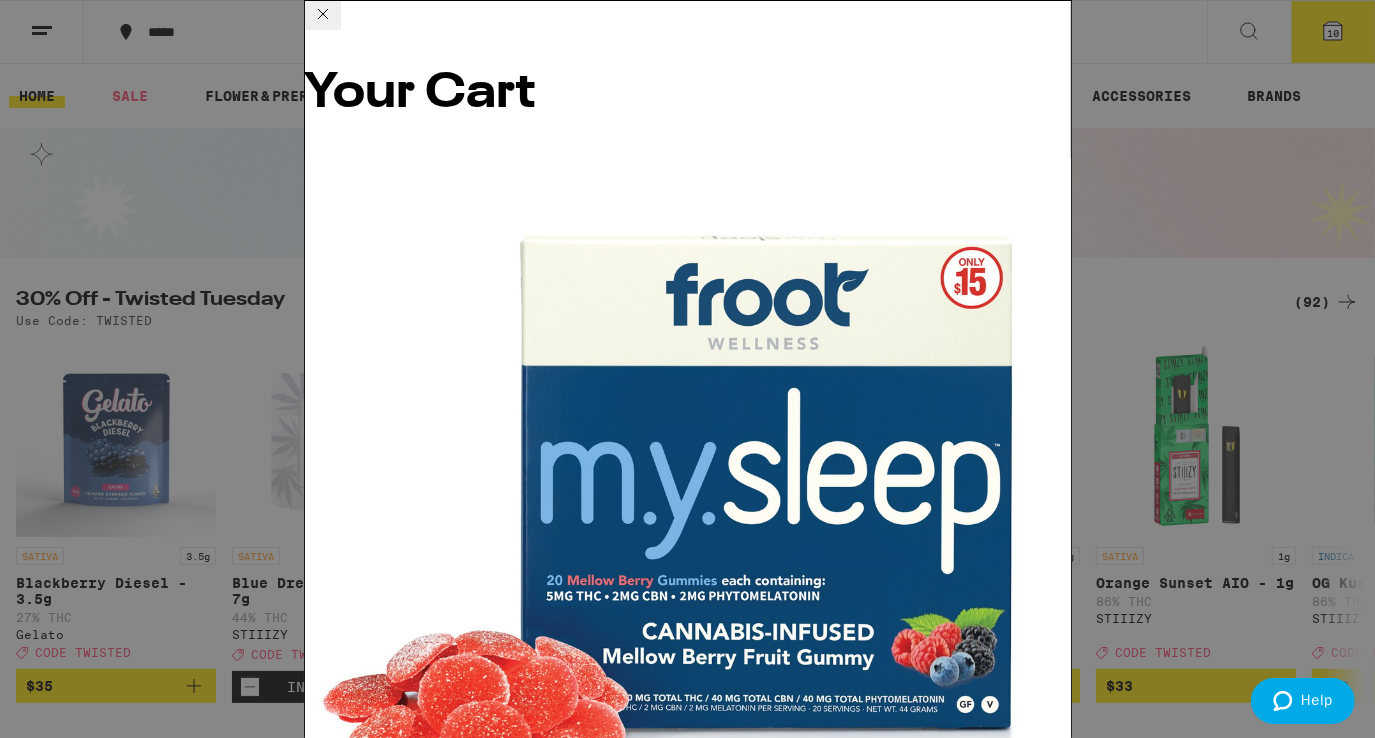 click on "Wild Cherry Exhilarate 5:5:5 Gummies" at bounding box center [467, 3497] 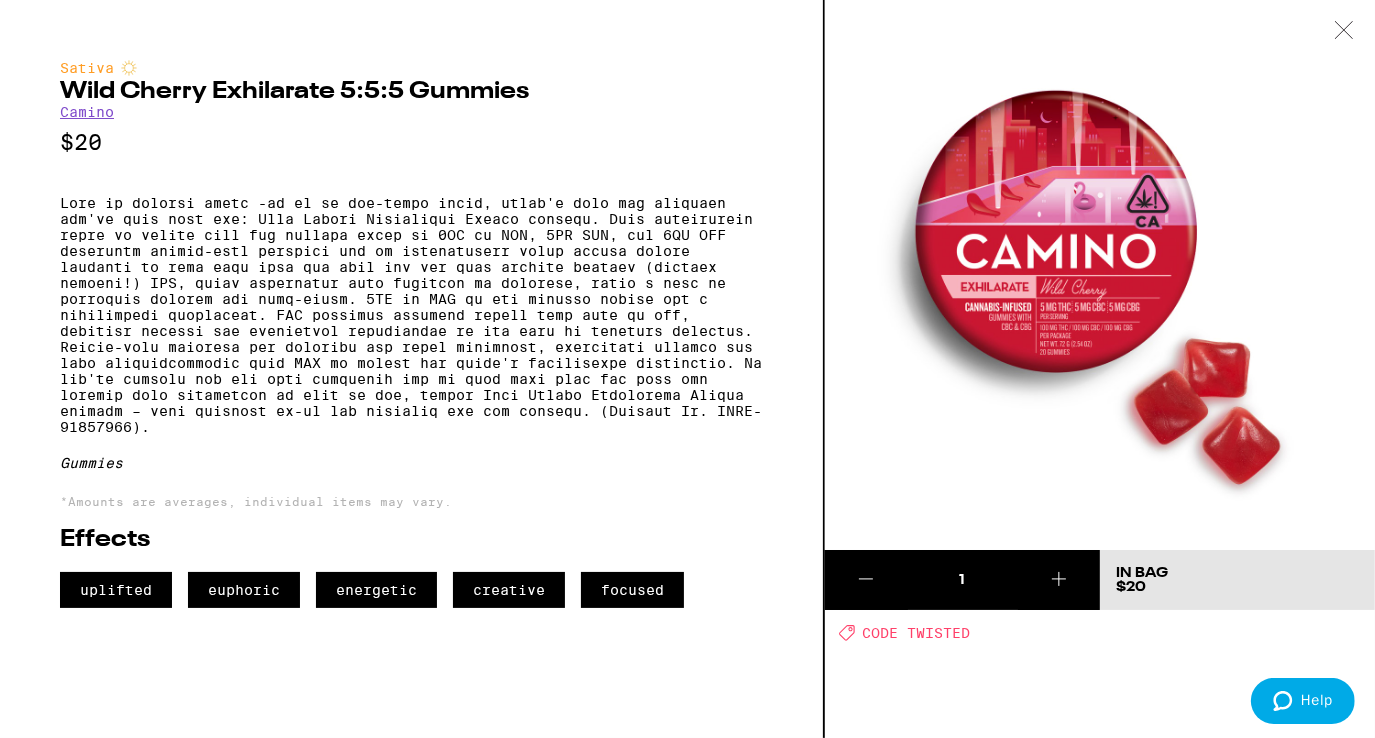 click 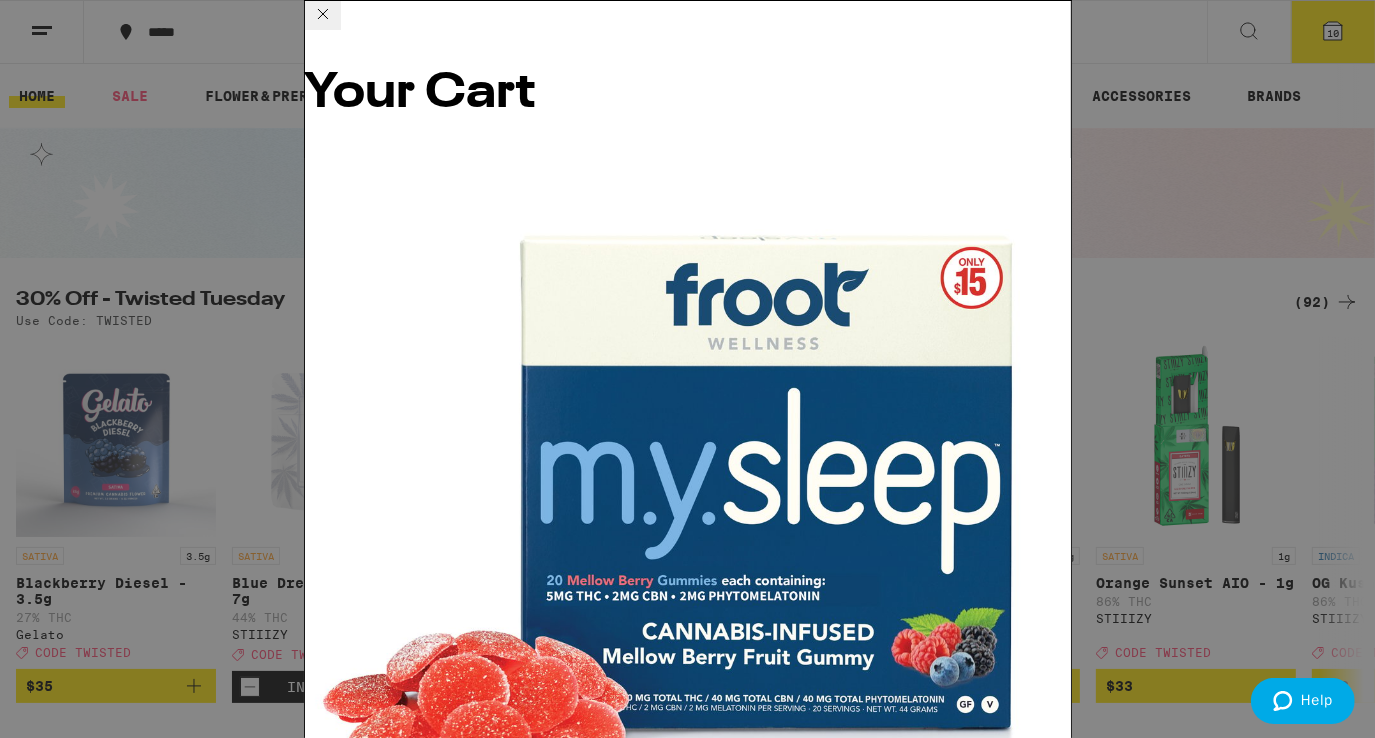 click on "Sour Diesel Infused - 7g" at bounding box center [413, 4367] 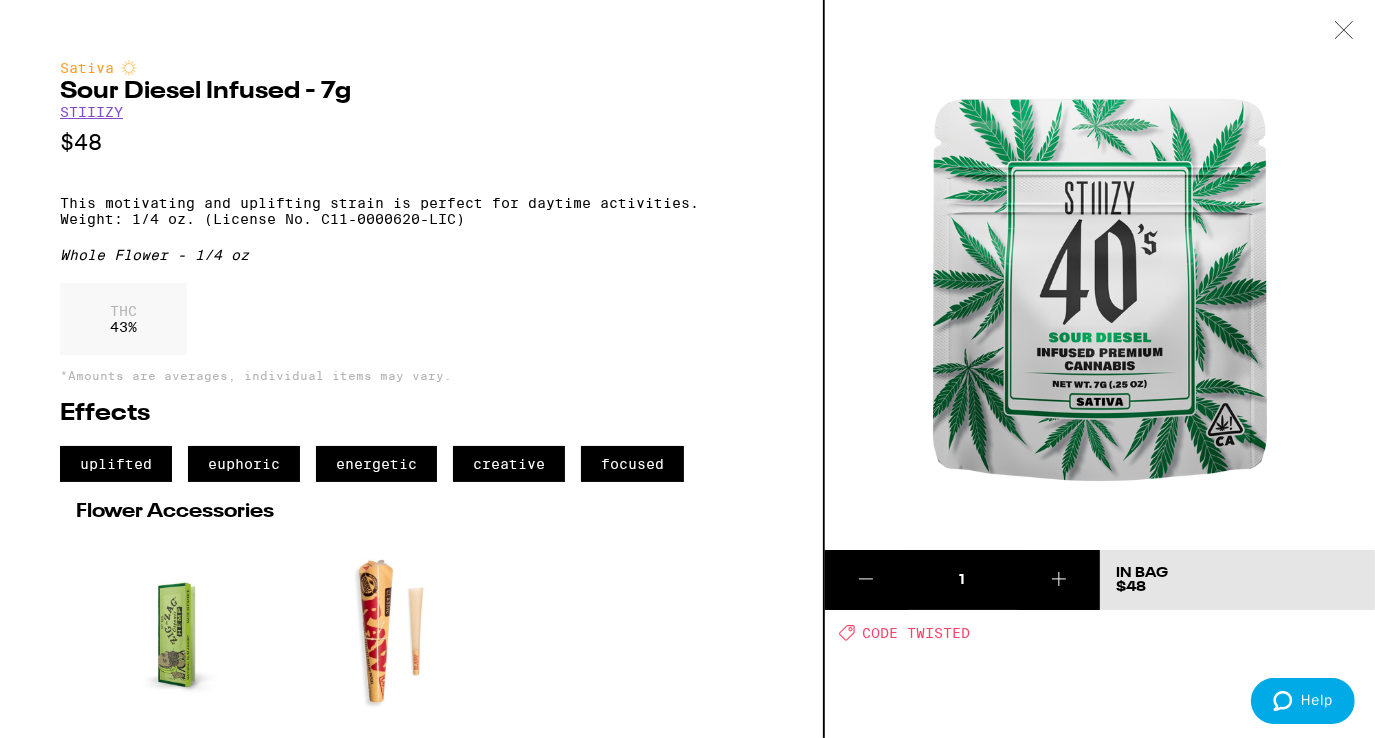 click 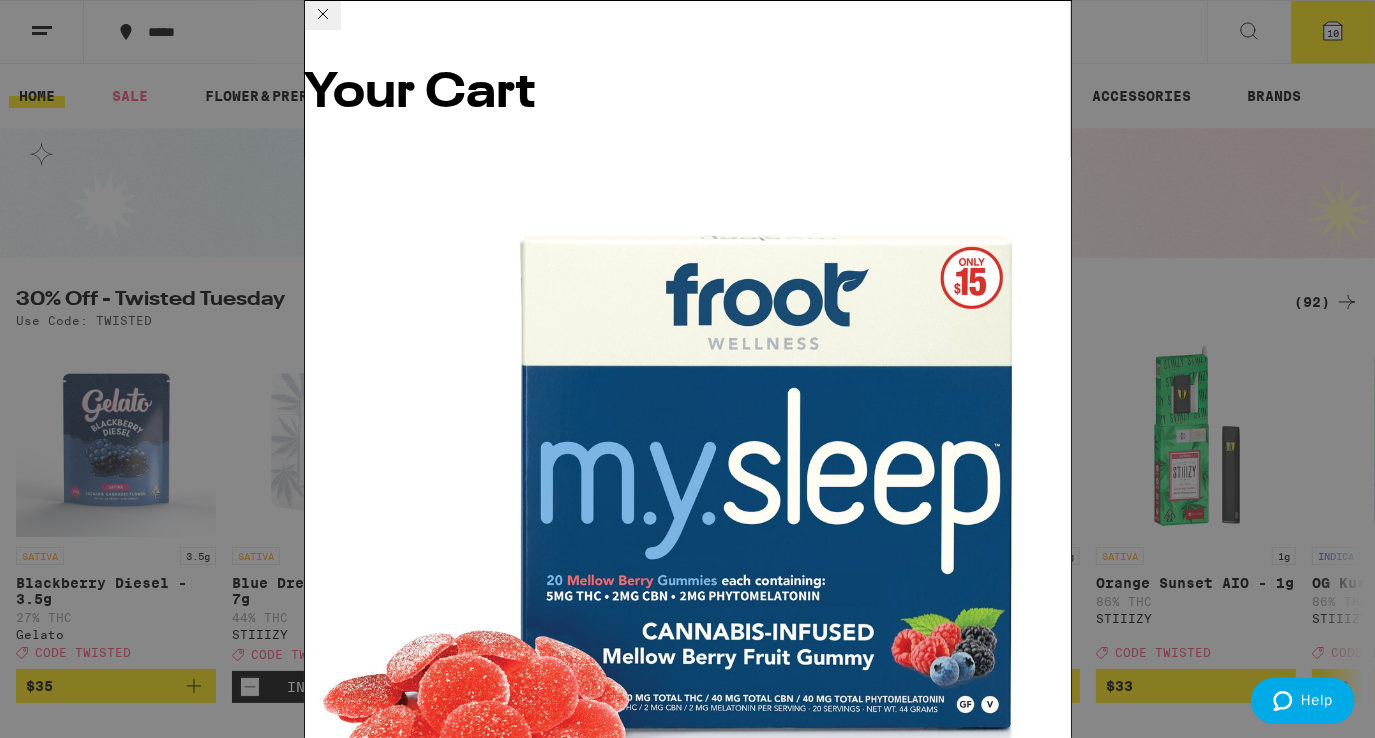 click on "Blue Dream Infused - 7g" at bounding box center [408, 5237] 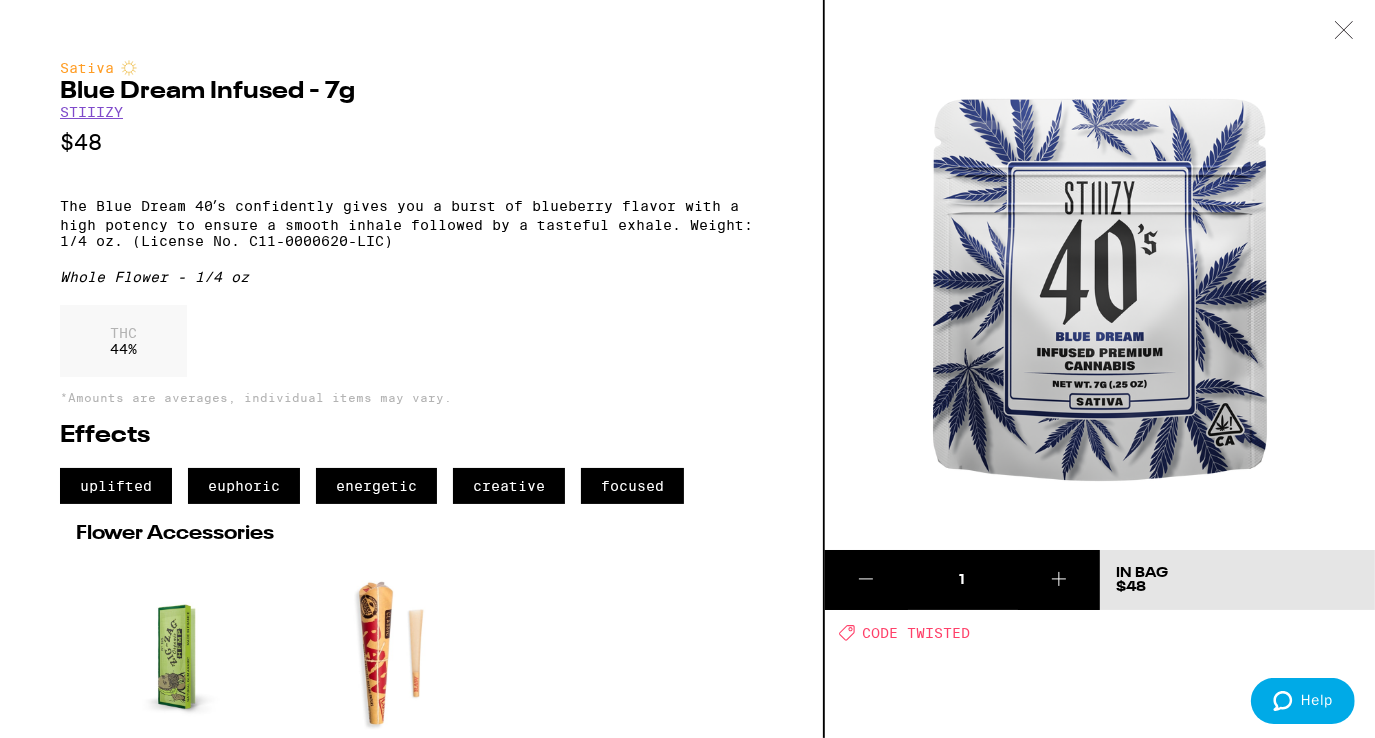 click 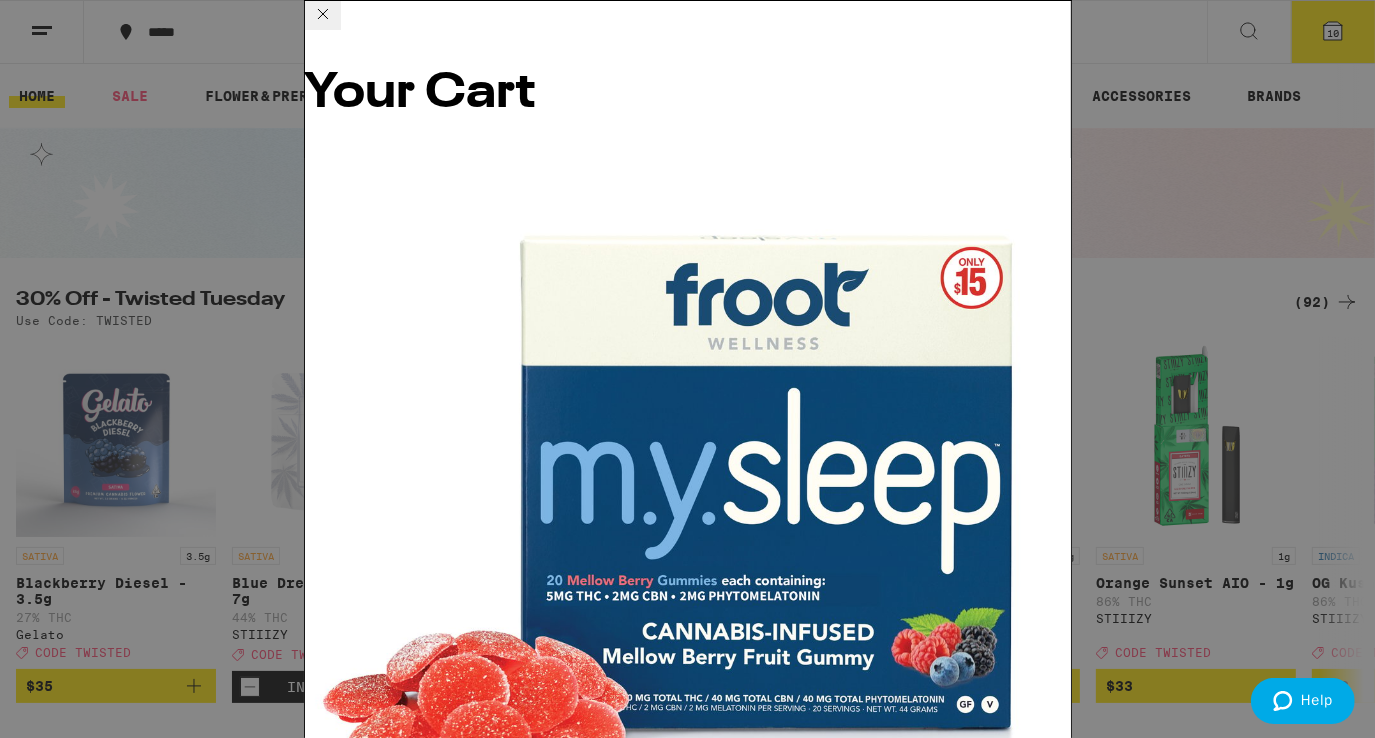 click on "Silver Surfer Smalls - 7g" at bounding box center (417, 6107) 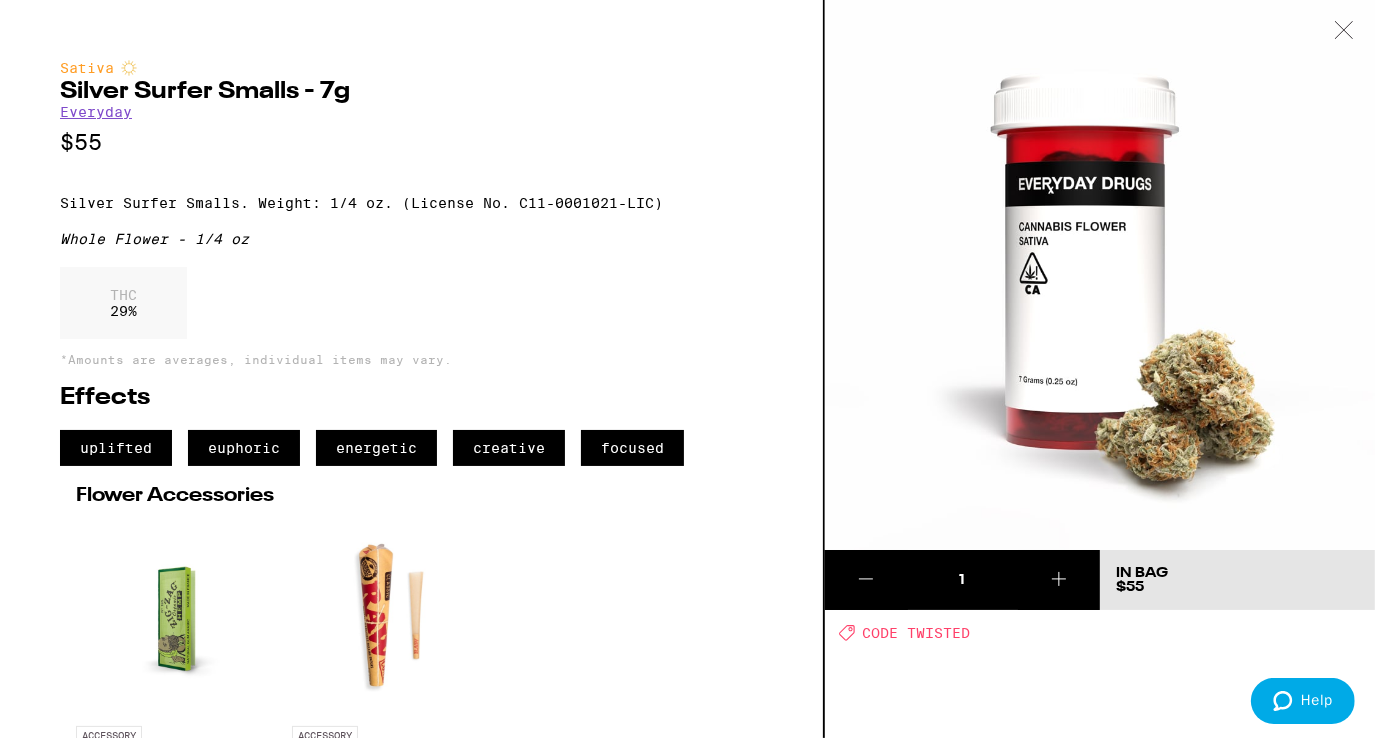 click at bounding box center [1344, 31] 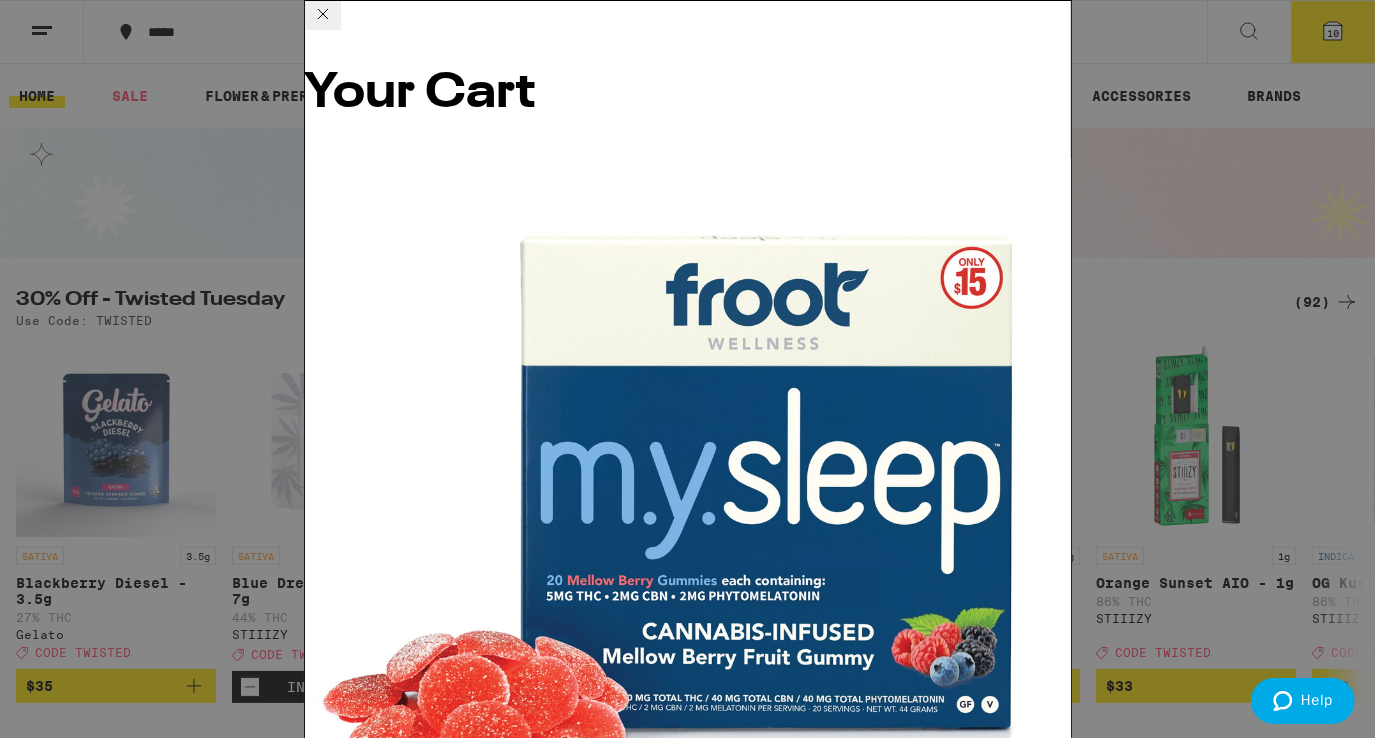 click on "Acapulco Gold 5-Pack - 3.5g" at bounding box center [426, 6977] 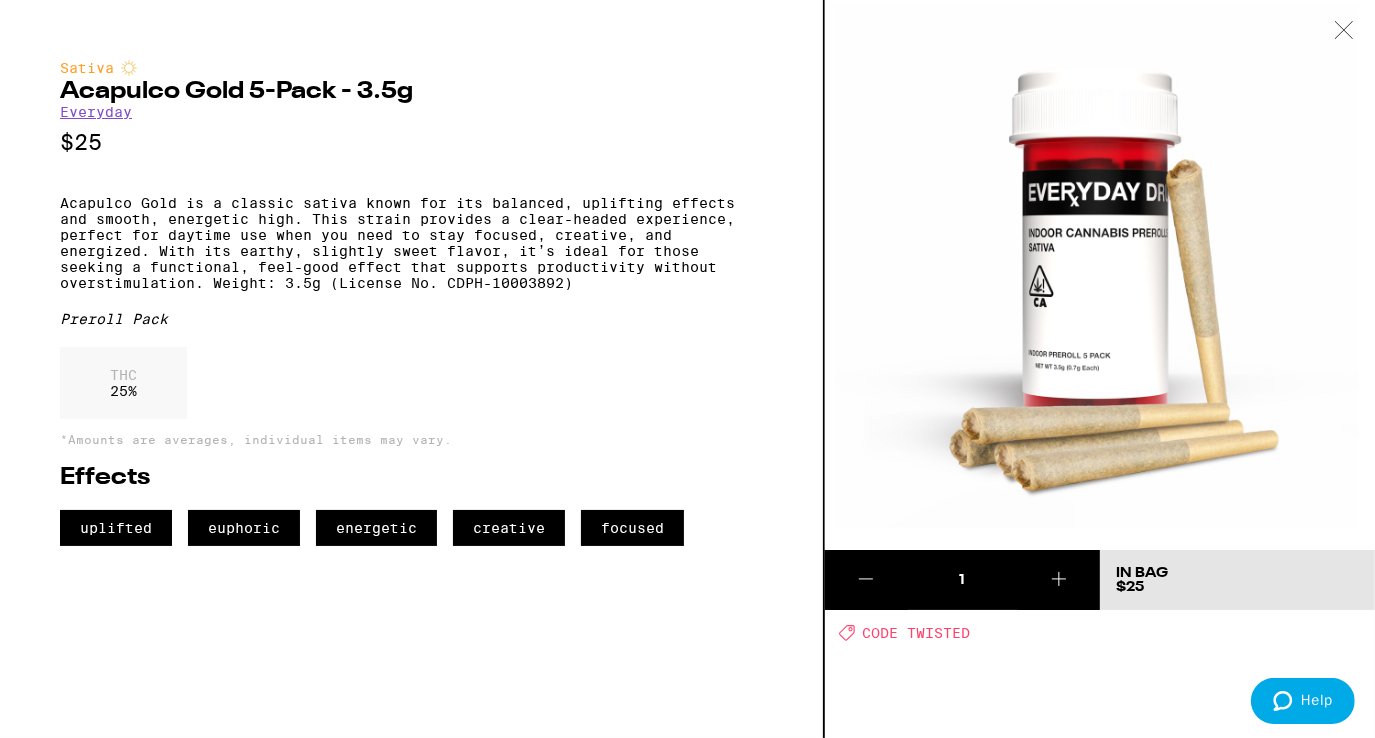 click 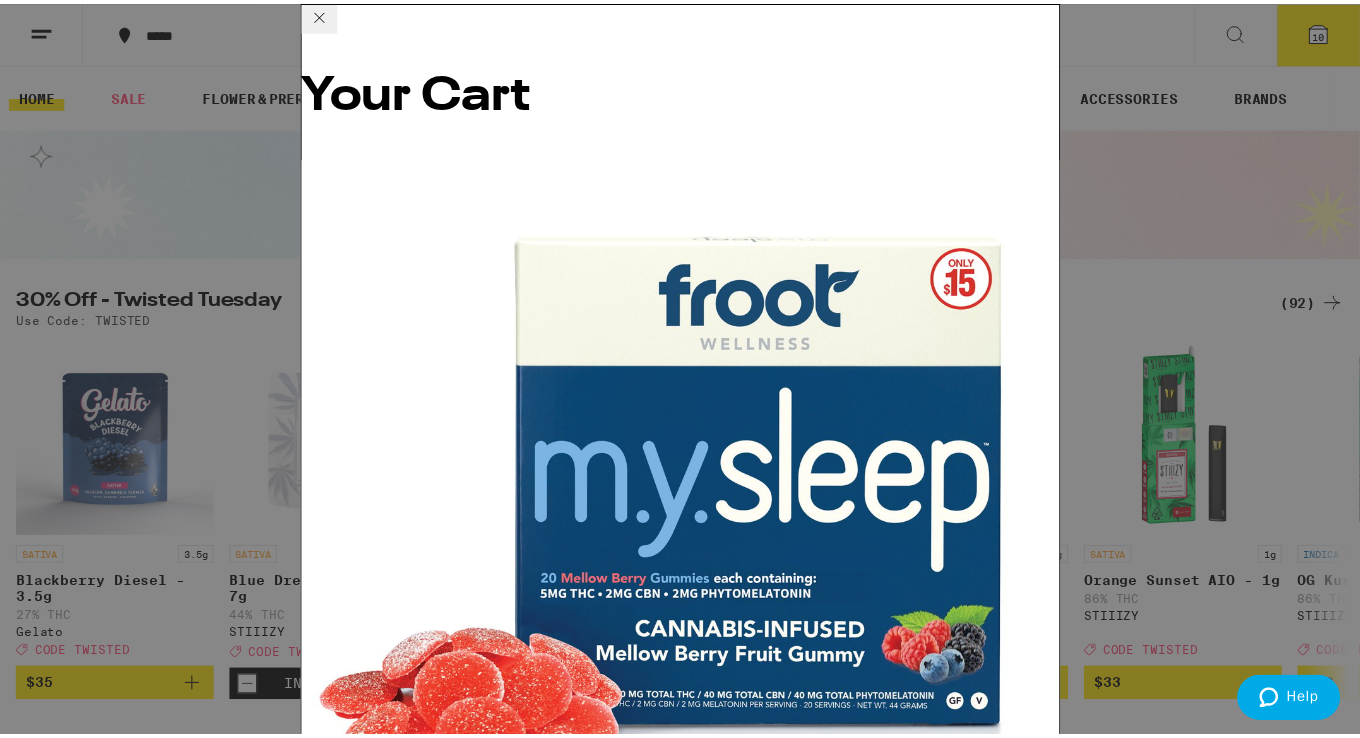 scroll, scrollTop: 226, scrollLeft: 0, axis: vertical 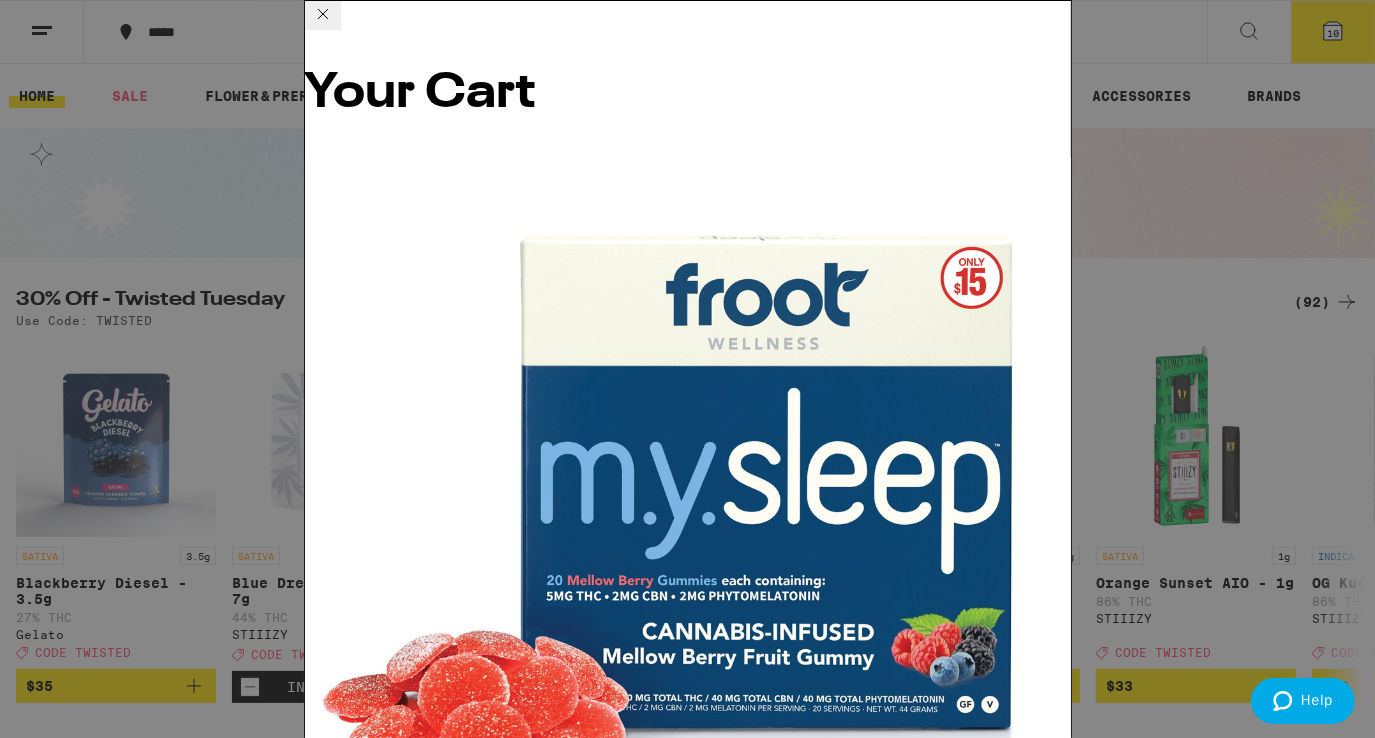 click on "Checkout" at bounding box center (458, 7369) 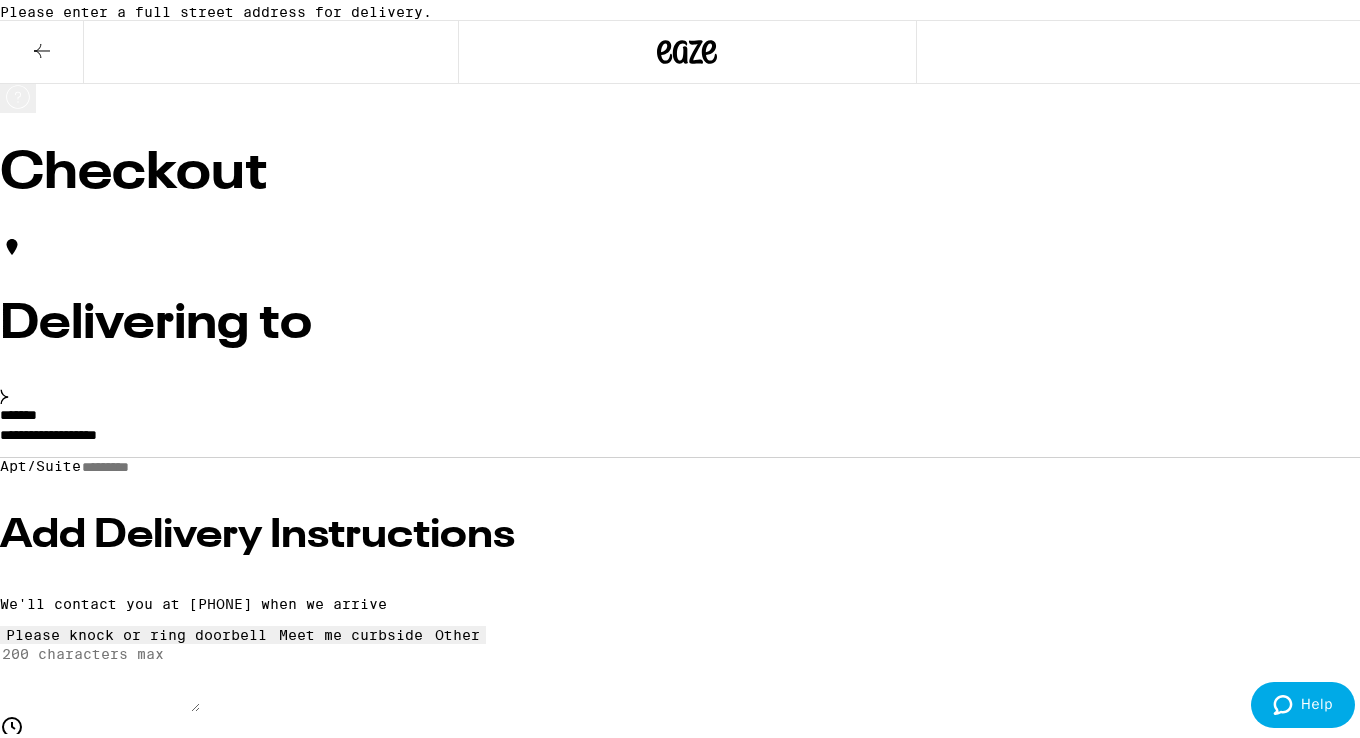 click on "**********" at bounding box center (687, 436) 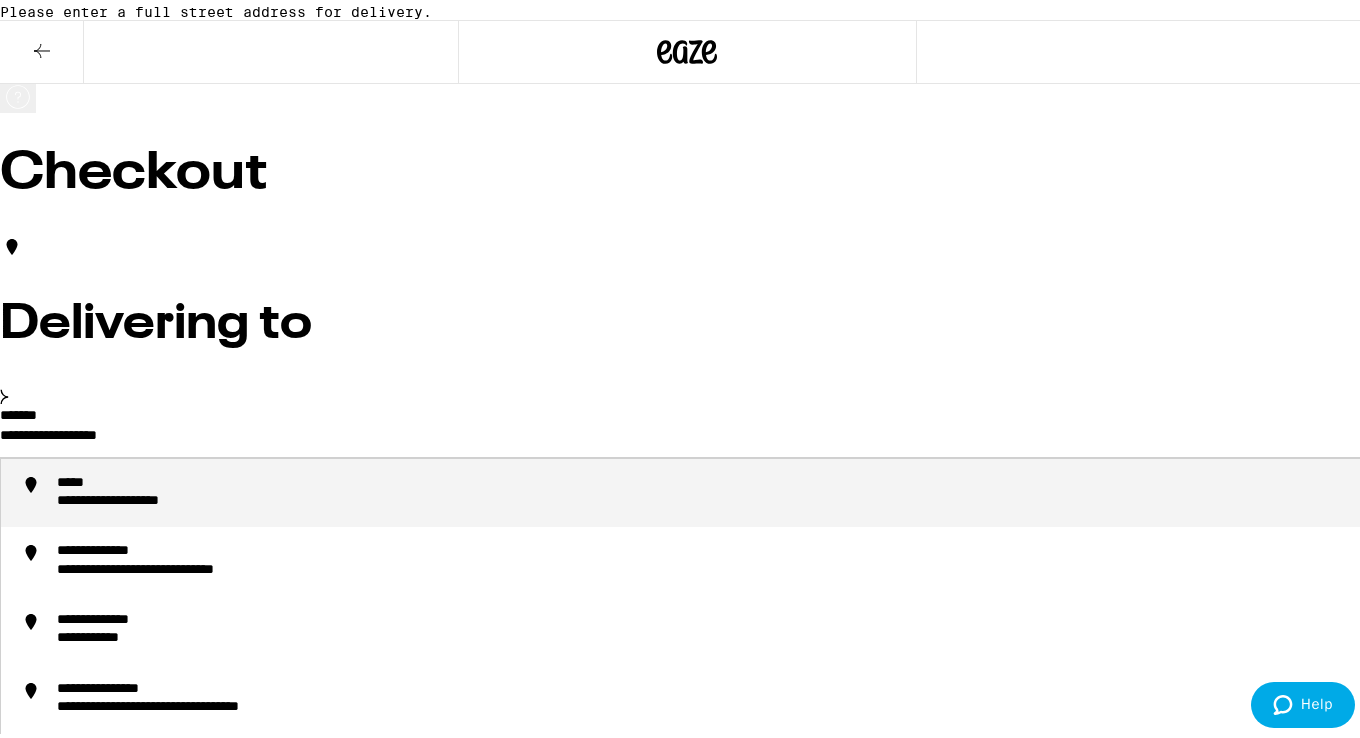 click 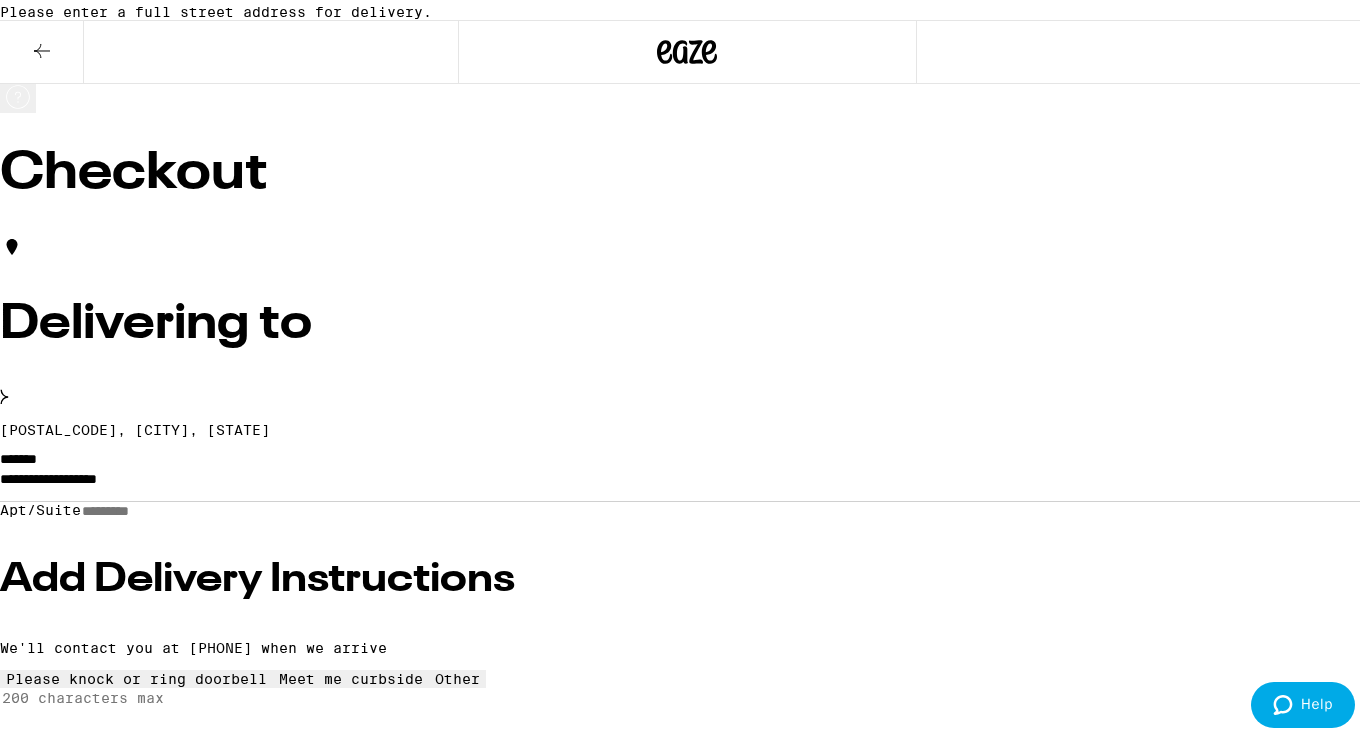 click 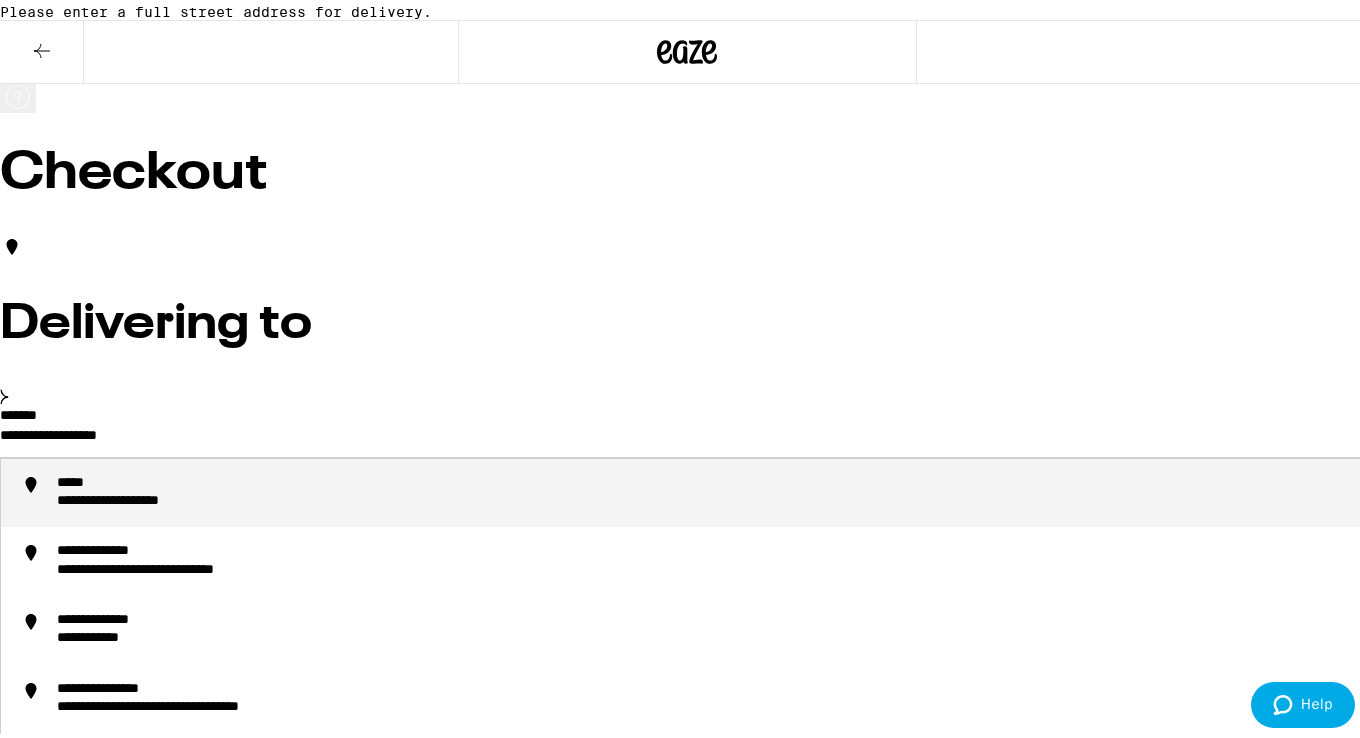 click on "**********" at bounding box center (687, 436) 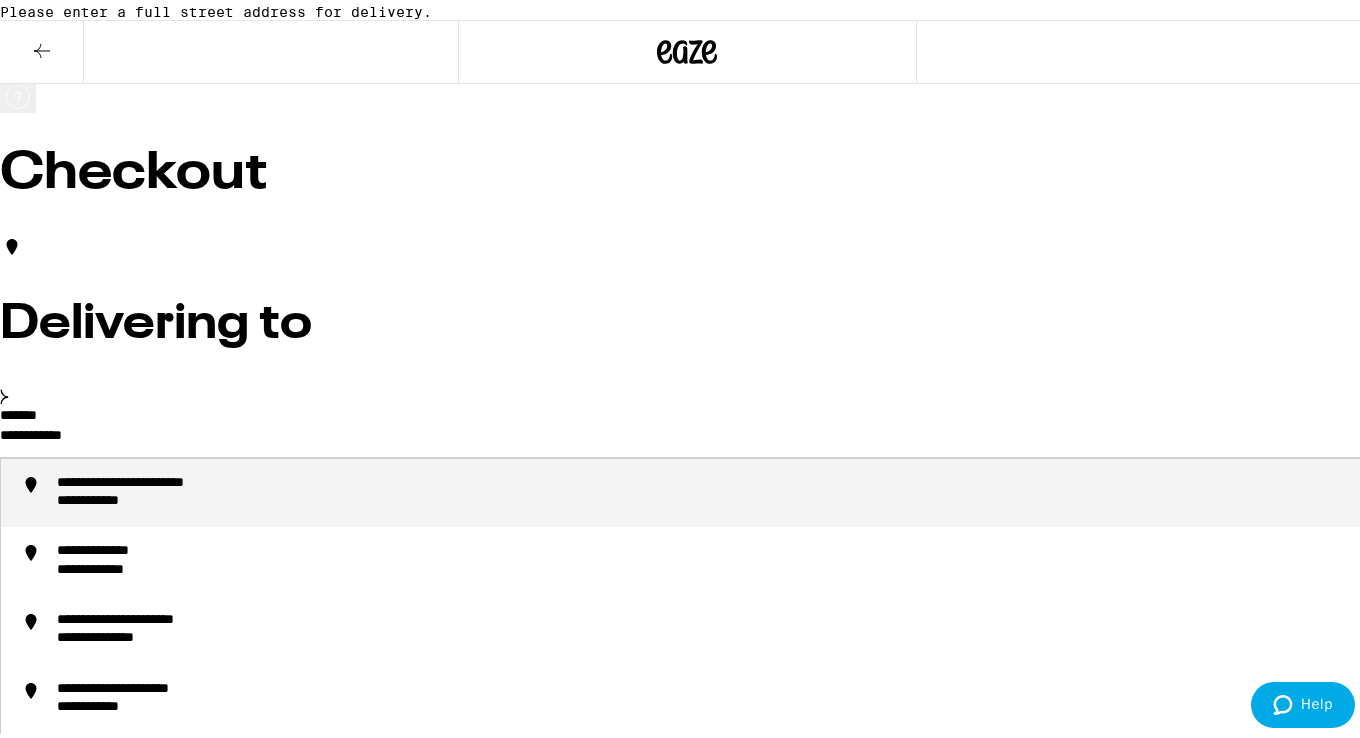 click on "**********" at bounding box center [170, 480] 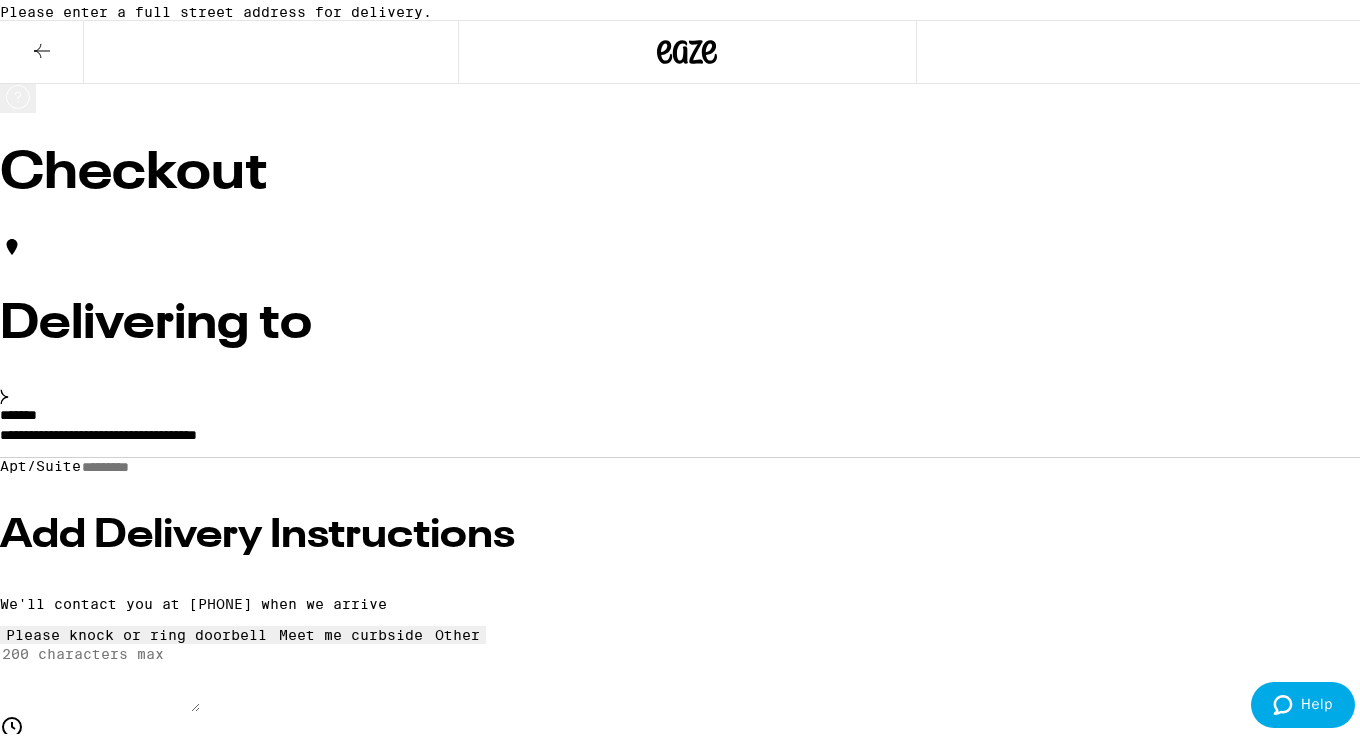 type on "**********" 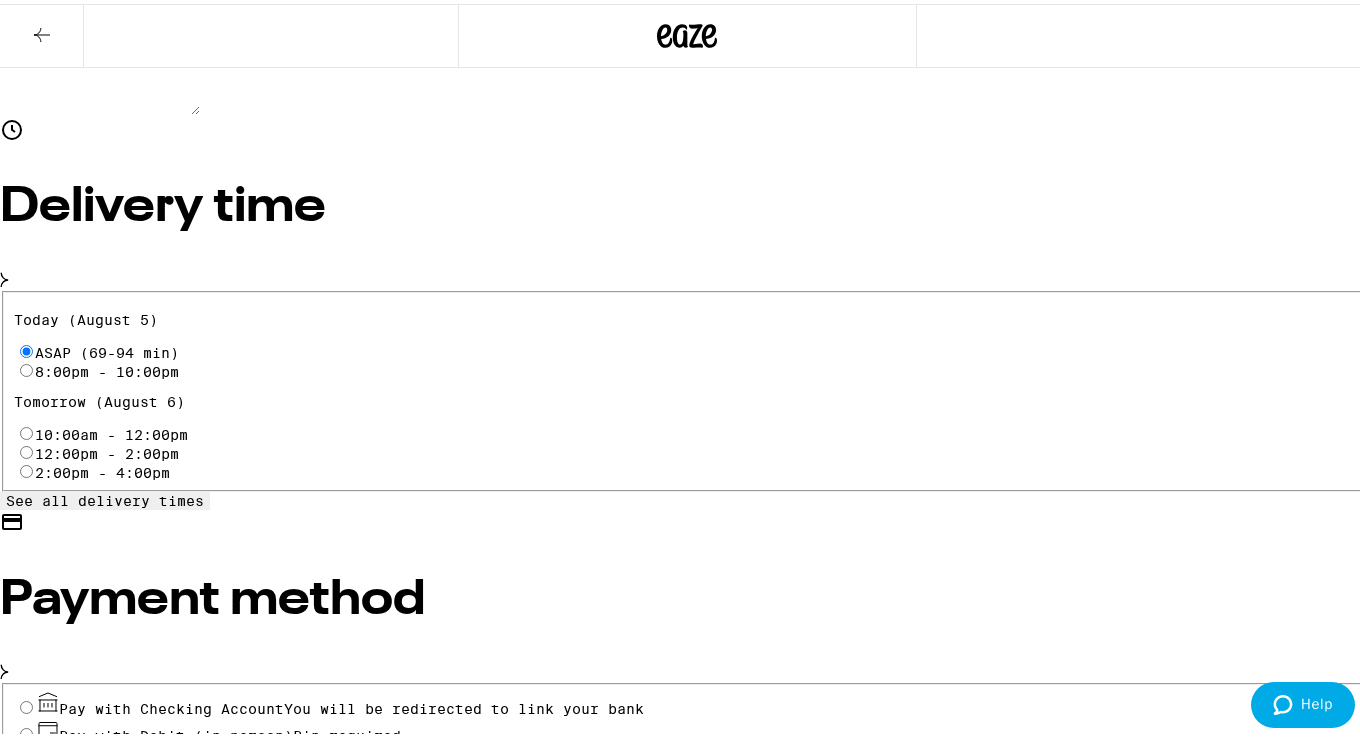 scroll, scrollTop: 521, scrollLeft: 0, axis: vertical 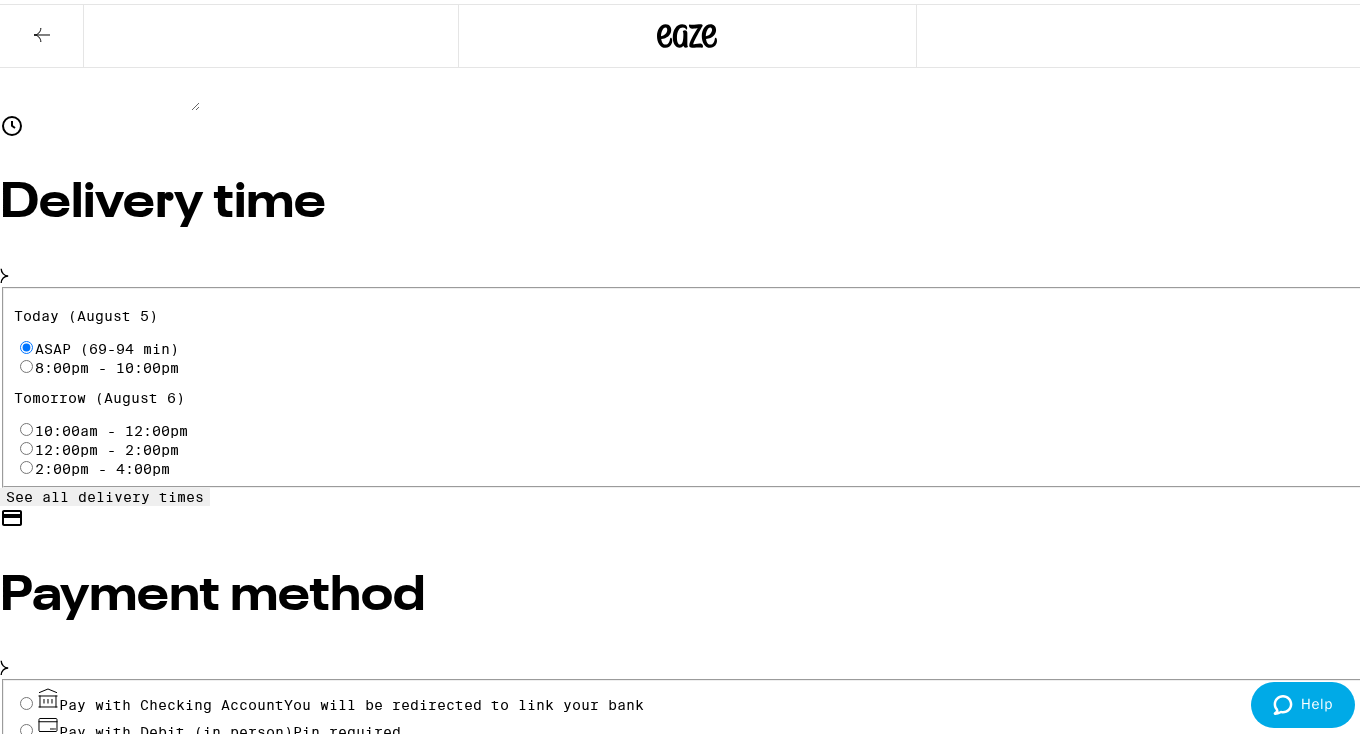 click on "Cash (in person)" at bounding box center [26, 753] 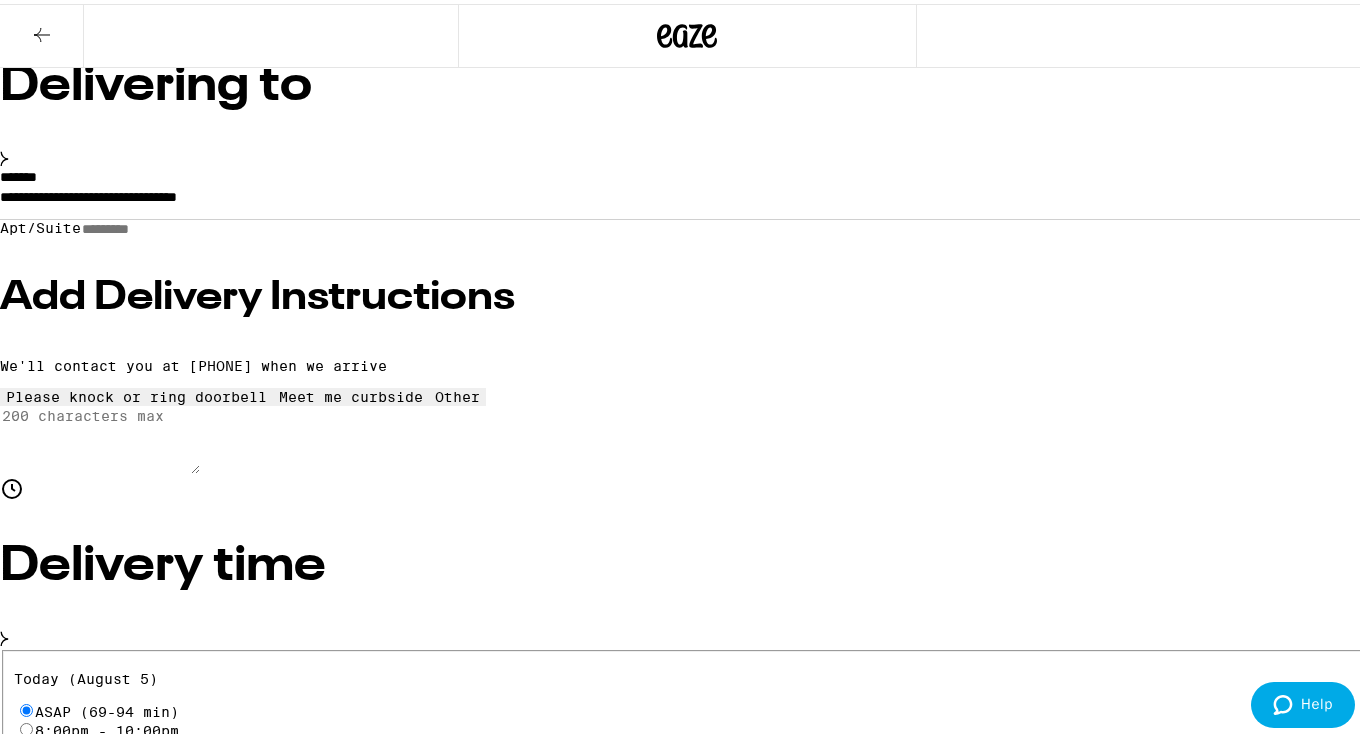 scroll, scrollTop: 110, scrollLeft: 0, axis: vertical 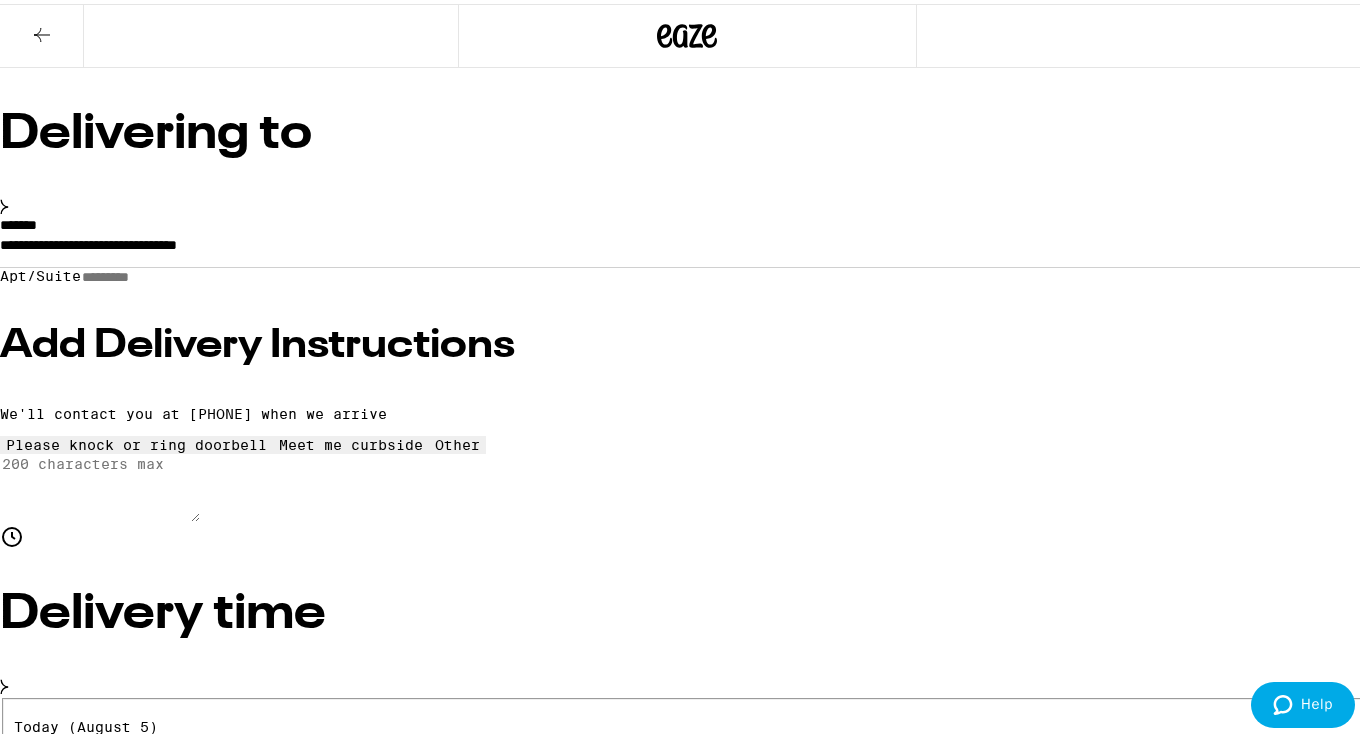 click on "Place Order" at bounding box center (55, 13096) 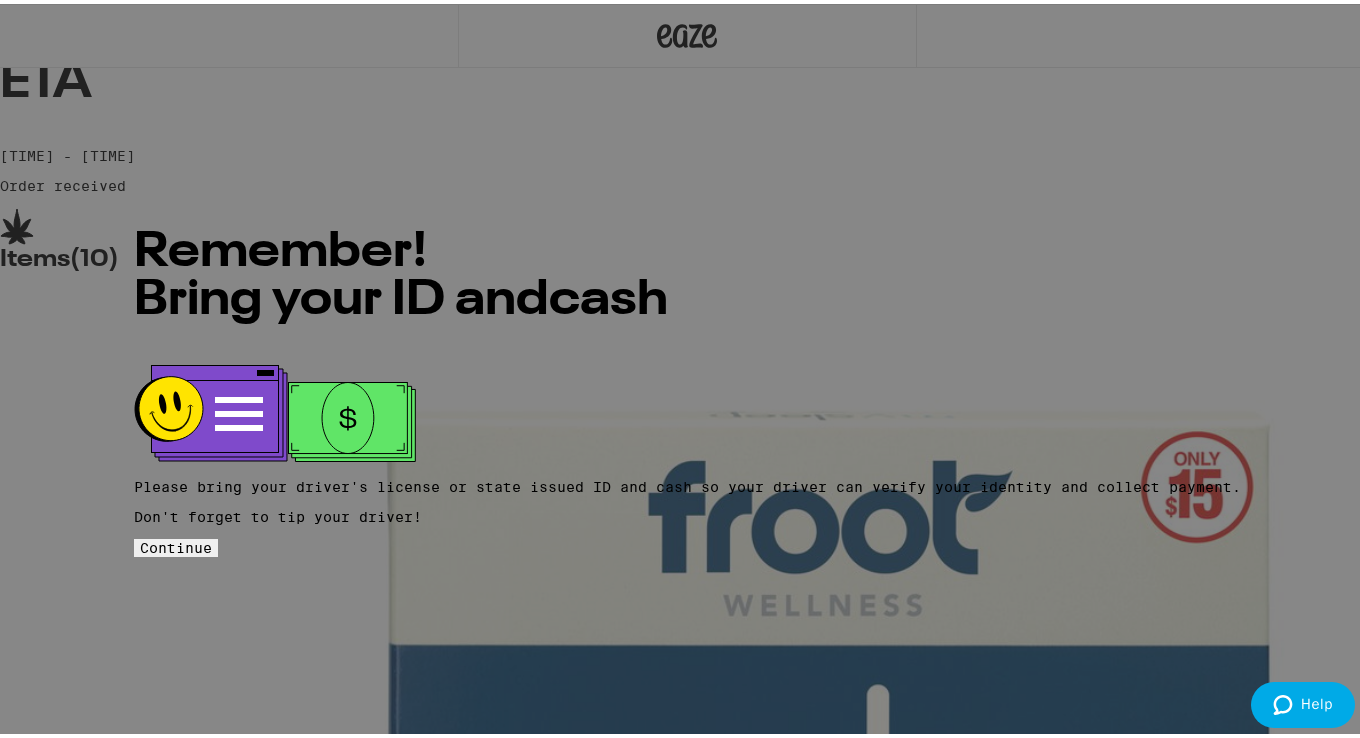 click on "Continue" at bounding box center [176, 544] 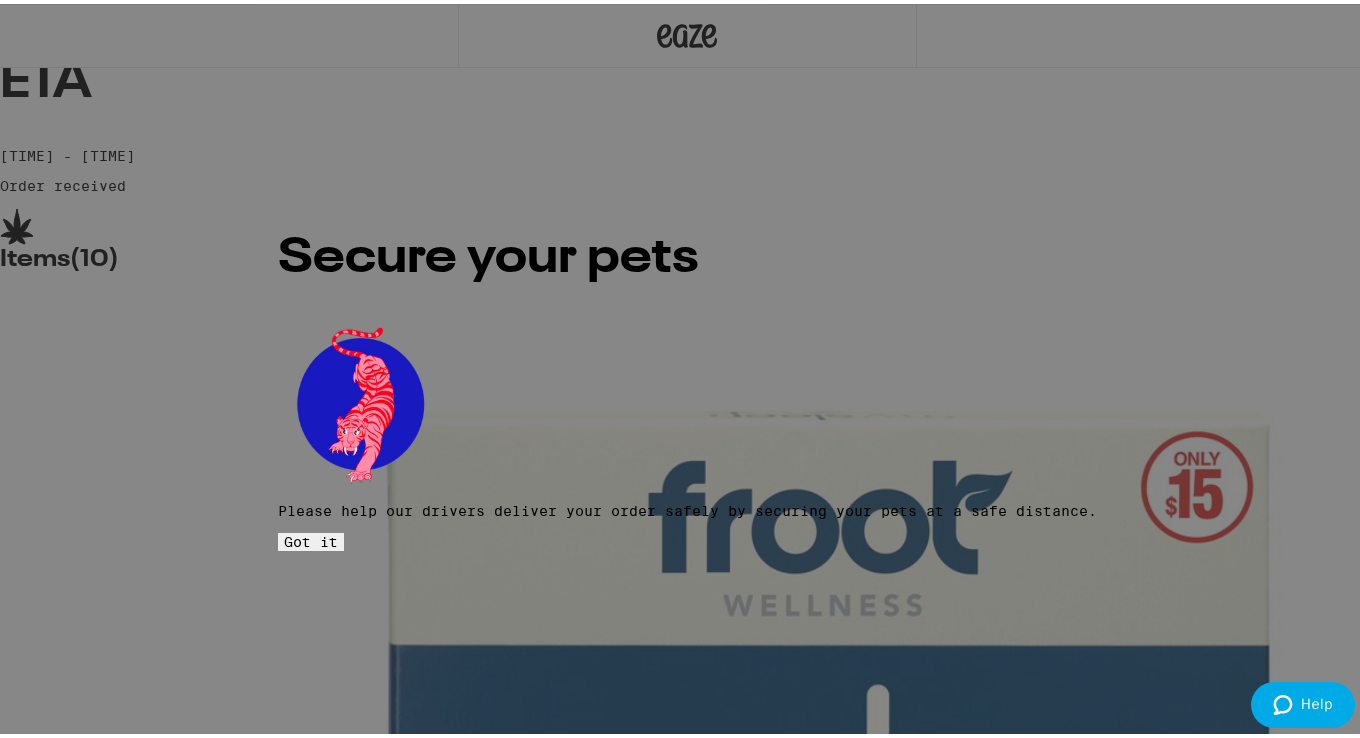 click on "Got it" at bounding box center [311, 538] 